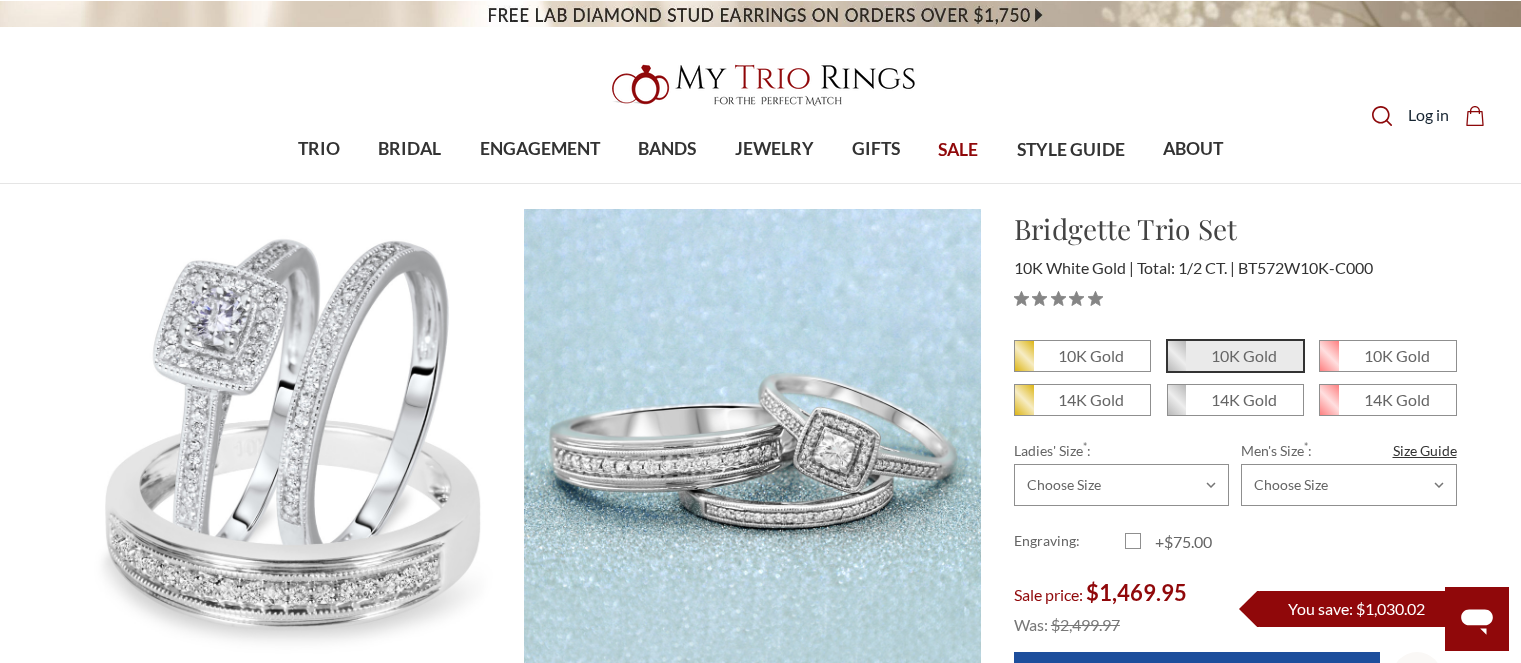 scroll, scrollTop: 0, scrollLeft: 0, axis: both 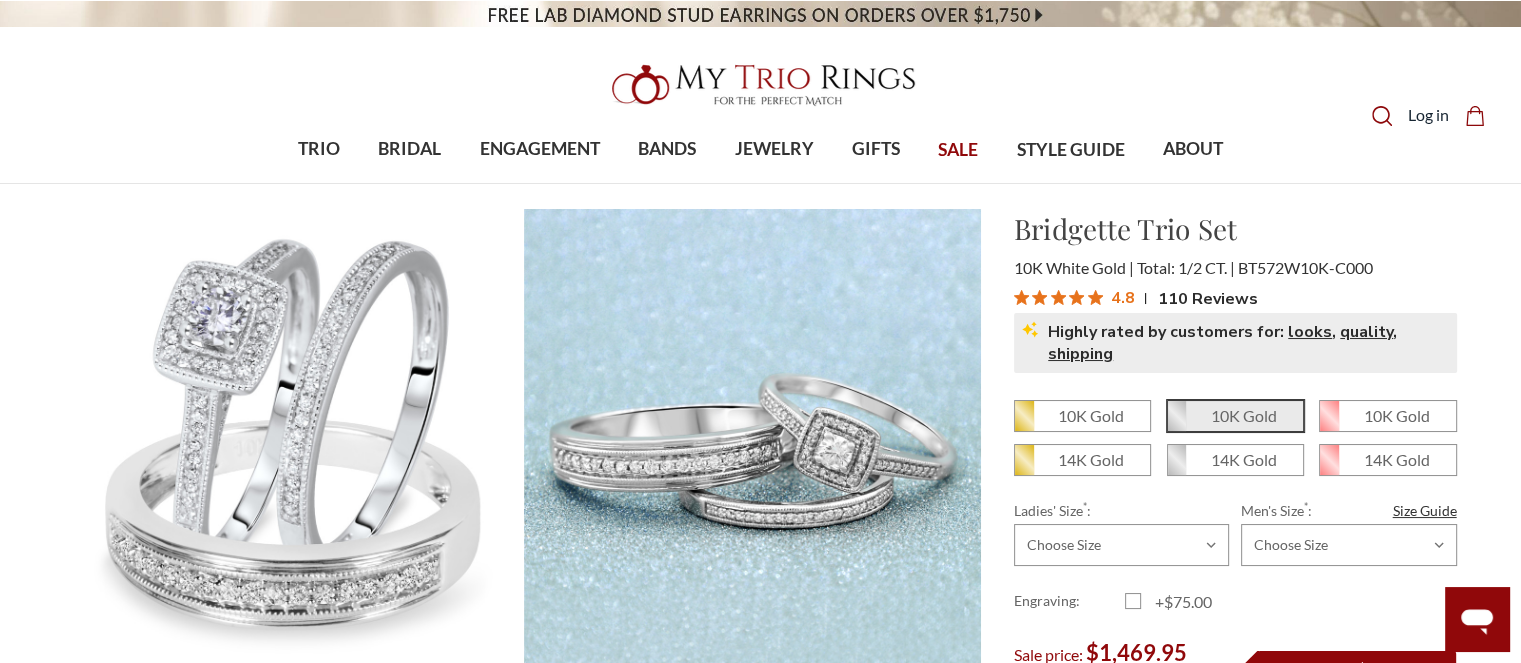 click on "TRIO
show submenu for TRIO
Browse by Gemstone
Natural Diamonds
Lab Diamonds
Colored Lab Diamonds
Ruby
Morganite" at bounding box center [760, 150] 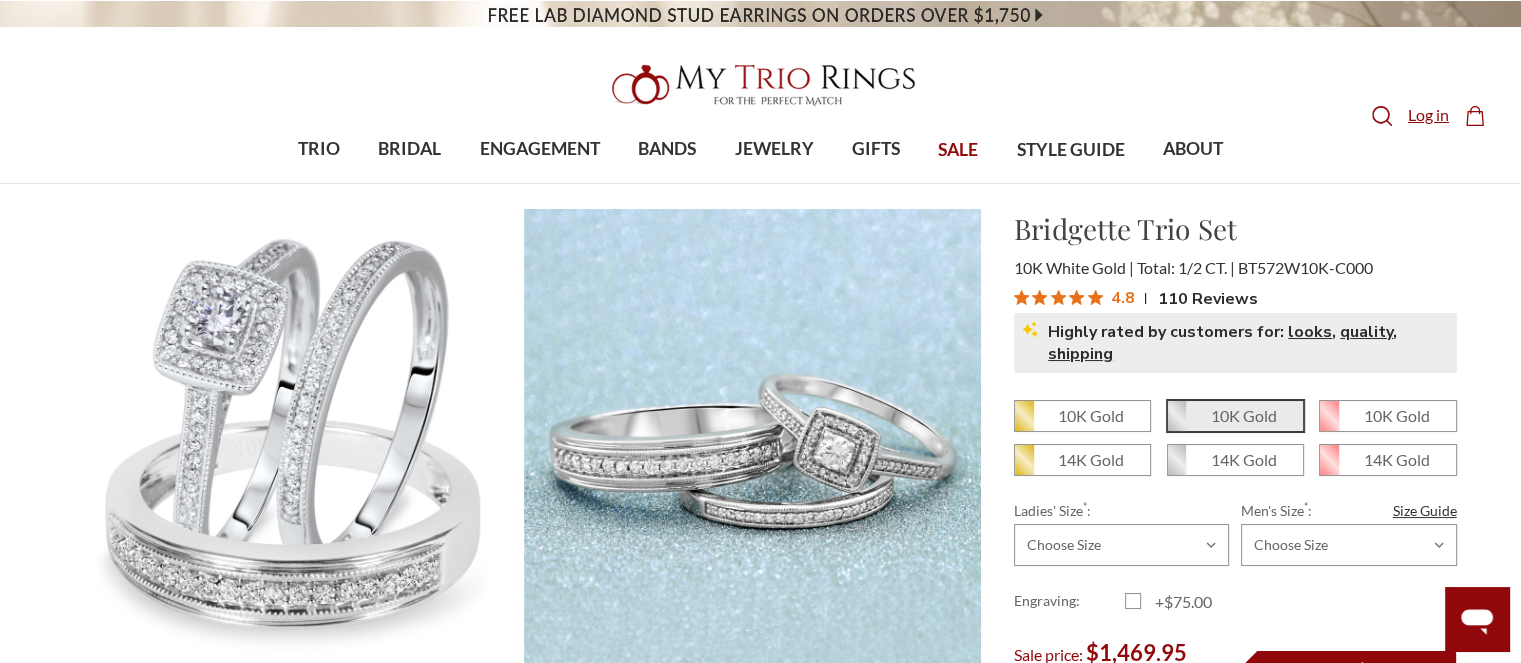 click on "Log in" at bounding box center (1428, 115) 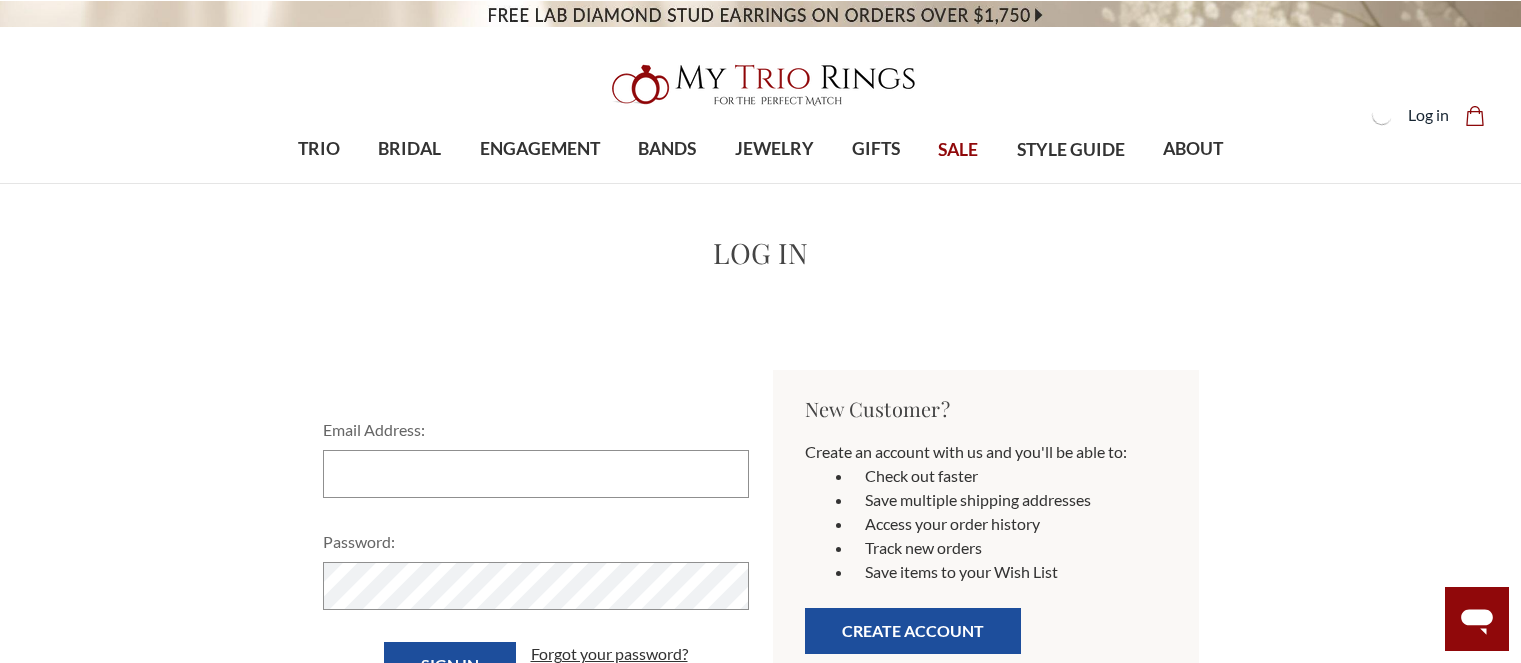 scroll, scrollTop: 0, scrollLeft: 0, axis: both 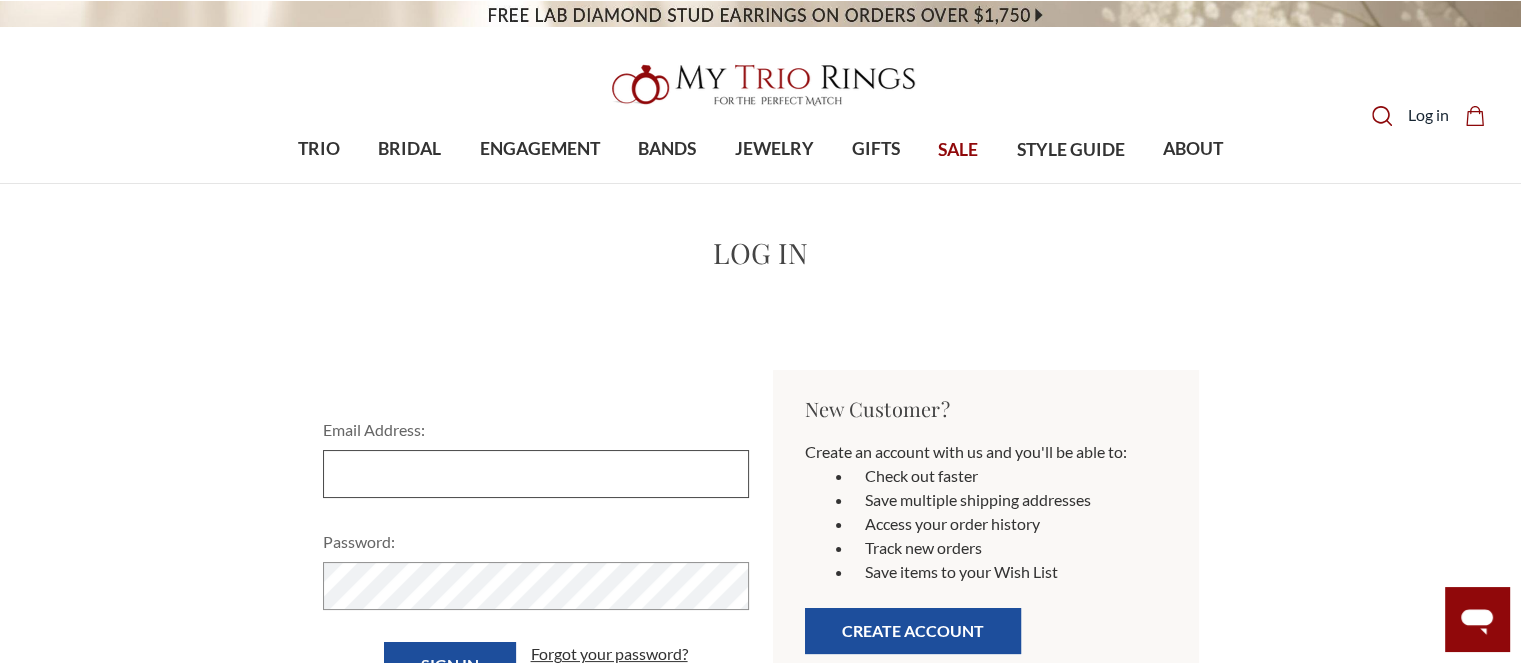 click on "Email Address:" at bounding box center [536, 474] 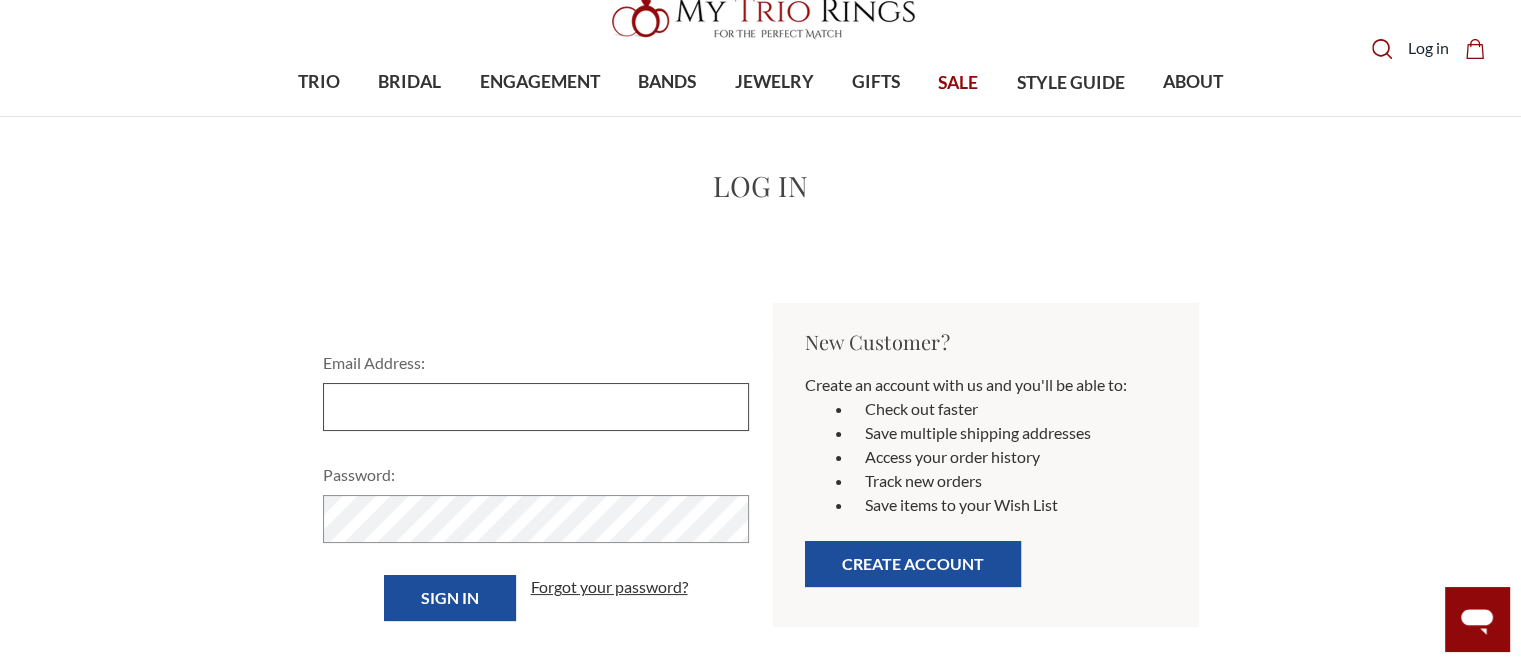 scroll, scrollTop: 100, scrollLeft: 0, axis: vertical 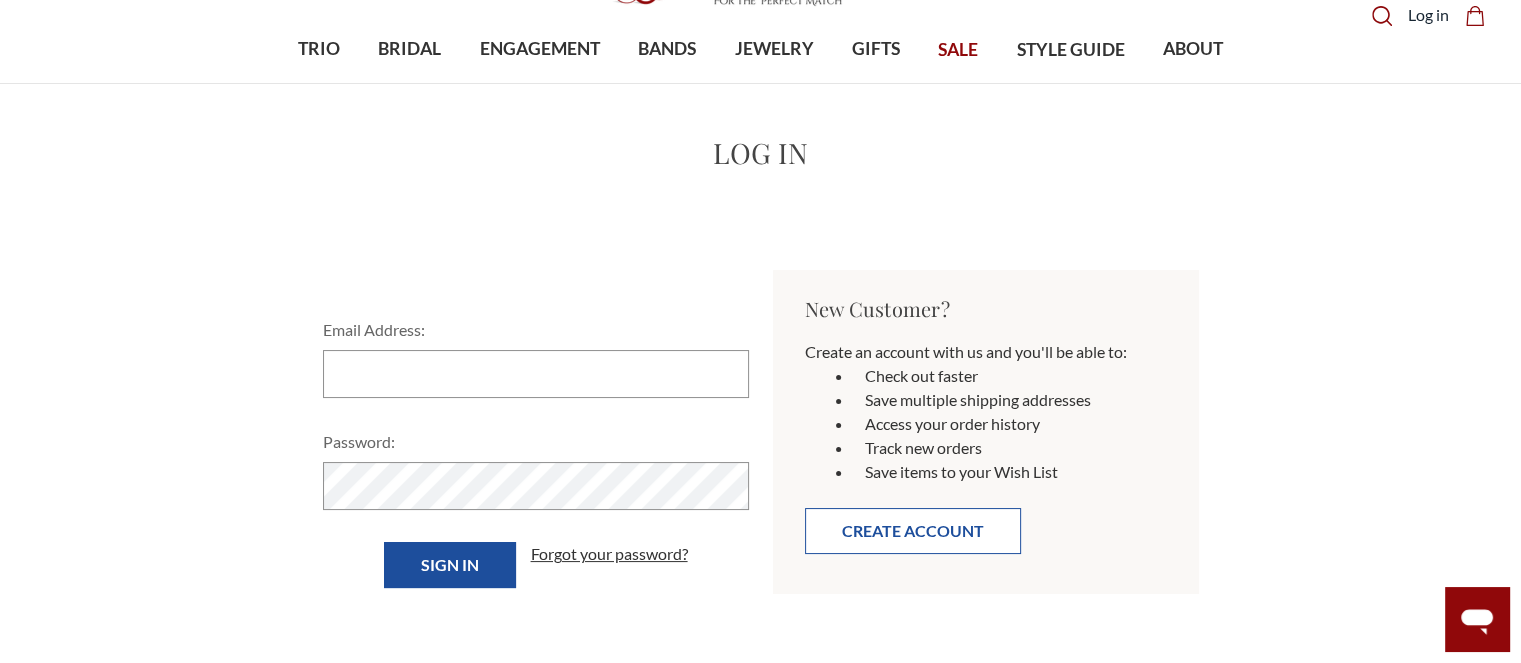 click on "Create Account" at bounding box center [913, 531] 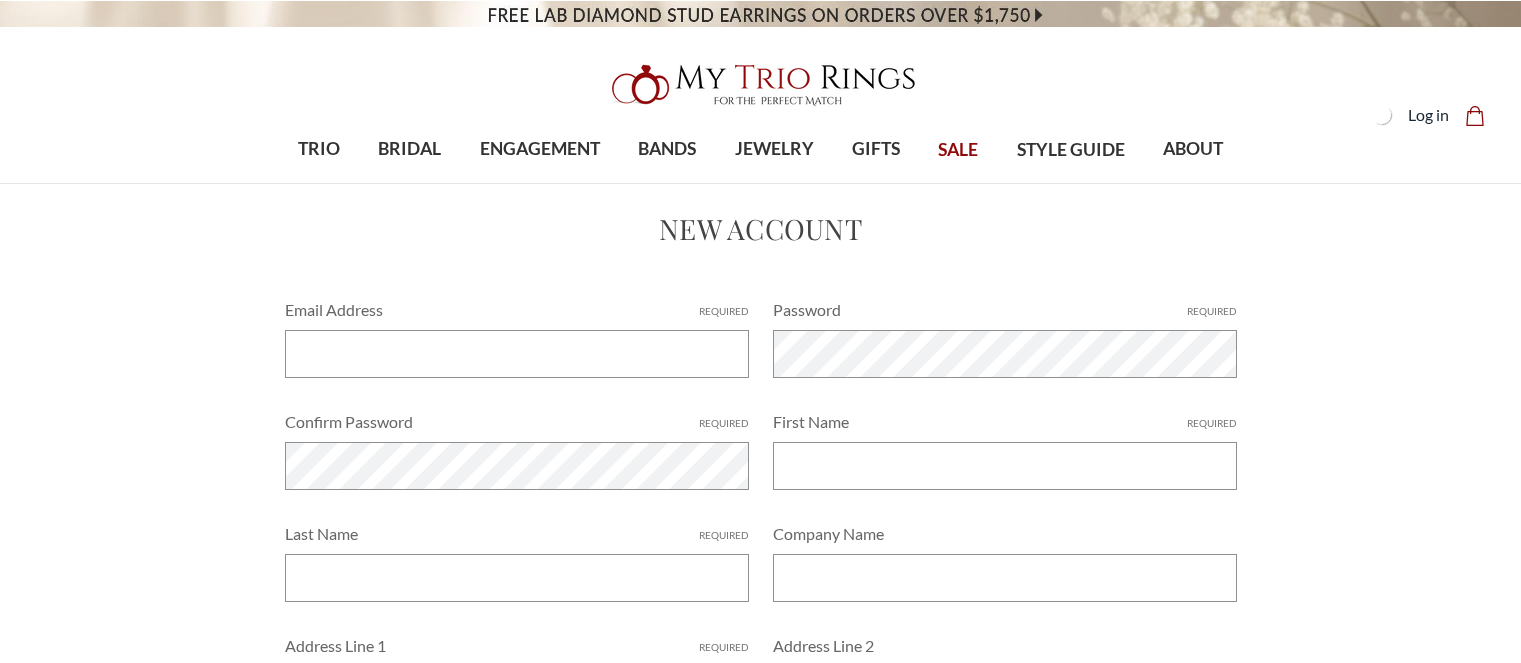scroll, scrollTop: 0, scrollLeft: 0, axis: both 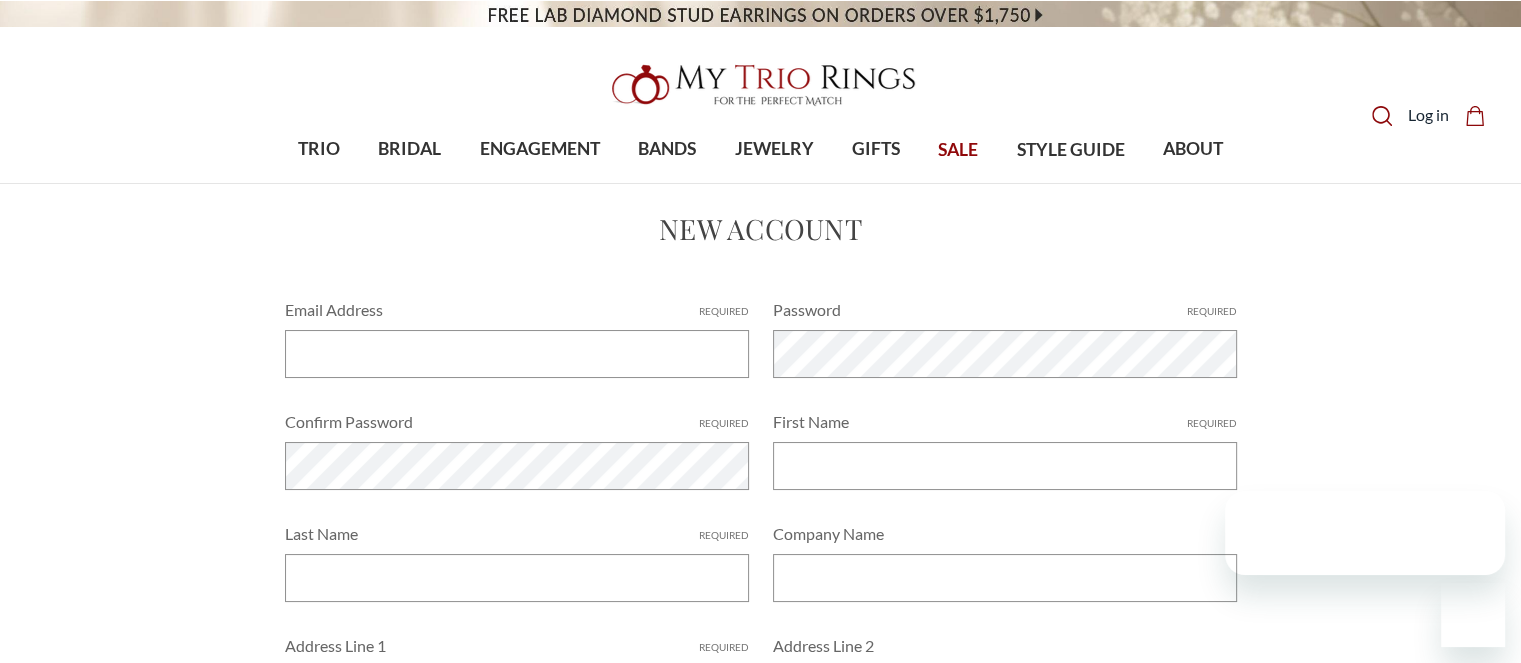 drag, startPoint x: 538, startPoint y: 316, endPoint x: 529, endPoint y: 324, distance: 12.0415945 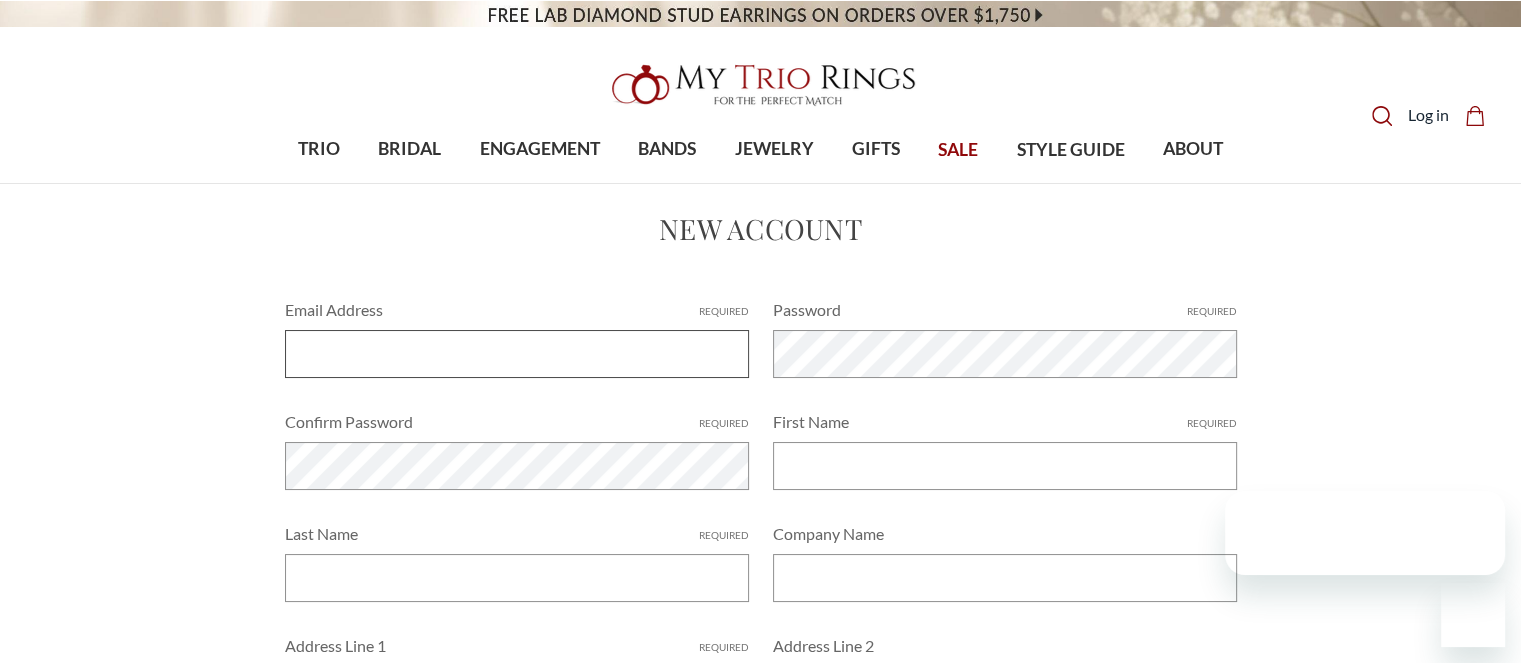 click on "Email Address
Required" at bounding box center (517, 354) 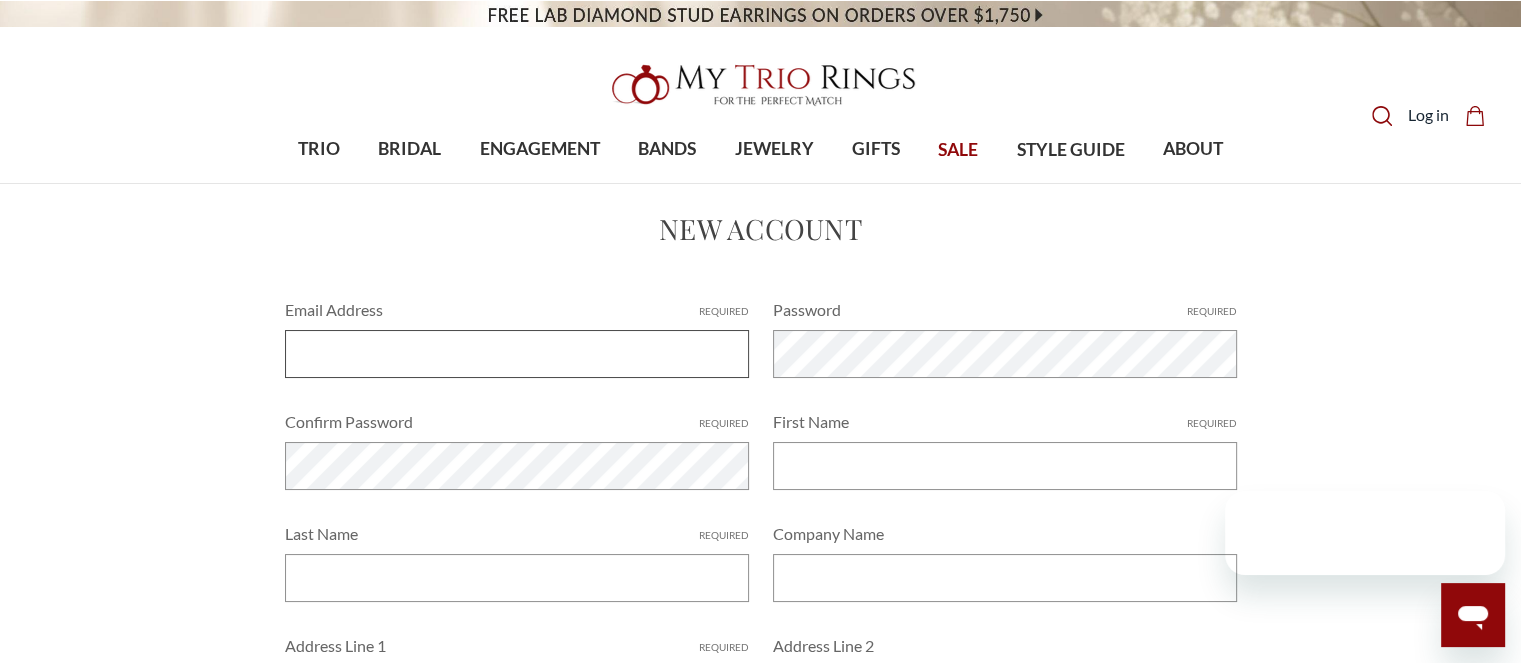 scroll, scrollTop: 0, scrollLeft: 0, axis: both 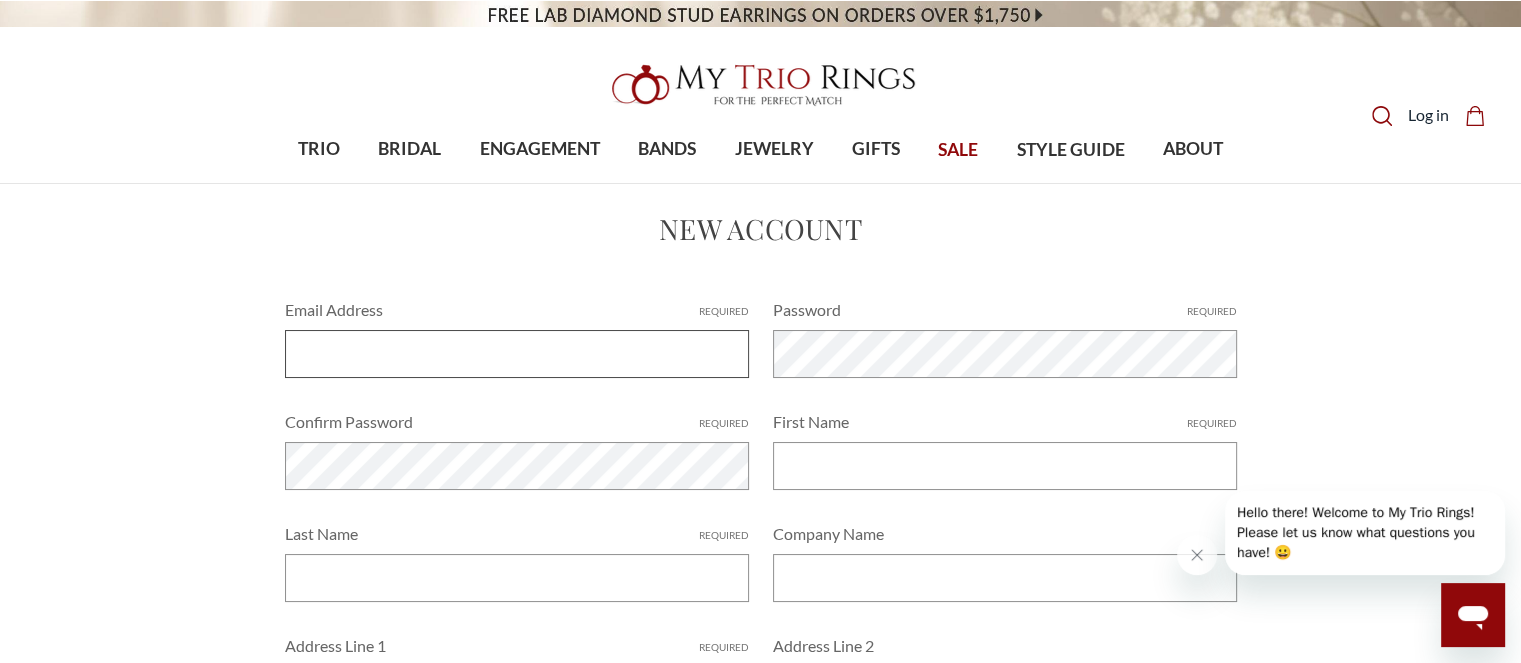 paste on "rmorris5713@[EXAMPLE.COM]" 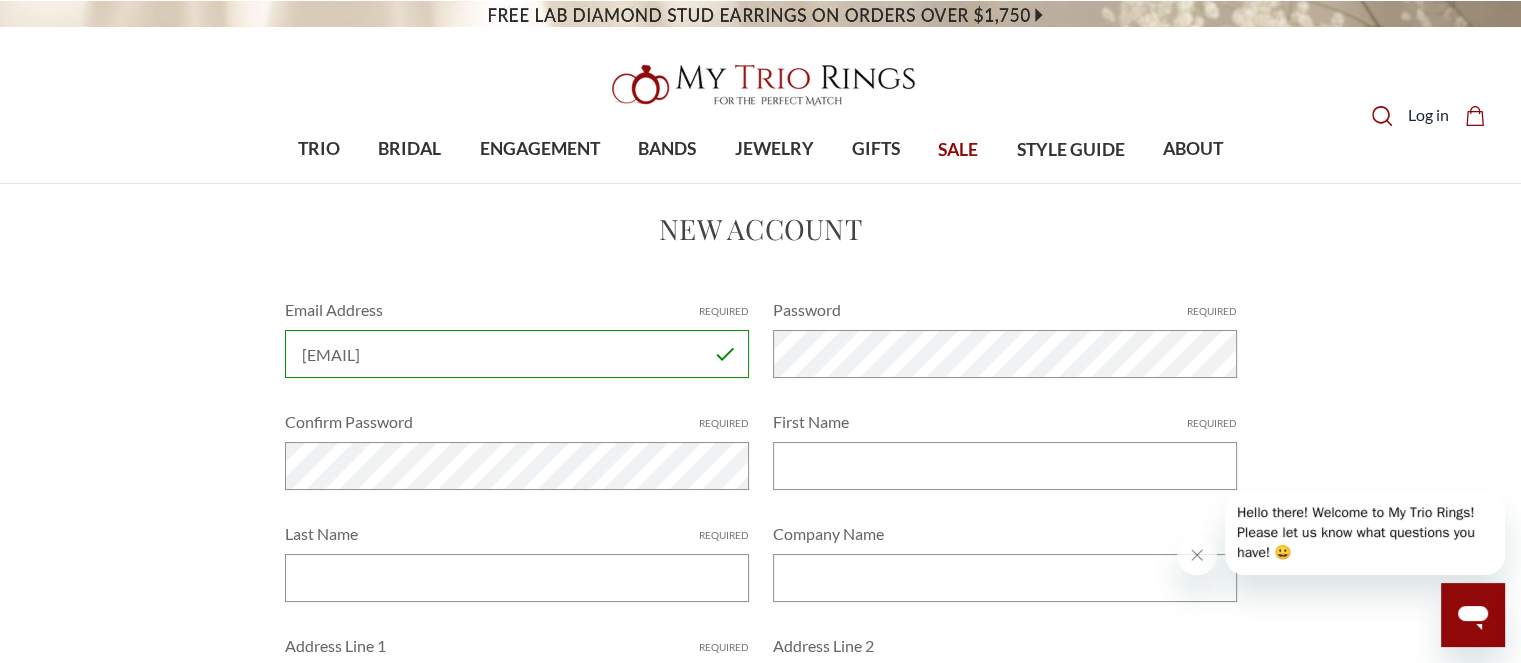 type on "rmorris5713@[EXAMPLE.COM]" 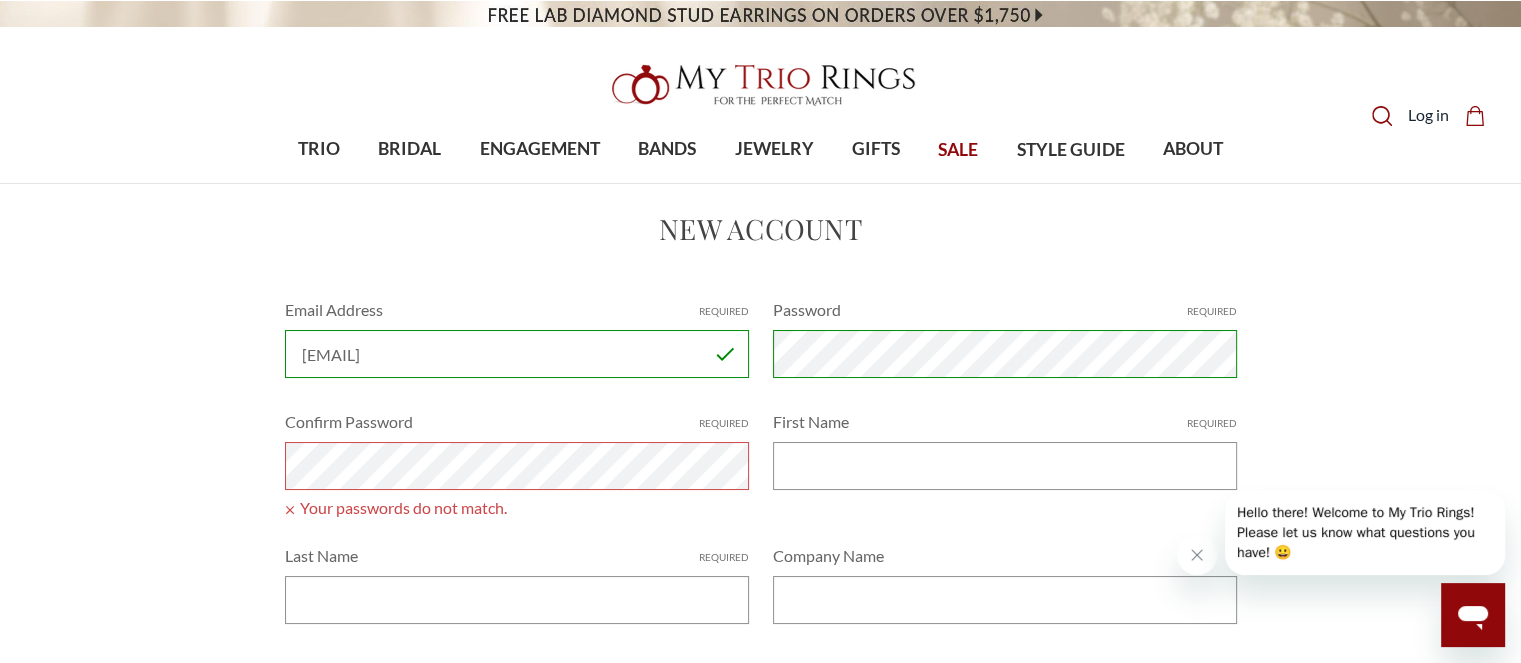 click on "Confirm Password
Required
Your passwords do not match." at bounding box center [517, 461] 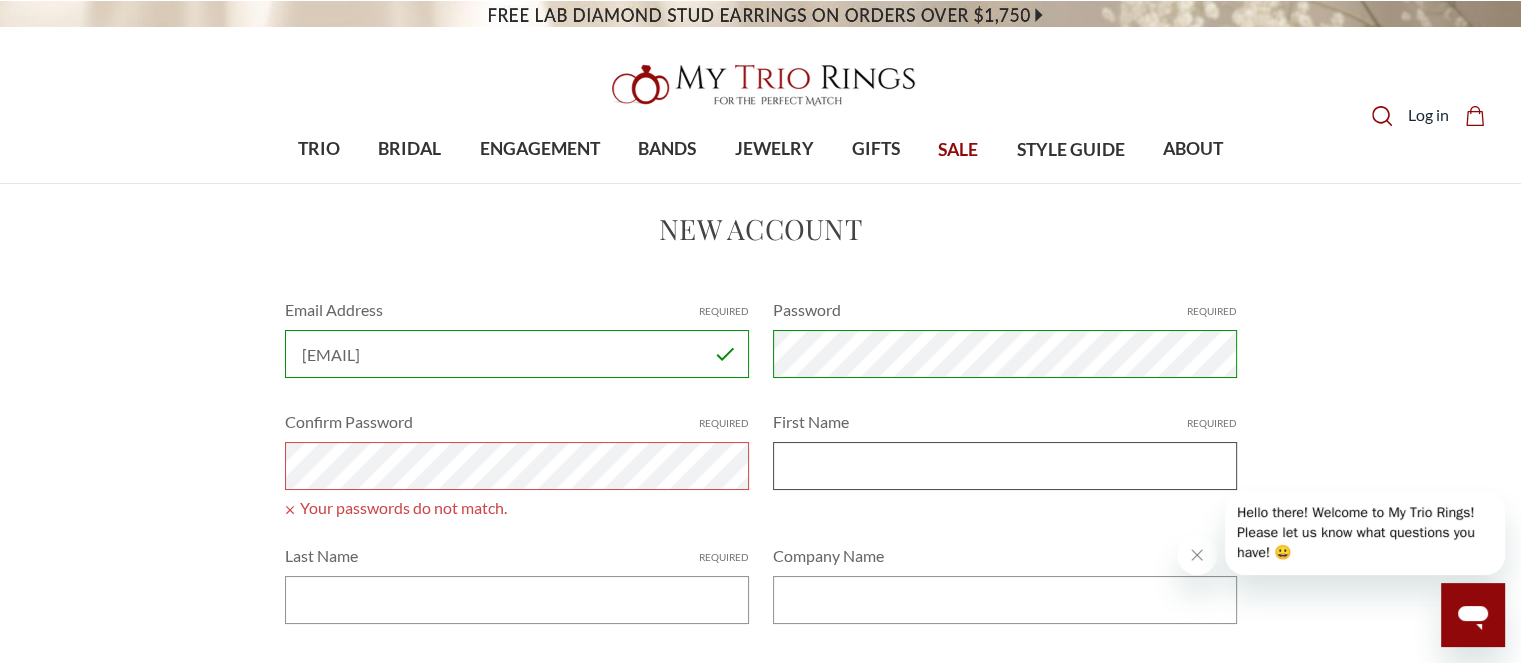 click on "First Name
Required" at bounding box center (1005, 466) 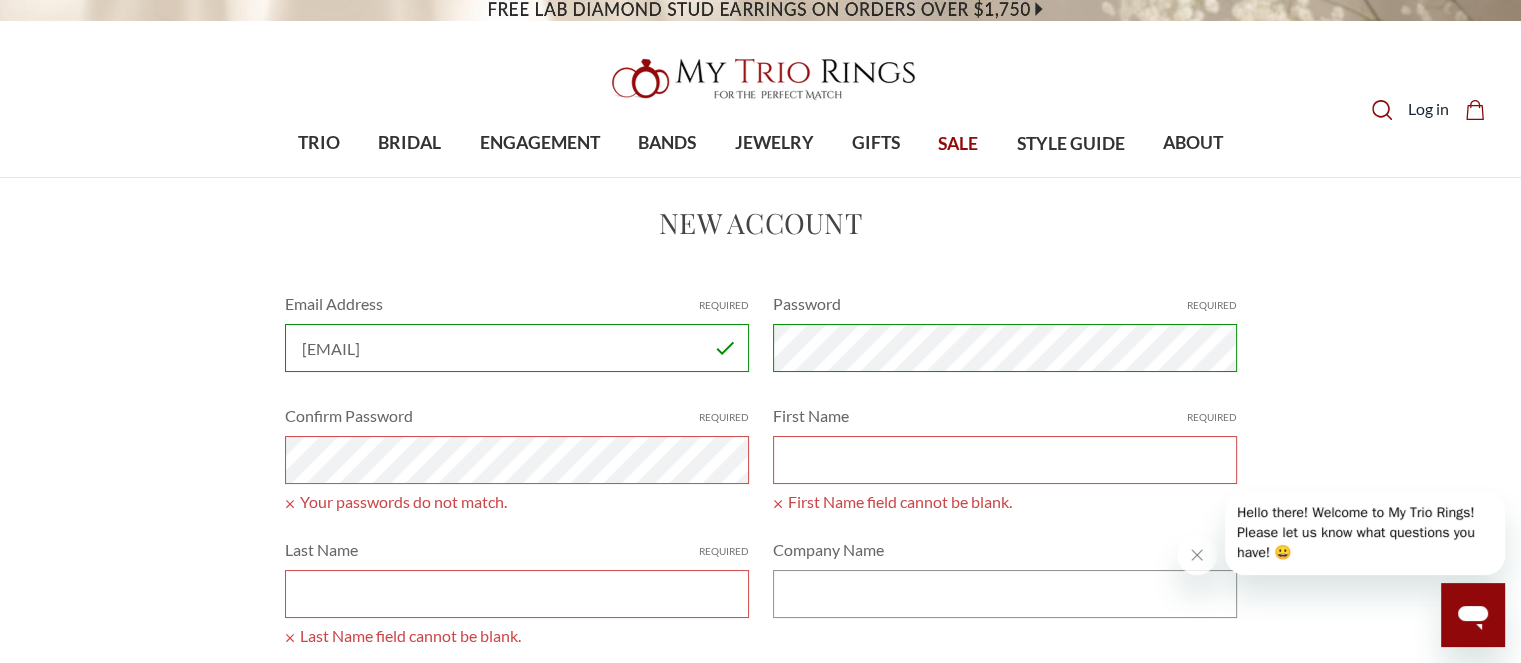 scroll, scrollTop: 0, scrollLeft: 0, axis: both 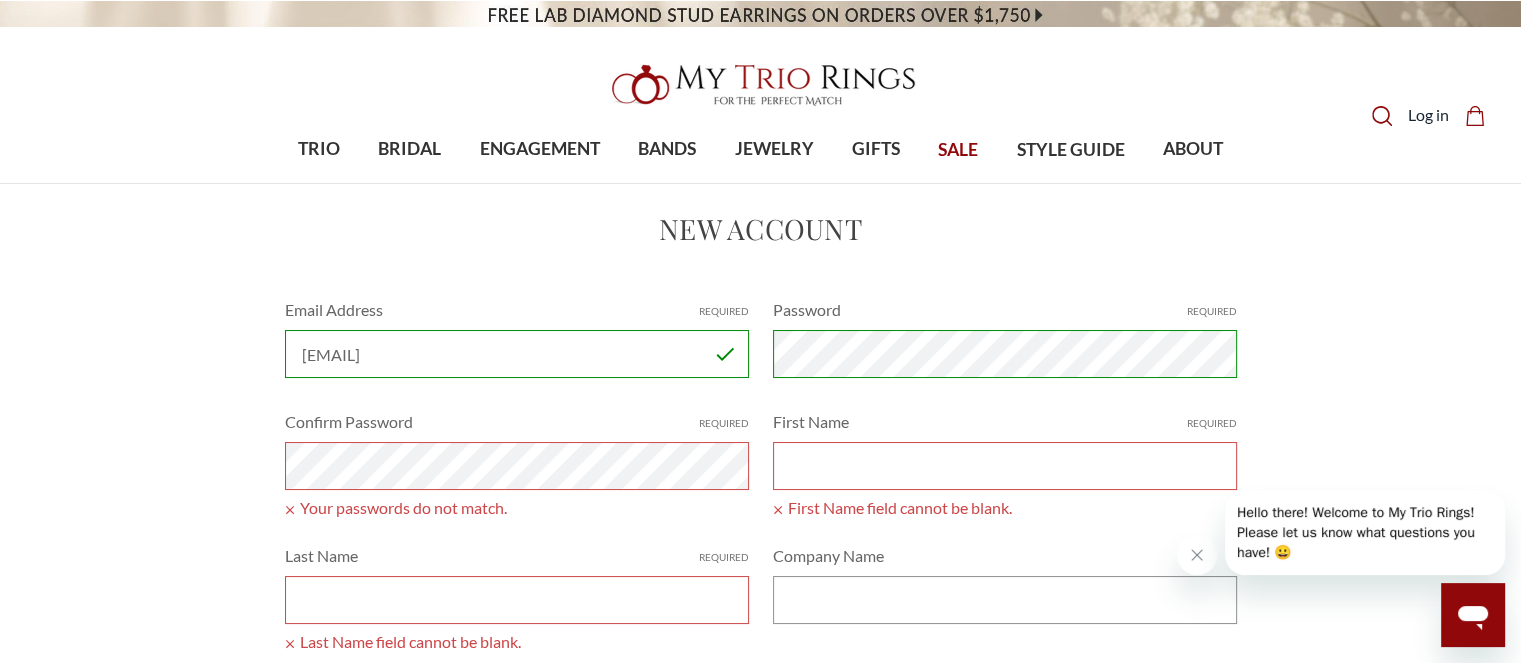 click on "Email Address
Required
rmorris5713@gmail.com
Password
Required
Passwords must be at least 7 characters and contain both alphabetic and numeric characters.
Confirm Password
Required
Your passwords do not match.
First Name
Required
First Name field cannot be blank.
Last Name
Required
Last Name field cannot be blank.
Company Name
Address Line 1
Required
Address Line 1 field cannot be blank.
Address Line 2
Suburb/City
Required
Required" at bounding box center [761, 723] 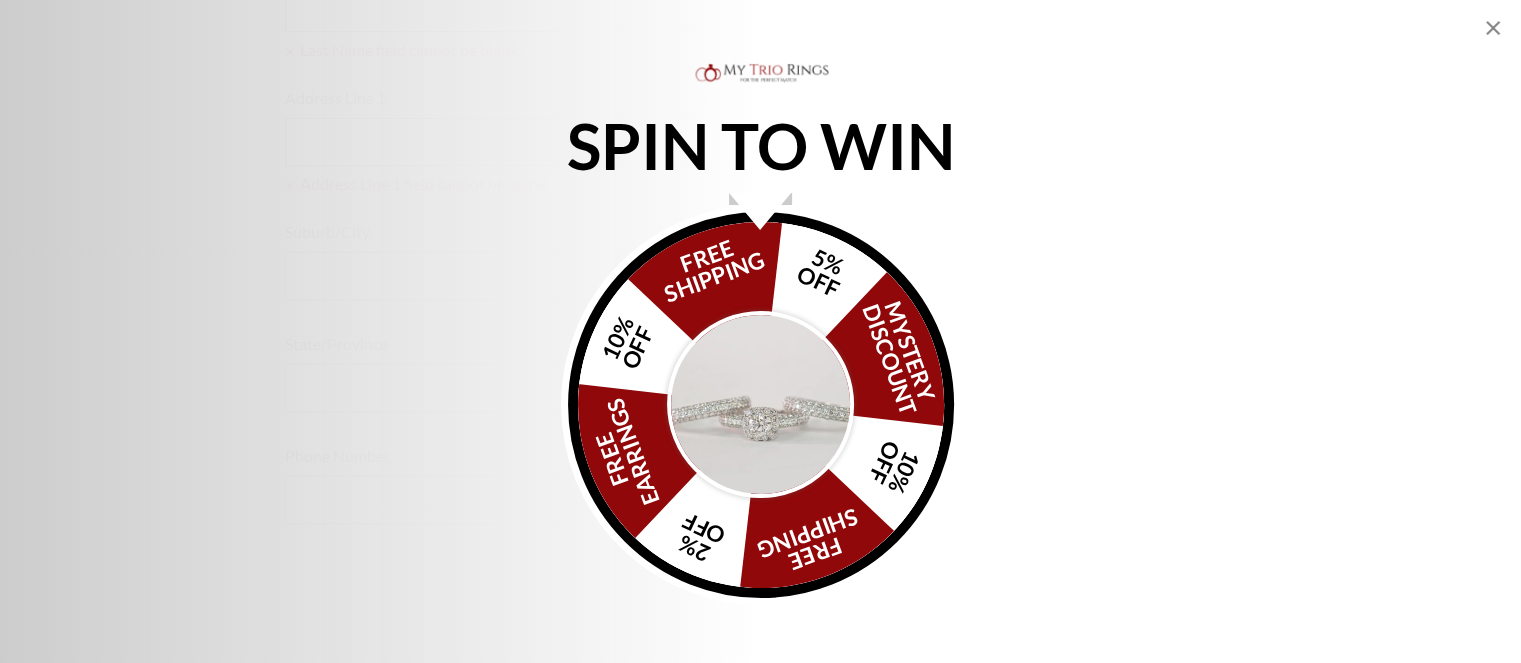 scroll, scrollTop: 600, scrollLeft: 0, axis: vertical 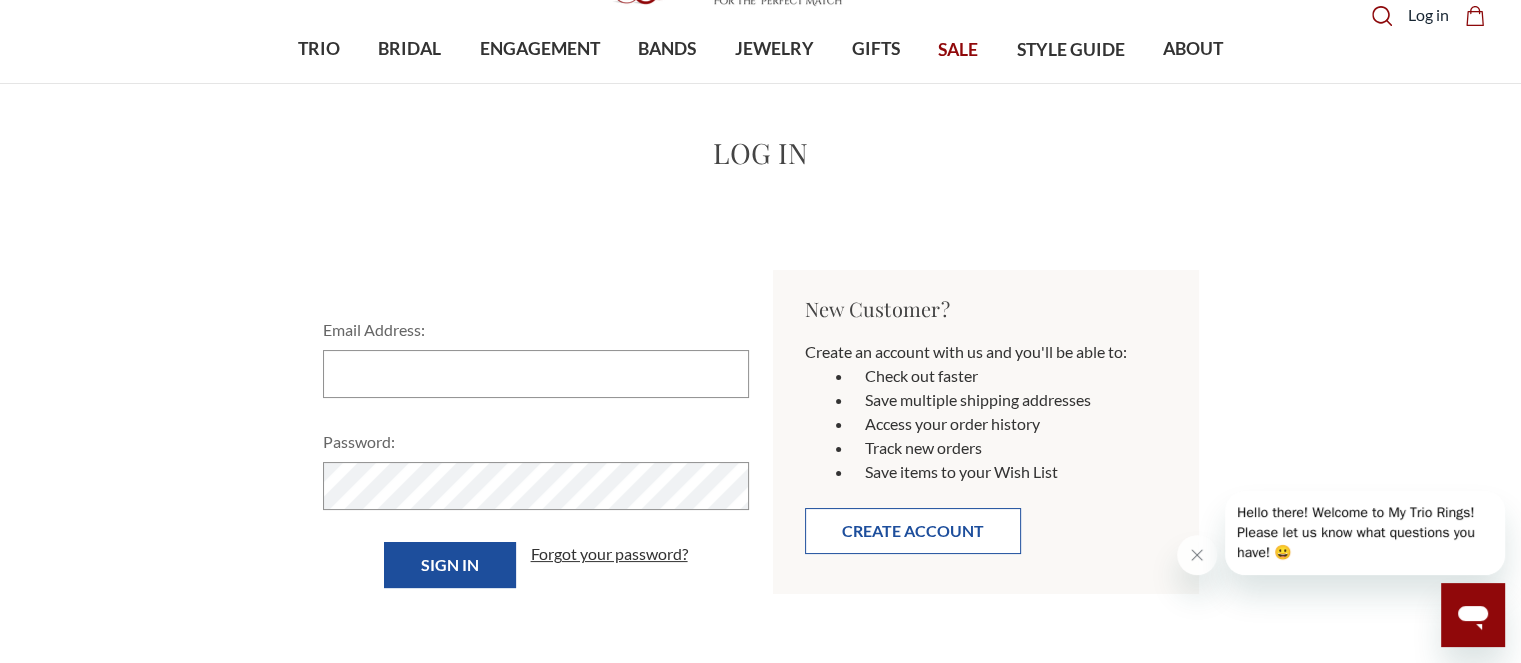 click on "Create Account" at bounding box center [913, 531] 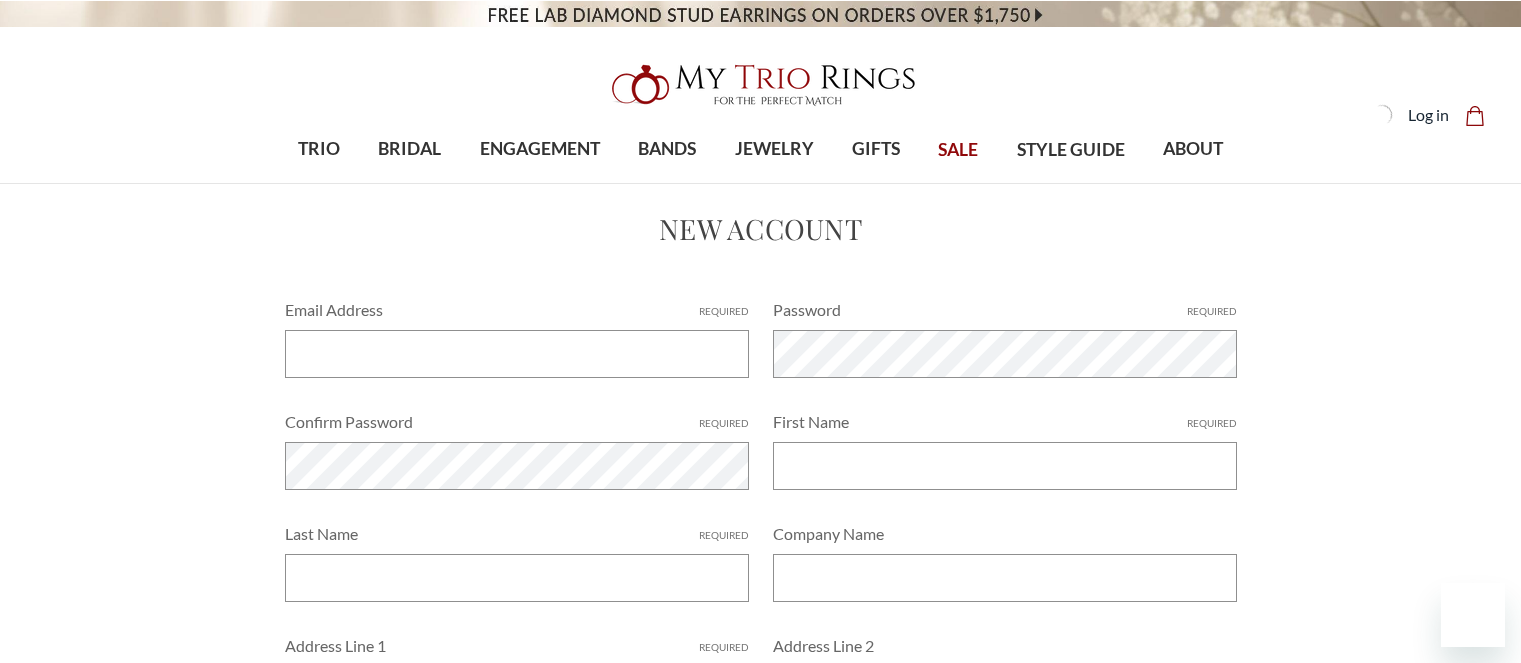 scroll, scrollTop: 0, scrollLeft: 0, axis: both 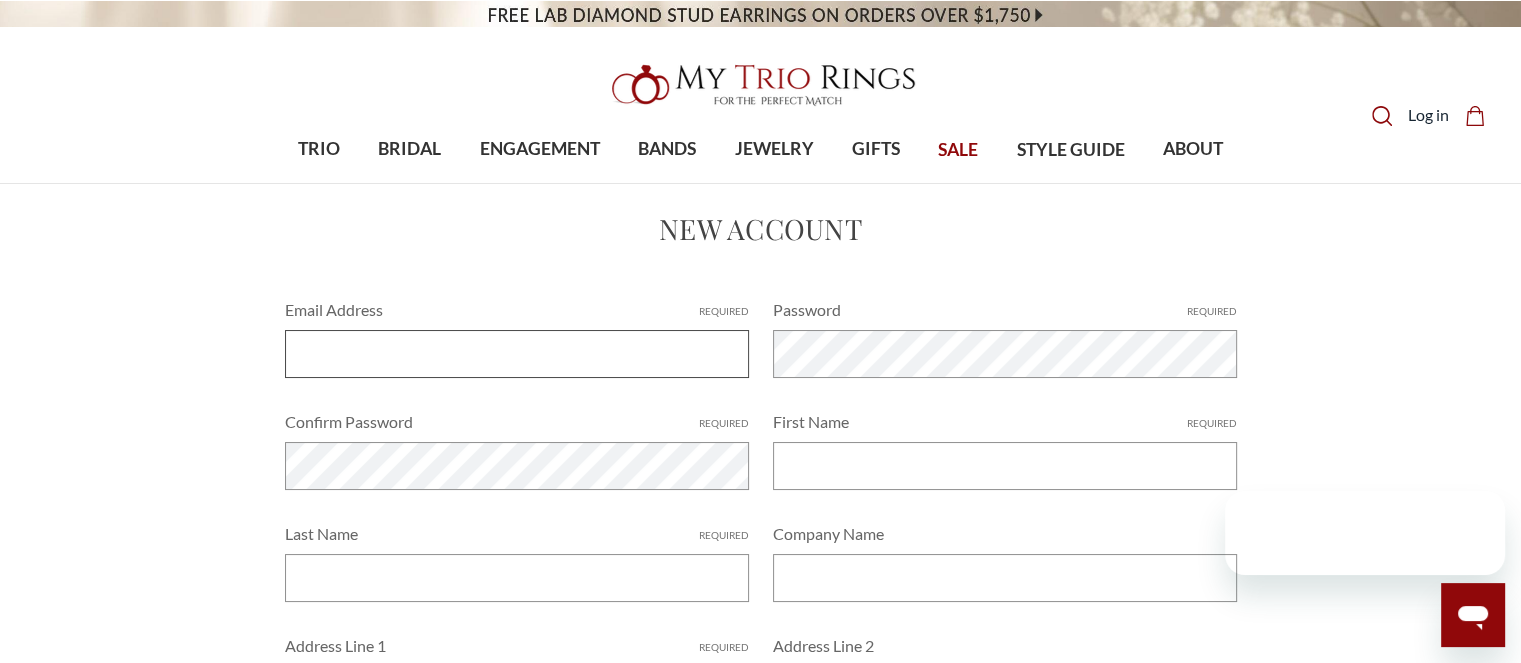 click on "Email Address
Required" at bounding box center [517, 354] 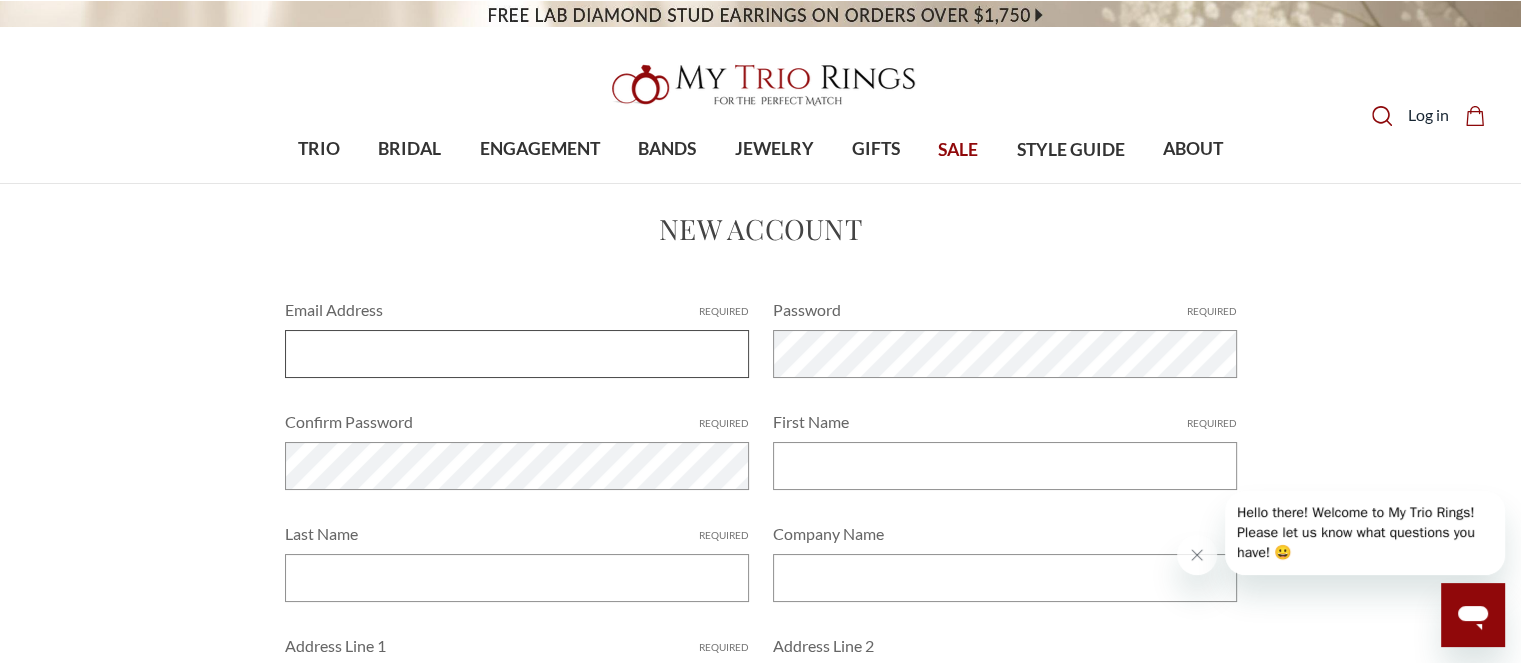 paste on "rmorris5713@[EXAMPLE.COM]" 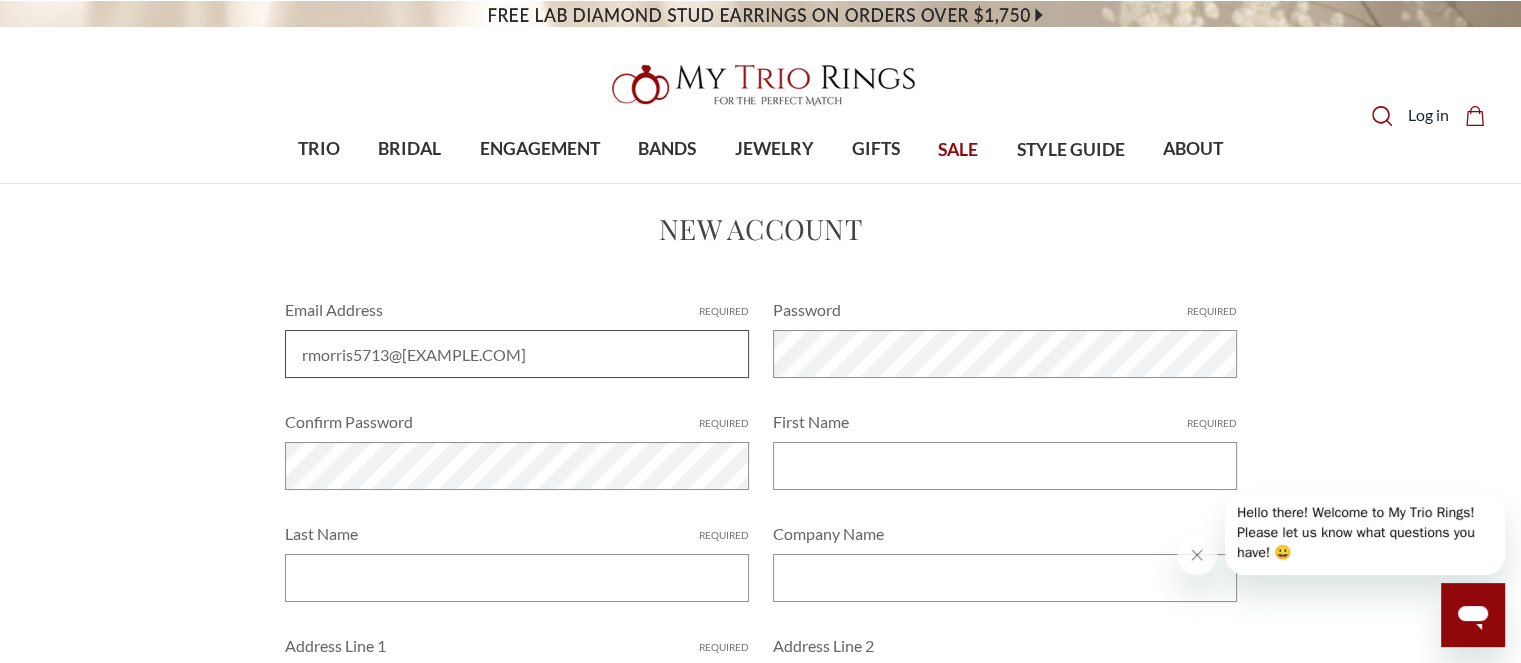 scroll, scrollTop: 0, scrollLeft: 0, axis: both 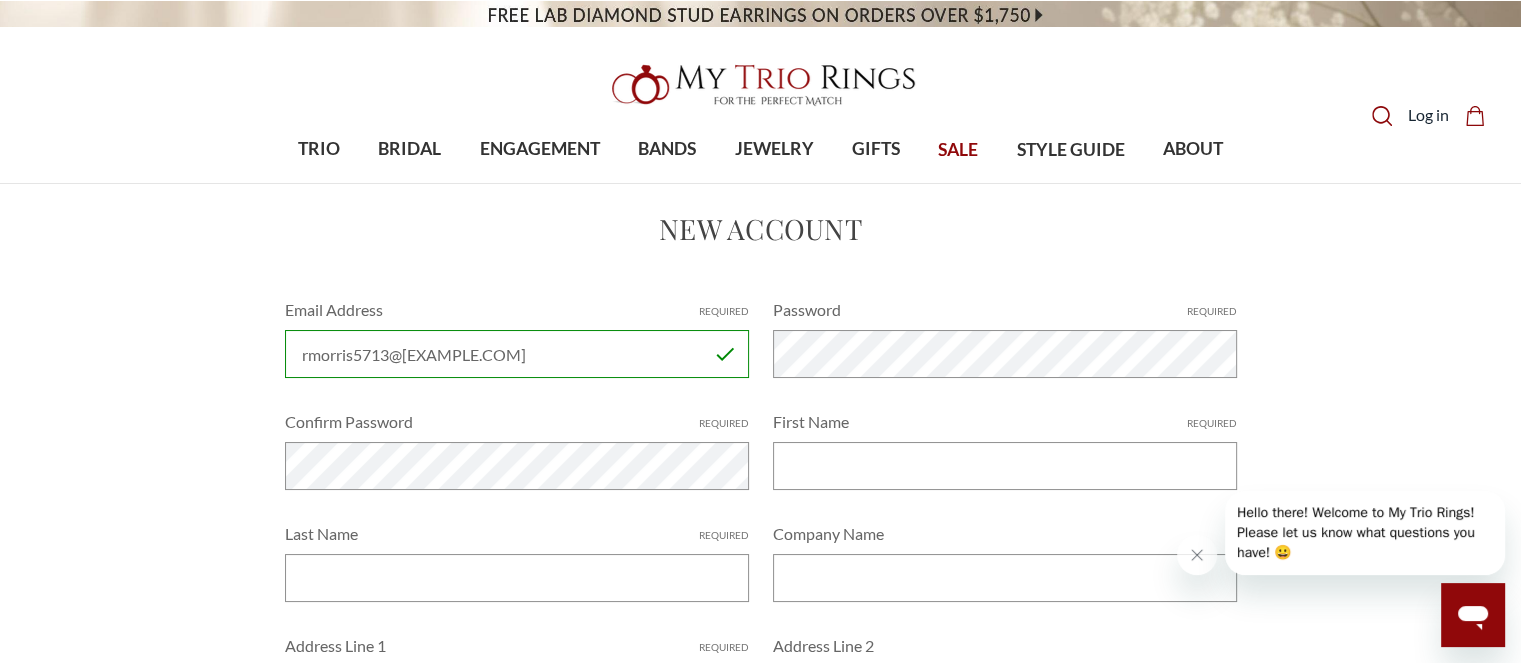 type on "rmorris5713@[EXAMPLE.COM]" 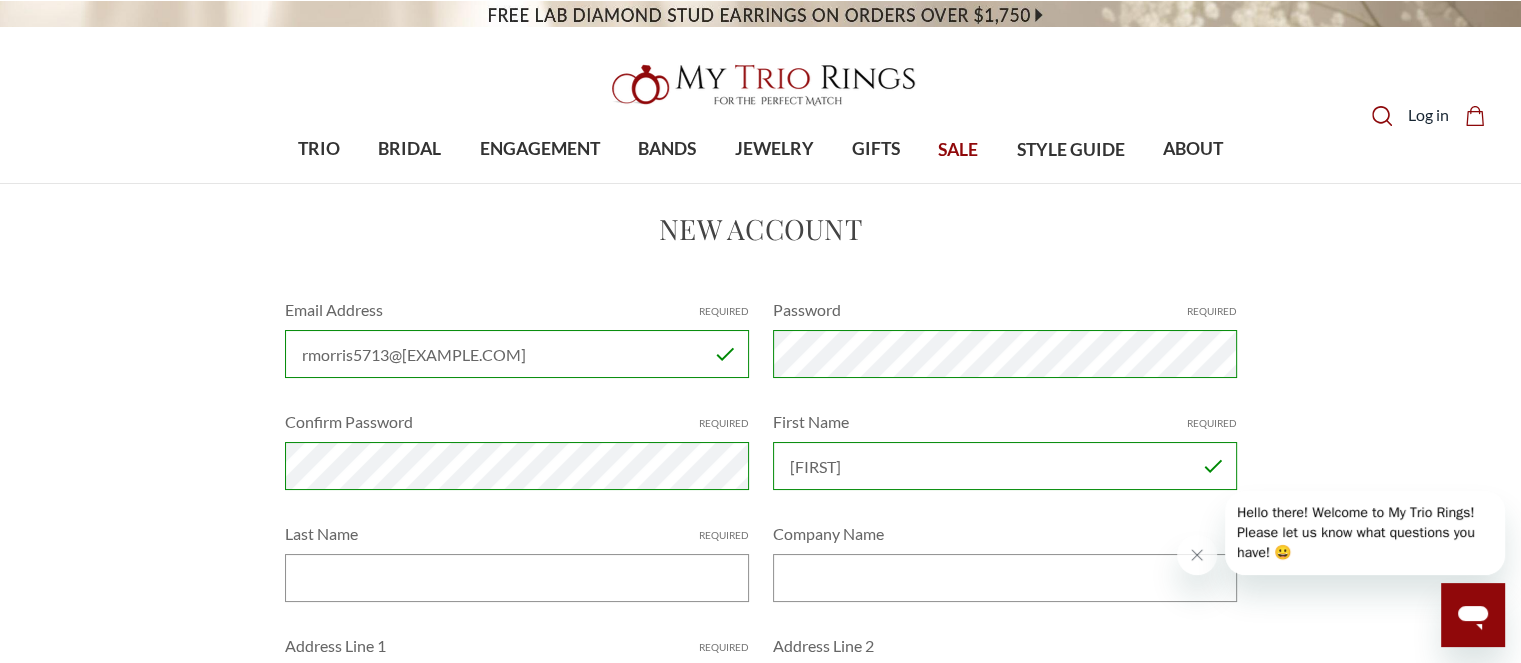 type on "Ronald" 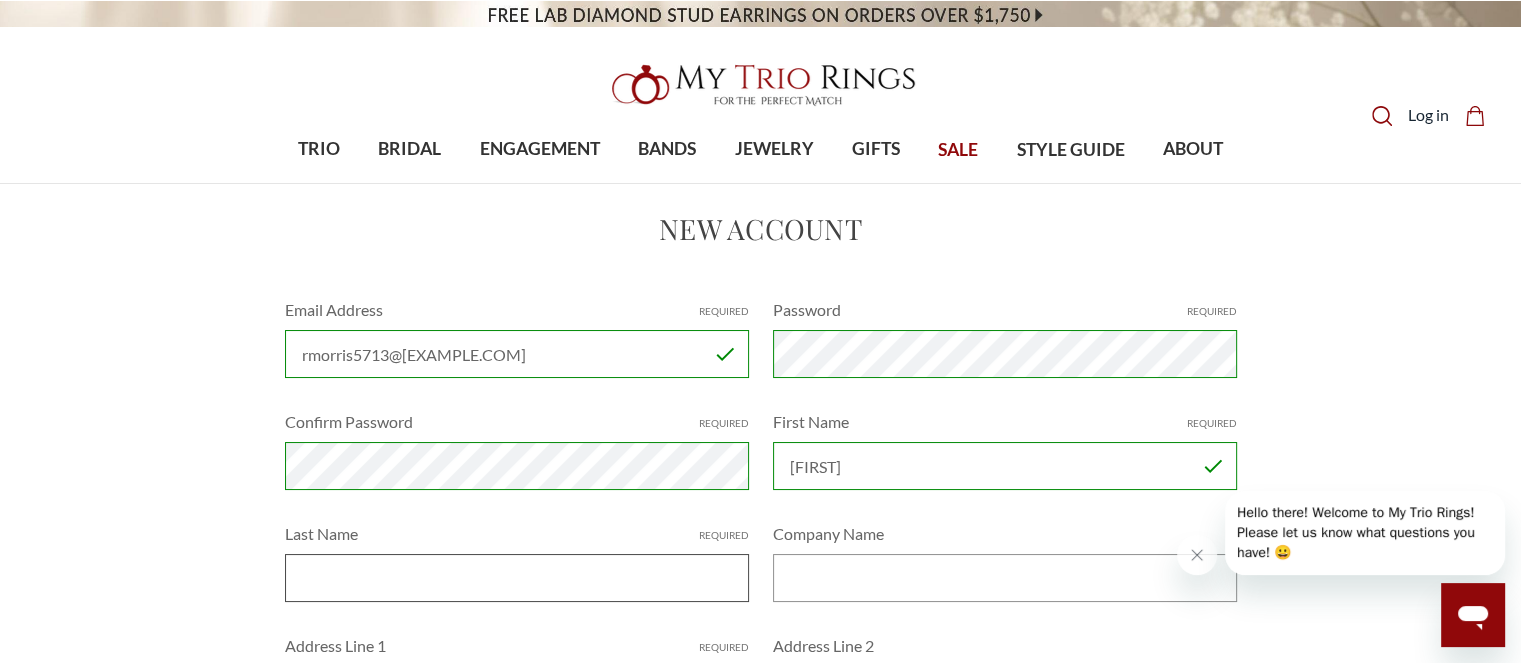 click on "Last Name
Required" at bounding box center (517, 578) 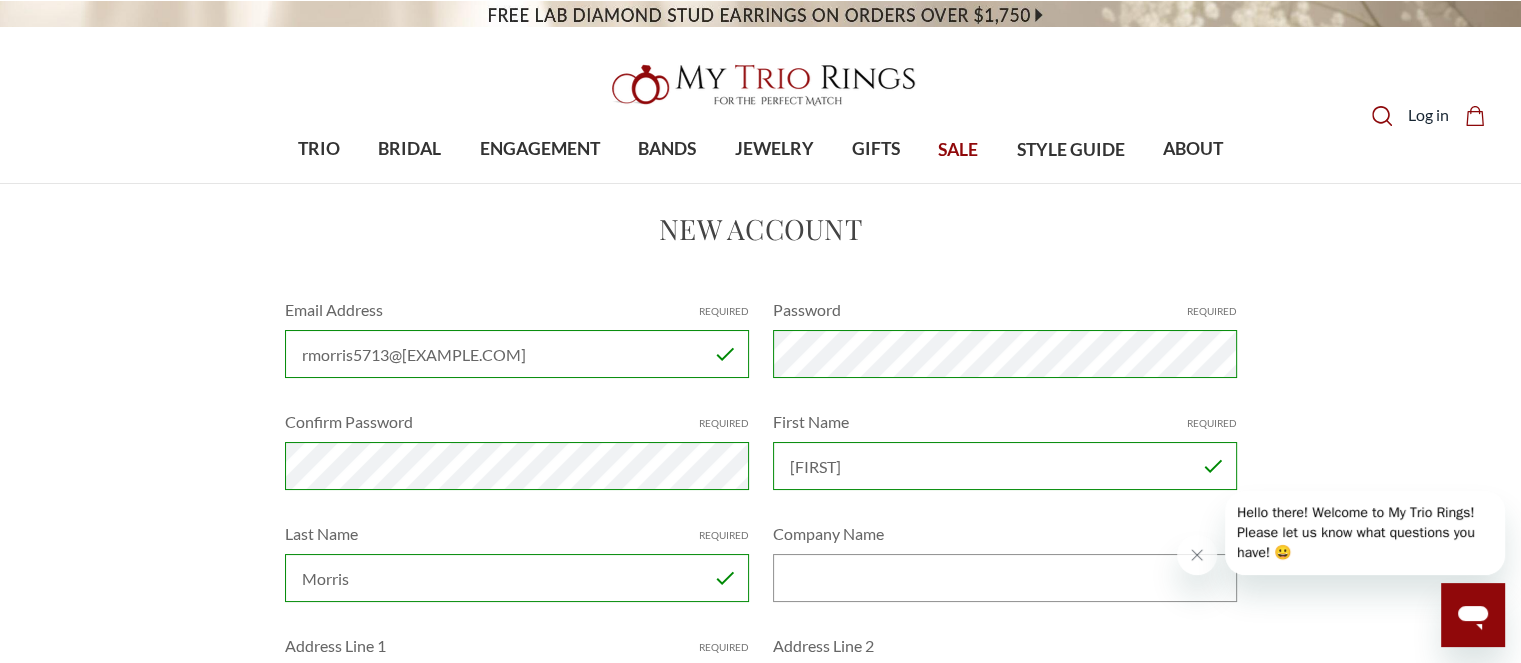 type on "Morris" 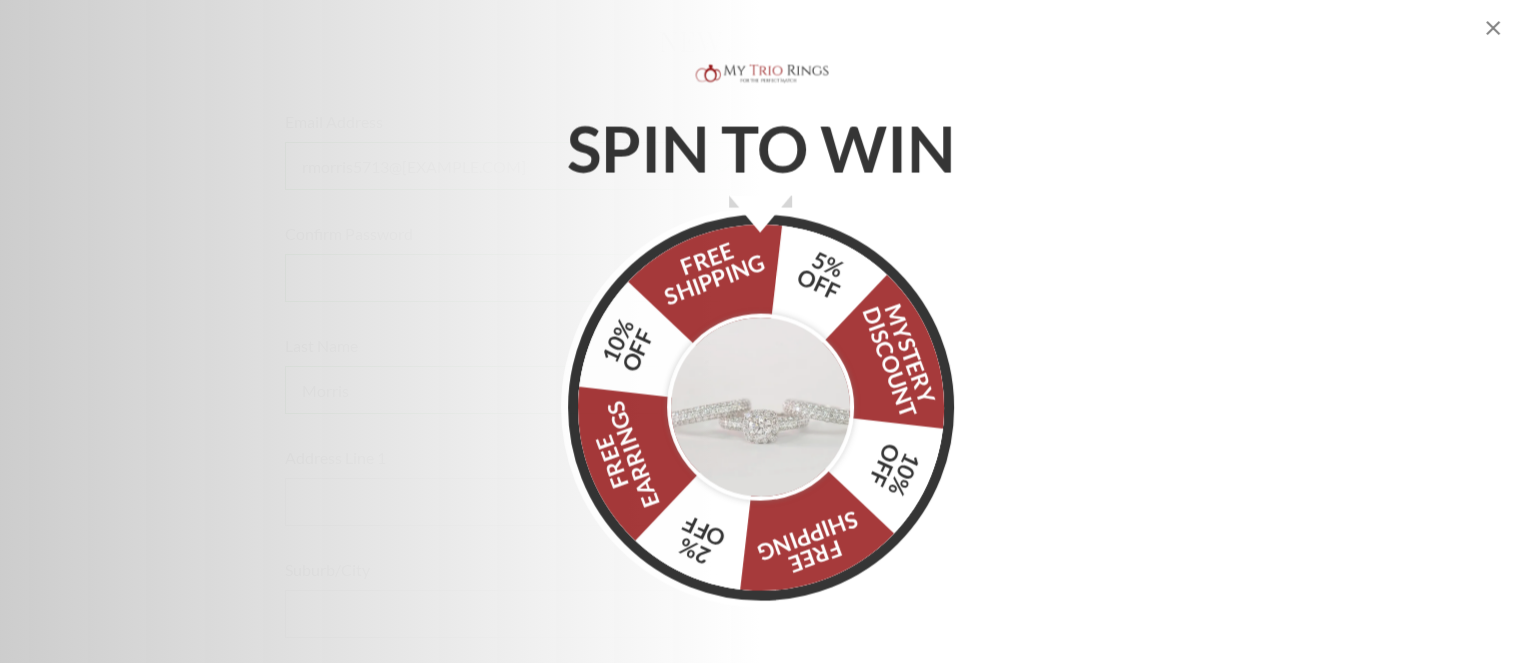 scroll, scrollTop: 0, scrollLeft: 0, axis: both 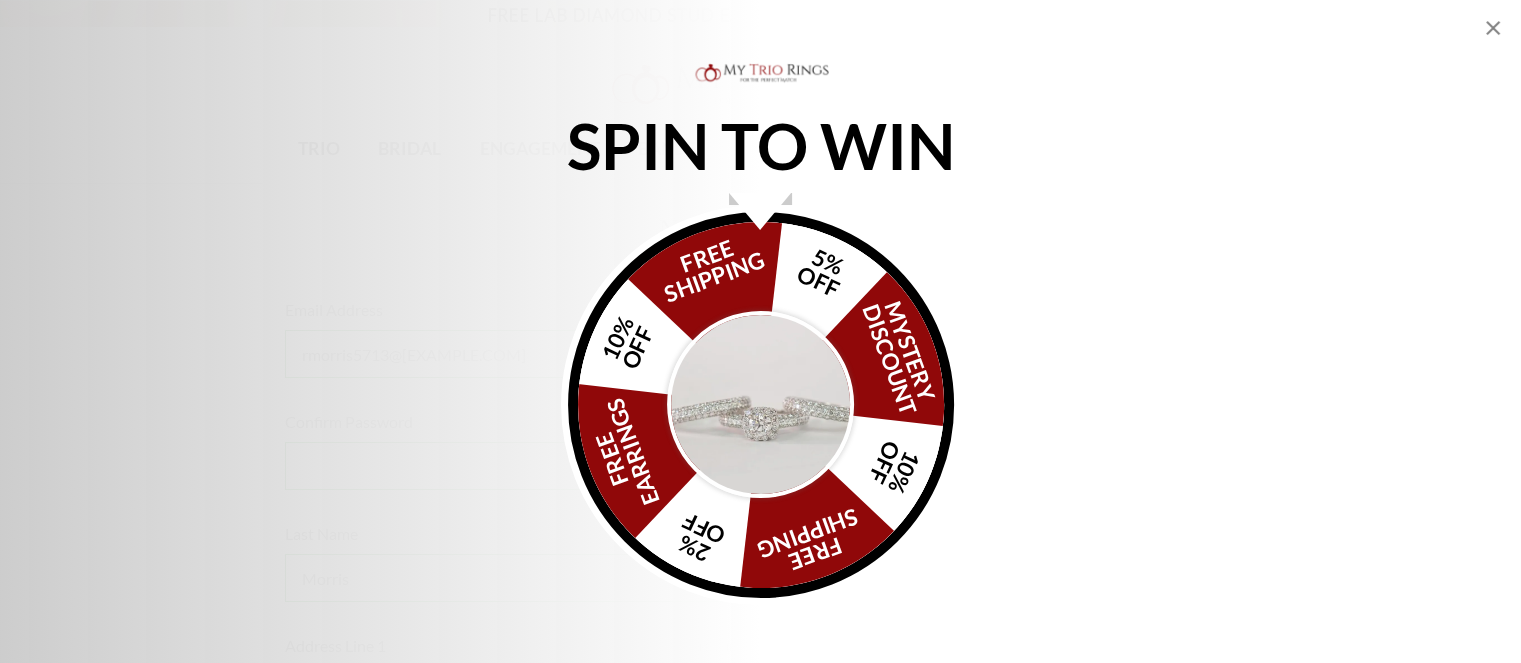 click 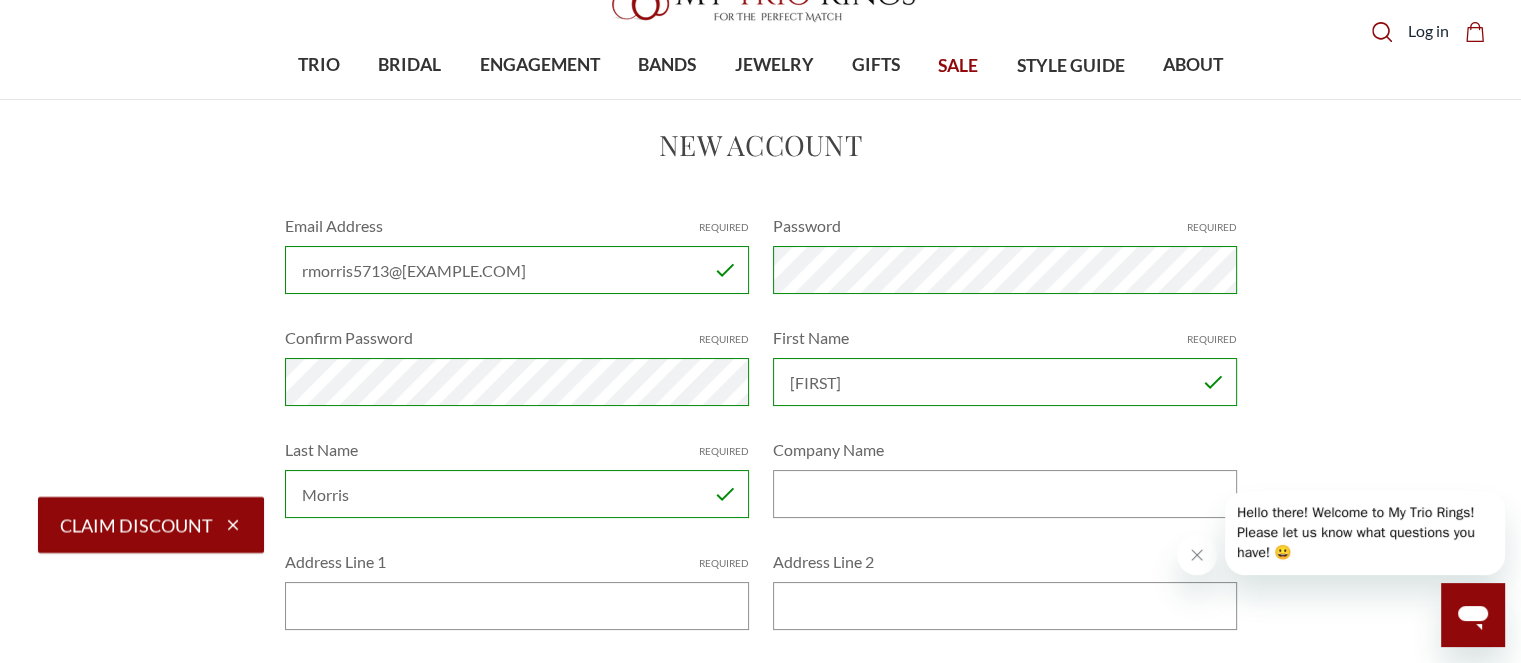 scroll, scrollTop: 200, scrollLeft: 0, axis: vertical 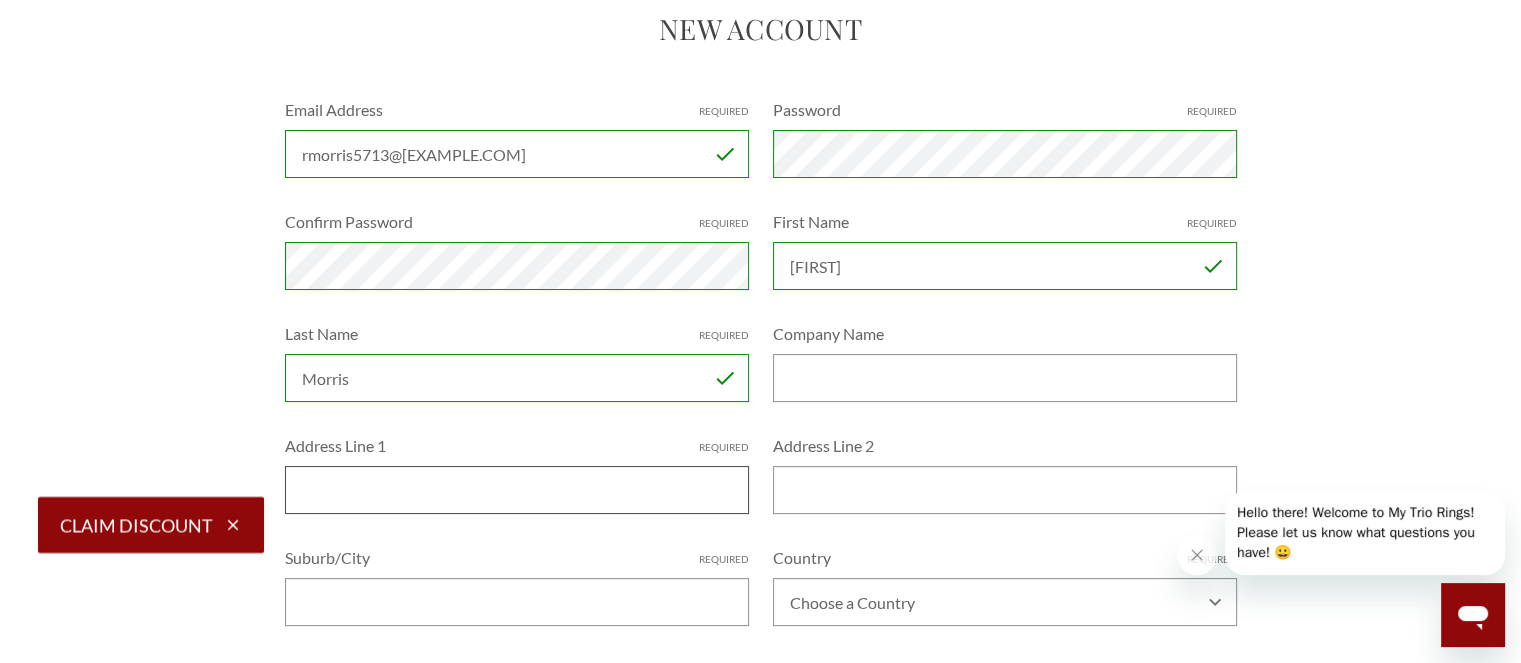 click on "Address Line 1
Required" at bounding box center (517, 490) 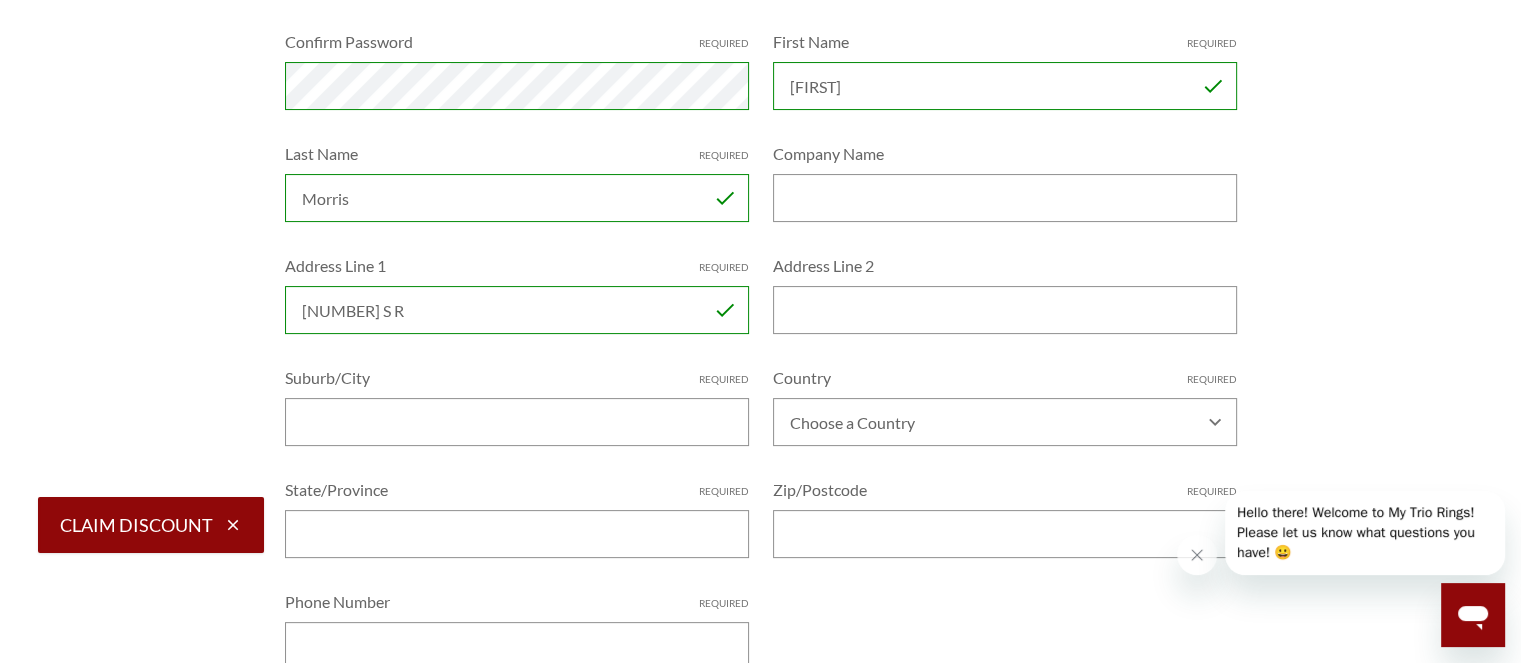 scroll, scrollTop: 400, scrollLeft: 0, axis: vertical 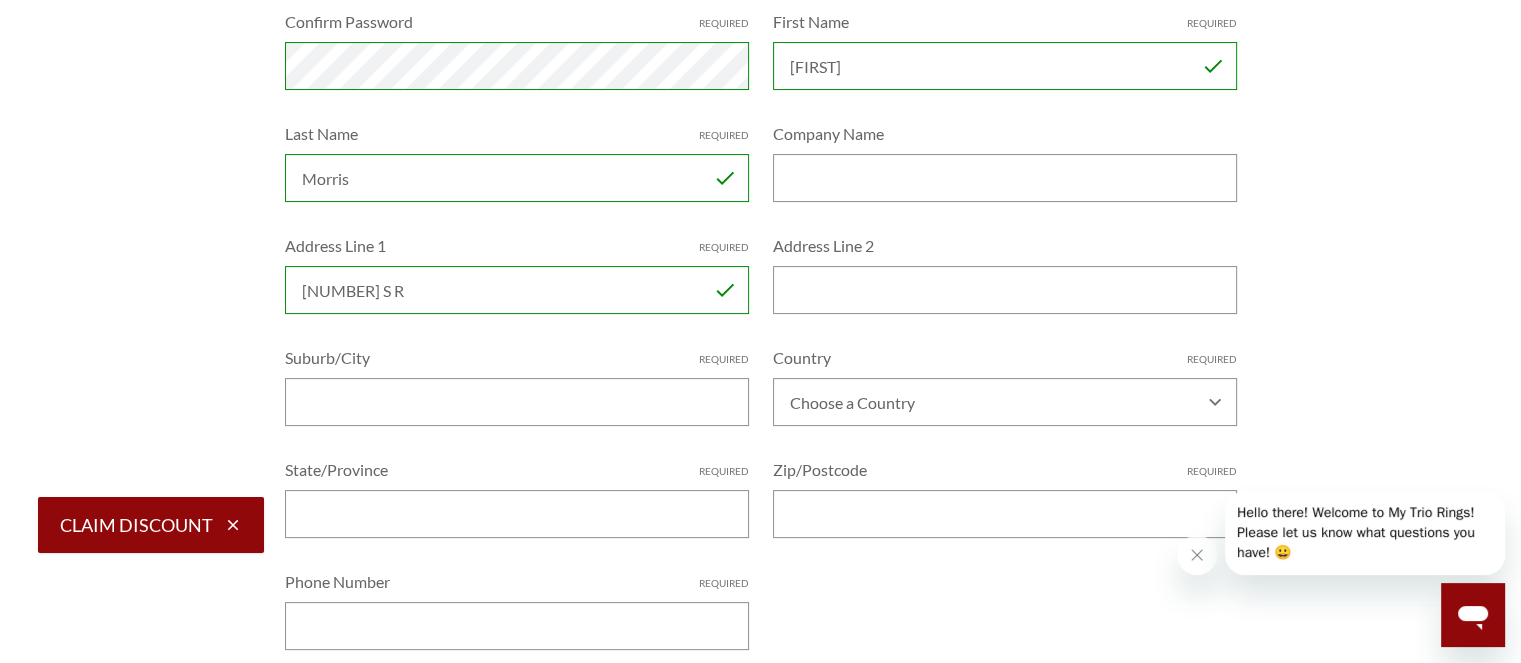 type on "7804 S Rhodes" 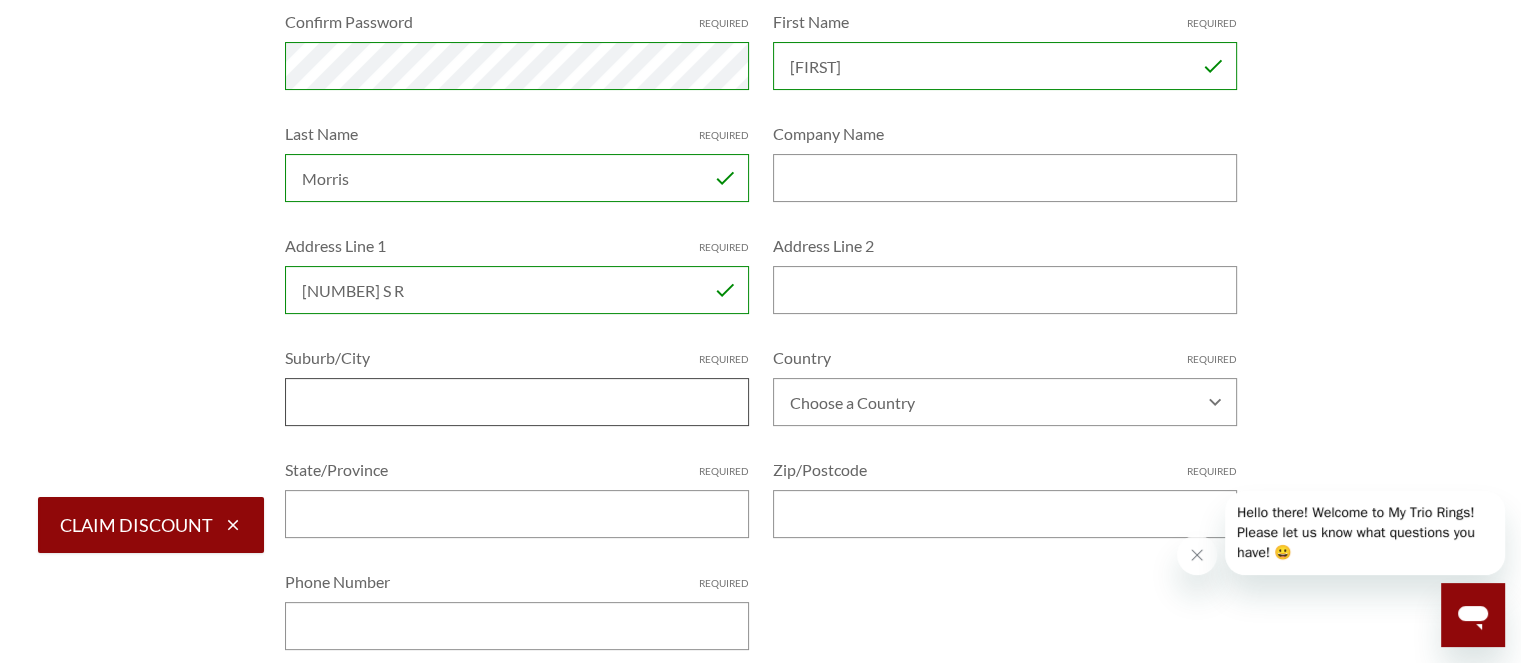 click on "Suburb/City
Required" at bounding box center [517, 402] 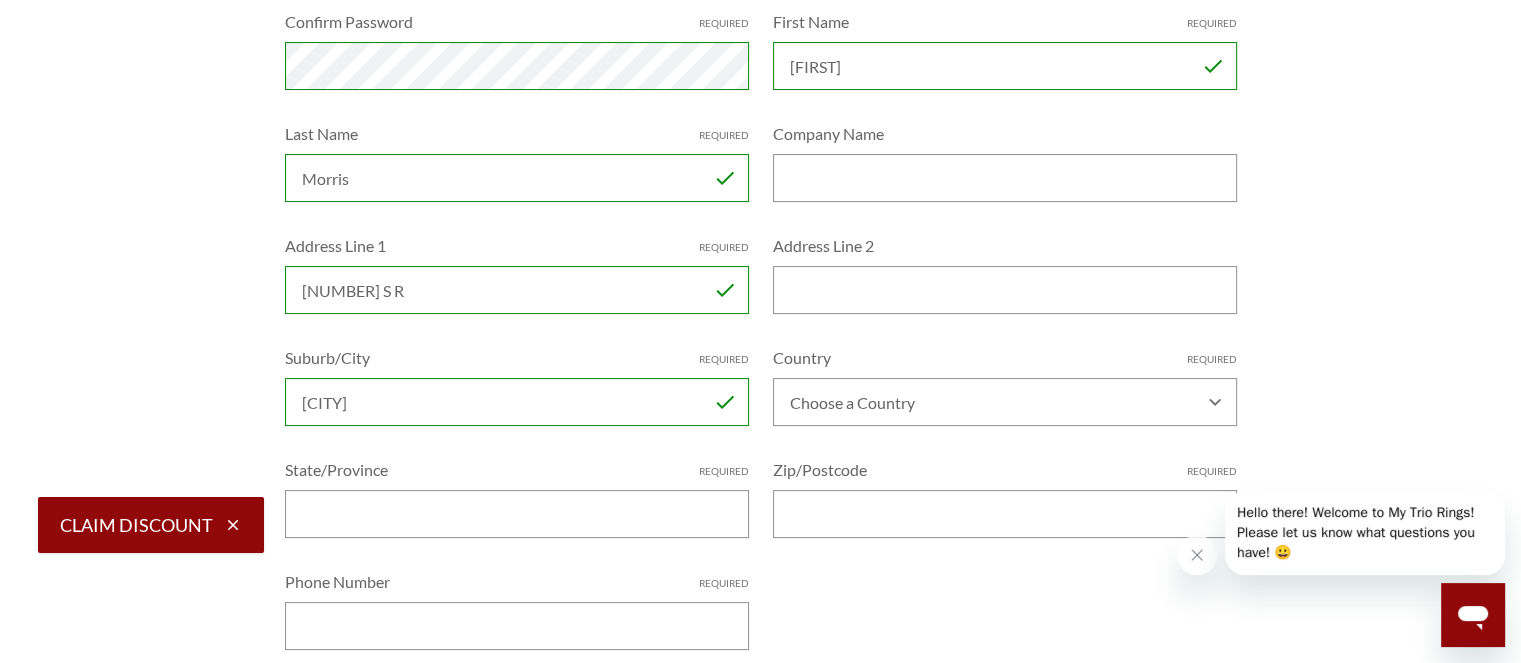 type on "Chicago" 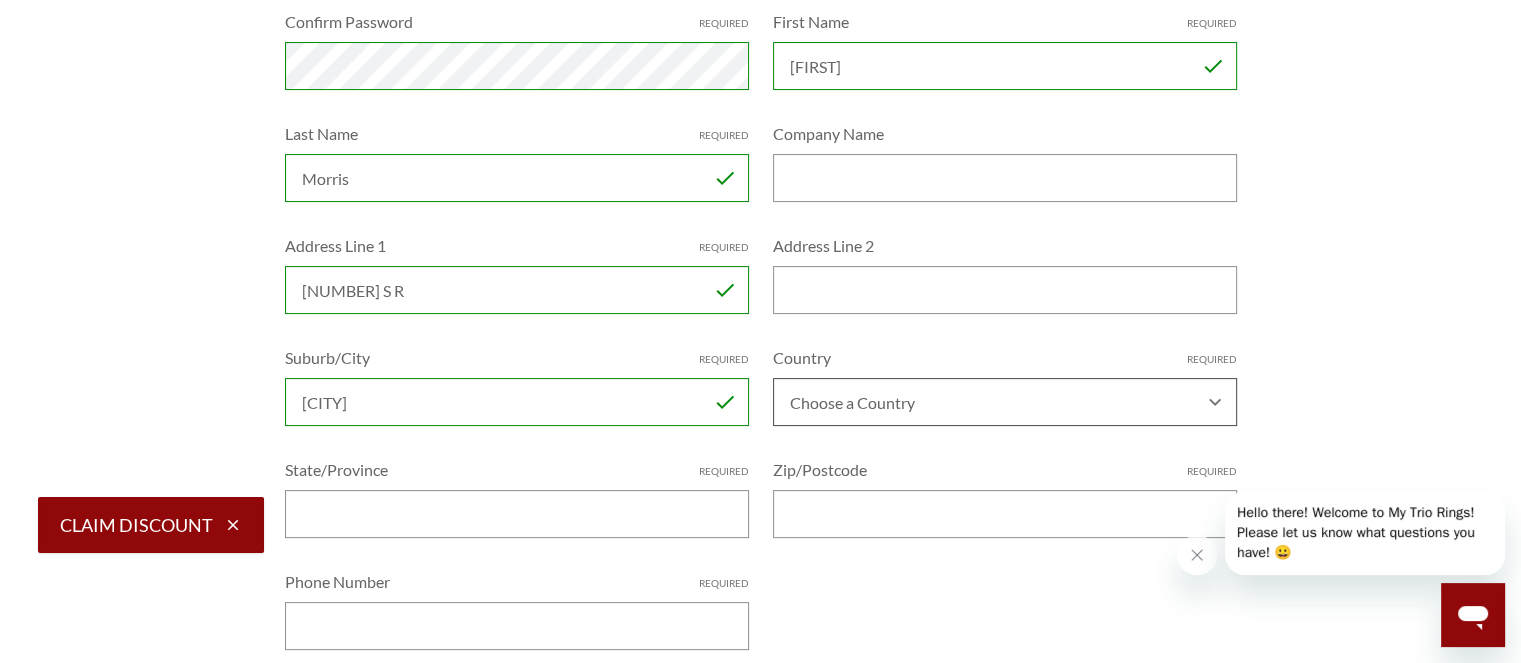 click on "Choose a Country
Afghanistan
Åland Islands
Albania
Algeria
American Samoa
Andorra
Angola
Anguilla
Antarctica
Antigua and Barbuda
Argentina
Armenia
Aruba
Australia
Austria
Azerbaijan
Bahamas
Bahrain
Bangladesh
Barbados
Belarus
Belgium
Belize
Benin
Bermuda
Bhutan
Bolivia
Bonaire, Sint Eustatius and Saba
Bosnia and Herzegovina
Botswana
Bouvet Island
Brazil
British Indian Ocean Territory
Brunei Darussalam
Bulgaria
Burkina Faso
Burundi
Cambodia
Cameroon
Canada
Cape Verde
Cayman Islands
Central African Republic
Chad
Chile
China
Congo" at bounding box center (1005, 402) 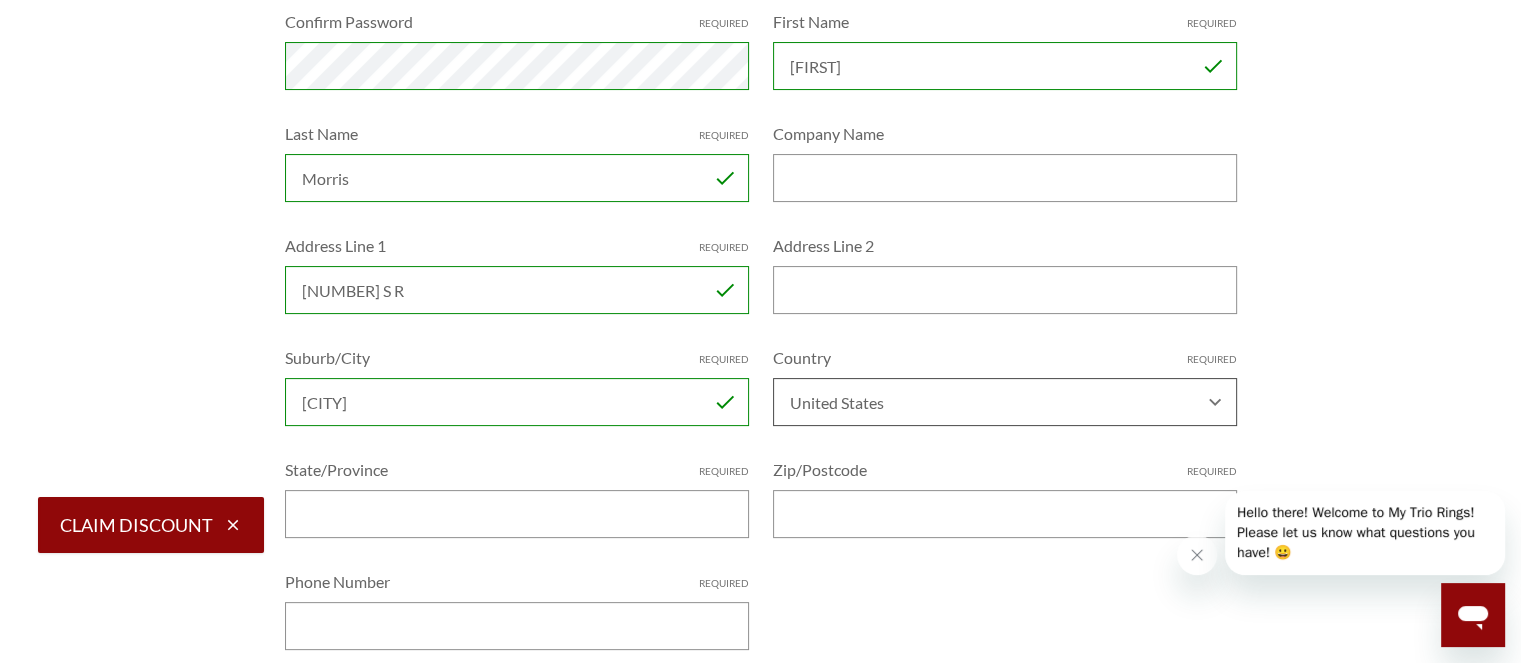 click on "Choose a Country
Afghanistan
Åland Islands
Albania
Algeria
American Samoa
Andorra
Angola
Anguilla
Antarctica
Antigua and Barbuda
Argentina
Armenia
Aruba
Australia
Austria
Azerbaijan
Bahamas
Bahrain
Bangladesh
Barbados
Belarus
Belgium
Belize
Benin
Bermuda
Bhutan
Bolivia
Bonaire, Sint Eustatius and Saba
Bosnia and Herzegovina
Botswana
Bouvet Island
Brazil
British Indian Ocean Territory
Brunei Darussalam
Bulgaria
Burkina Faso
Burundi
Cambodia
Cameroon
Canada
Cape Verde
Cayman Islands
Central African Republic
Chad
Chile
China
Congo" at bounding box center (1005, 402) 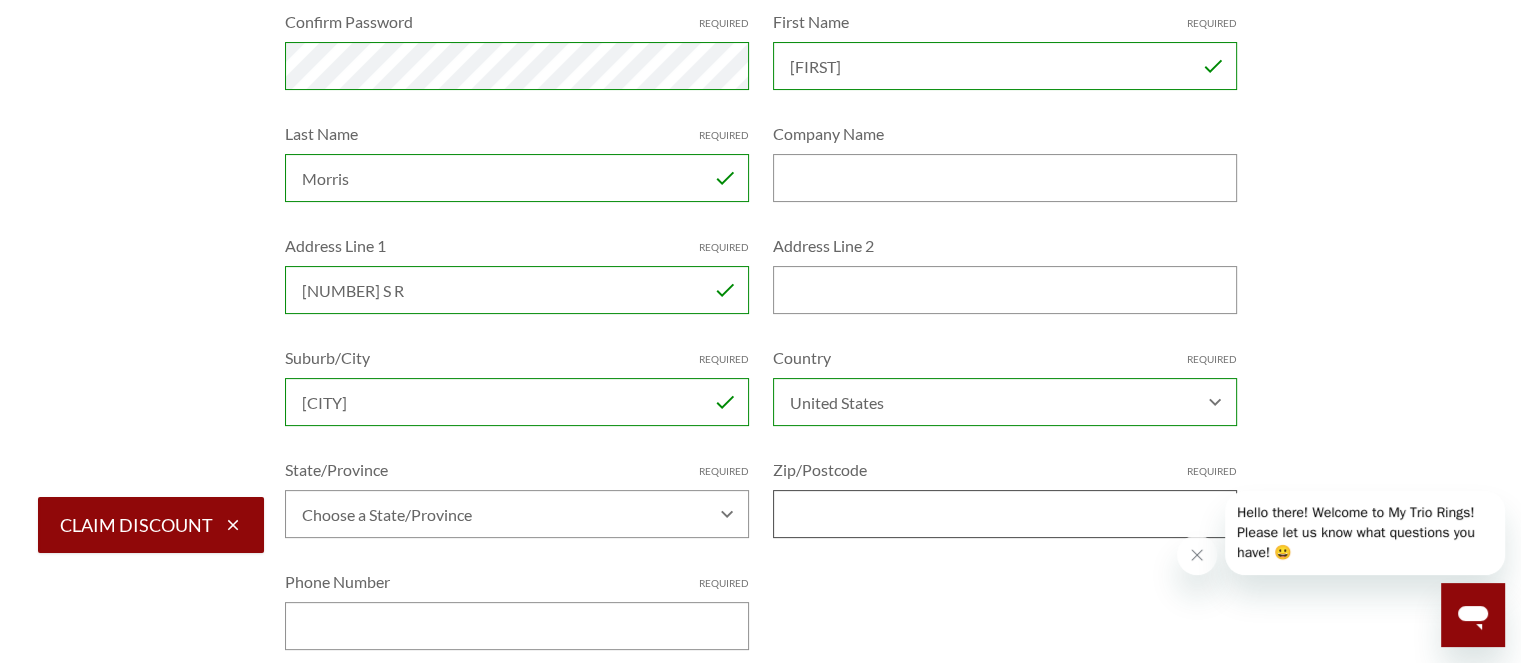 click on "Zip/Postcode
Required" at bounding box center [1005, 514] 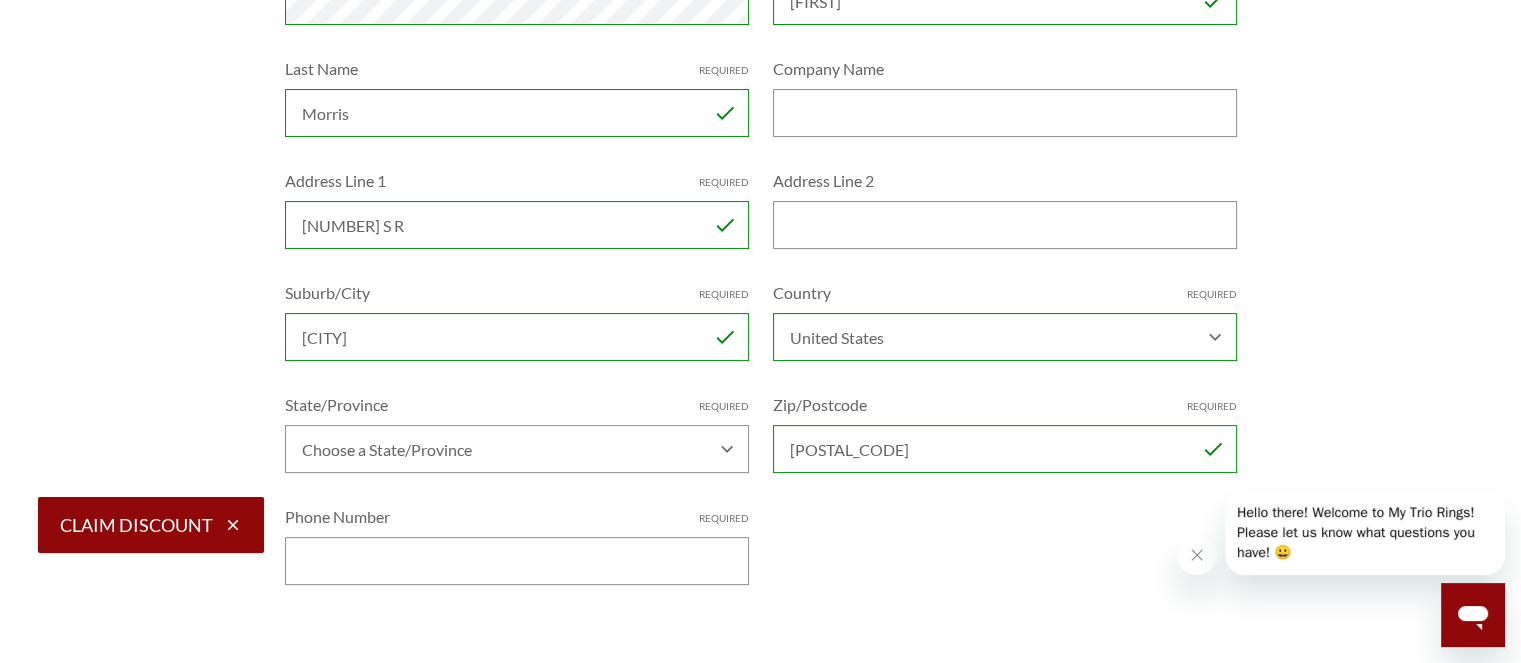 scroll, scrollTop: 500, scrollLeft: 0, axis: vertical 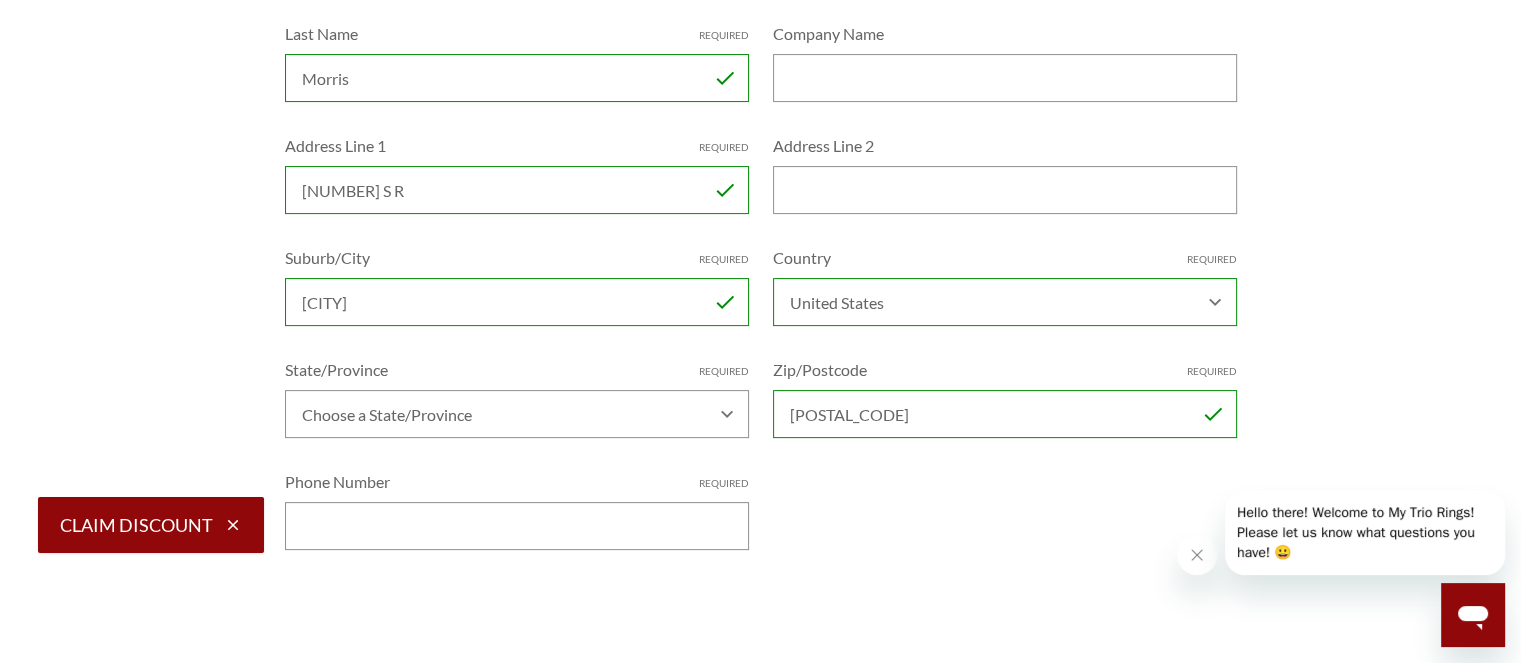 type on "60619" 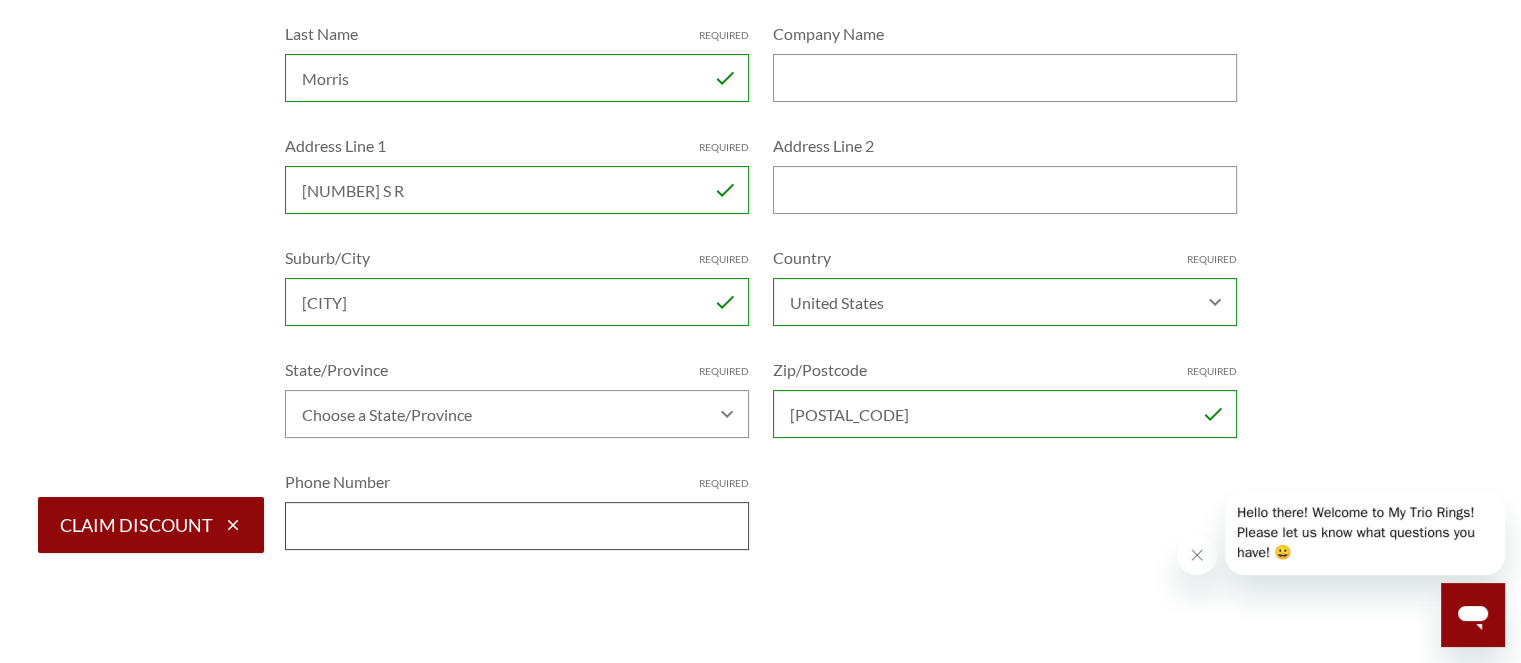 click on "Phone Number
Required" at bounding box center [517, 526] 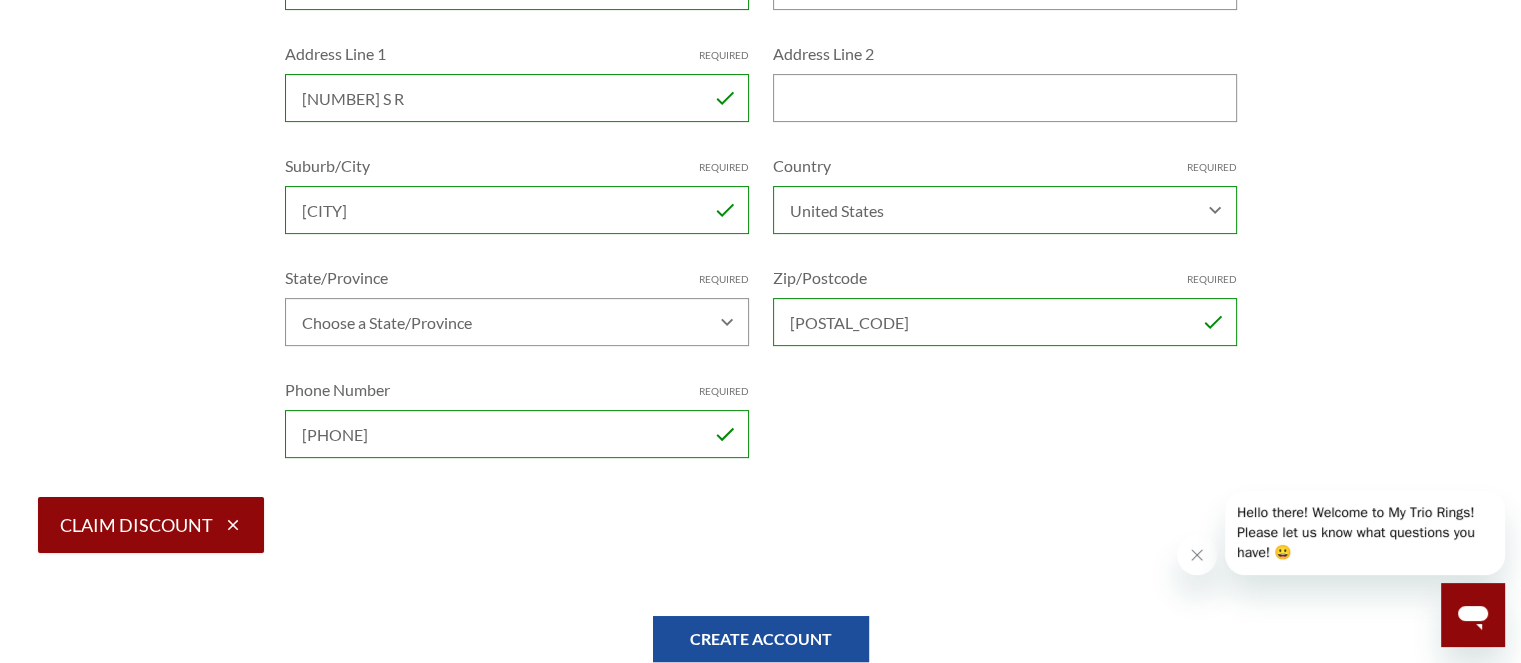 scroll, scrollTop: 700, scrollLeft: 0, axis: vertical 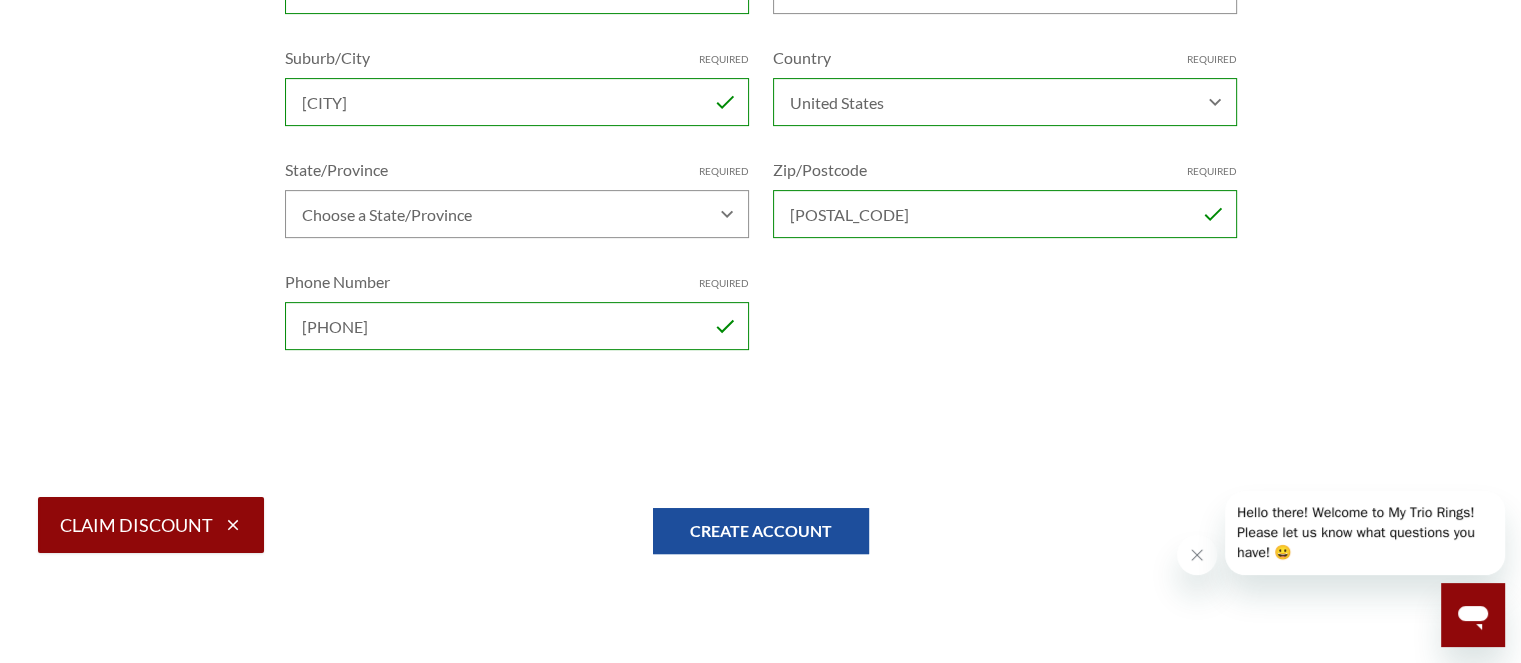 type on "3122871160" 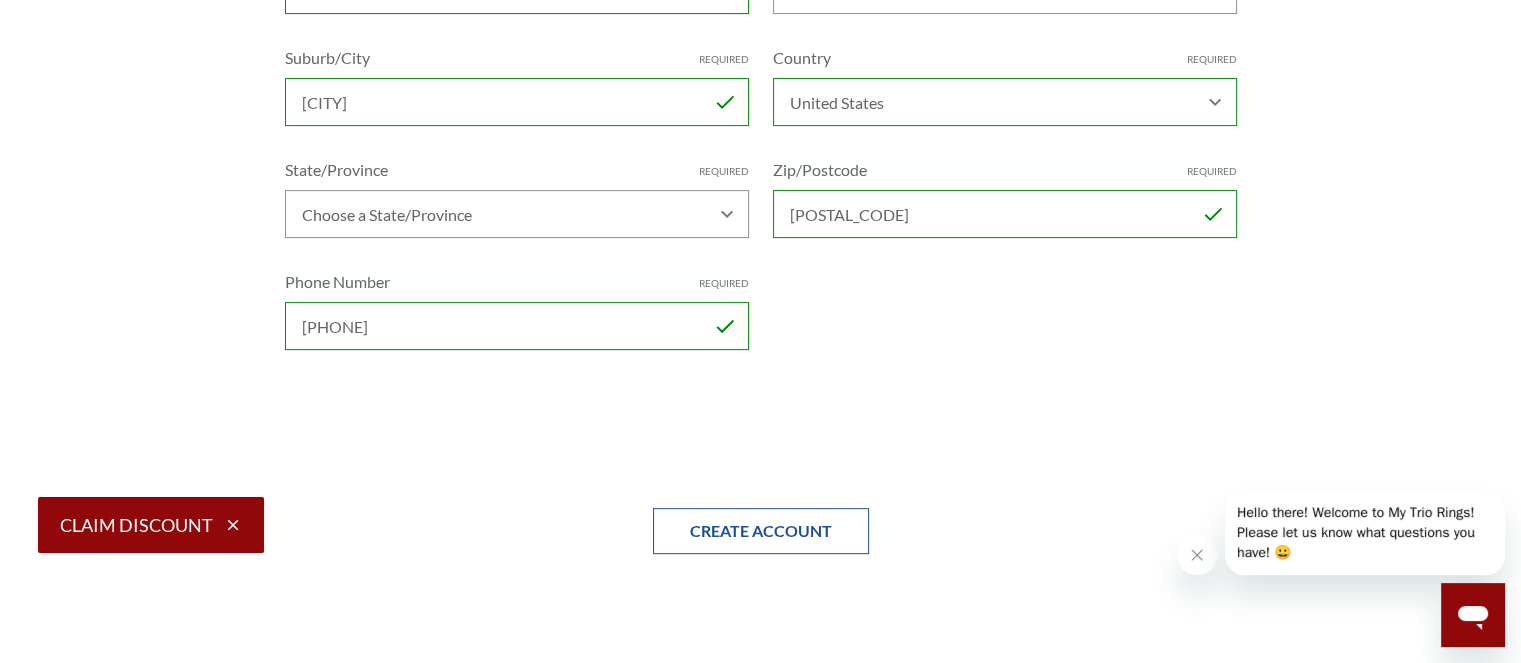 click on "Create Account" at bounding box center [761, 531] 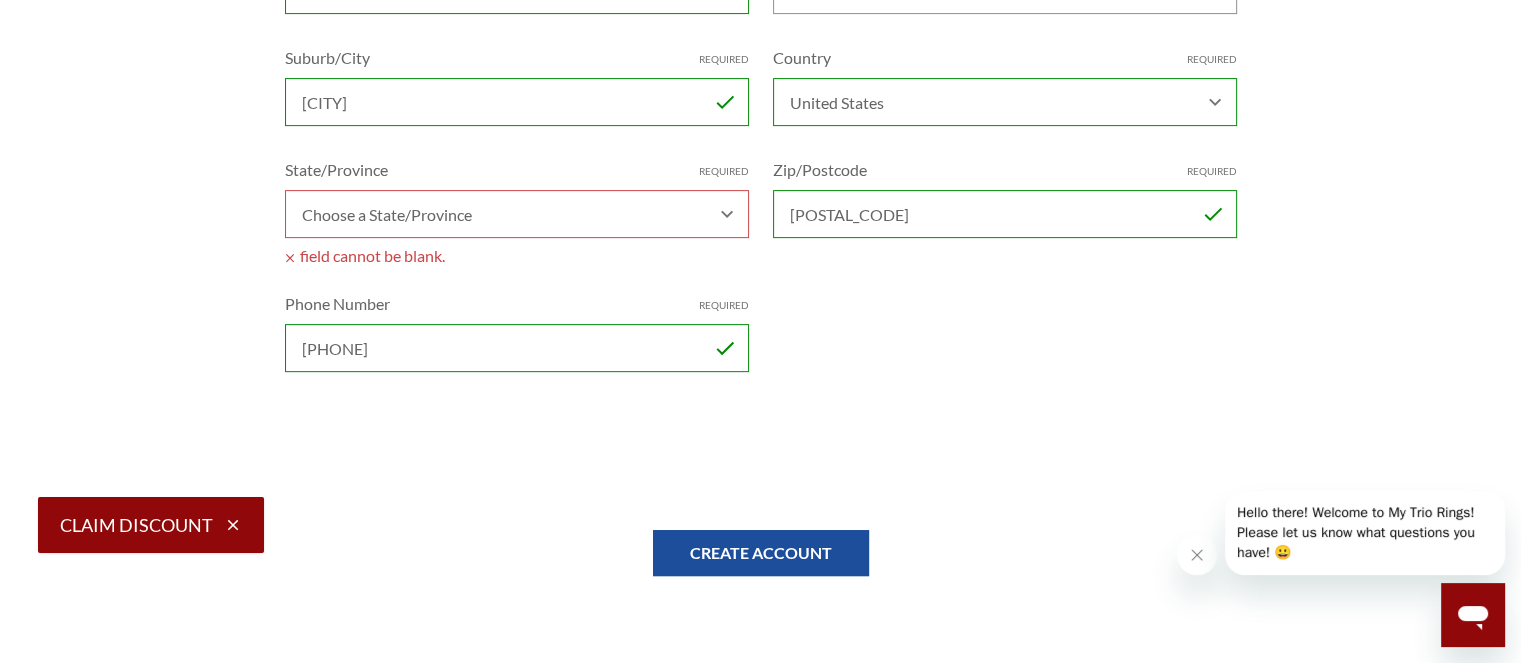 click on "Choose a State/Province   Alabama   Alaska   American Samoa   Arizona   Arkansas   Armed Forces Africa   Armed Forces Americas   Armed Forces Canada   Armed Forces Europe   Armed Forces Middle East   Armed Forces Pacific   California   Colorado   Connecticut   Delaware   District of Columbia   Federated States Of Micronesia   Florida   Georgia   Guam   Hawaii   Idaho   Illinois   Indiana   Iowa   Kansas   Kentucky   Louisiana   Maine   Marshall Islands   Maryland   Massachusetts   Michigan   Minnesota   Mississippi   Missouri   Montana   Nebraska   Nevada   New Hampshire   New Jersey   New Mexico   New York   North Carolina   North Dakota   Northern Mariana Islands   Ohio   Oklahoma   Oregon   Palau   Pennsylvania   Puerto Rico   Rhode Island   South Carolina   South Dakota   Tennessee   Texas   Utah   Vermont   Virgin Islands   Virginia   Washington   West Virginia   Wisconsin   Wyoming" at bounding box center (517, 214) 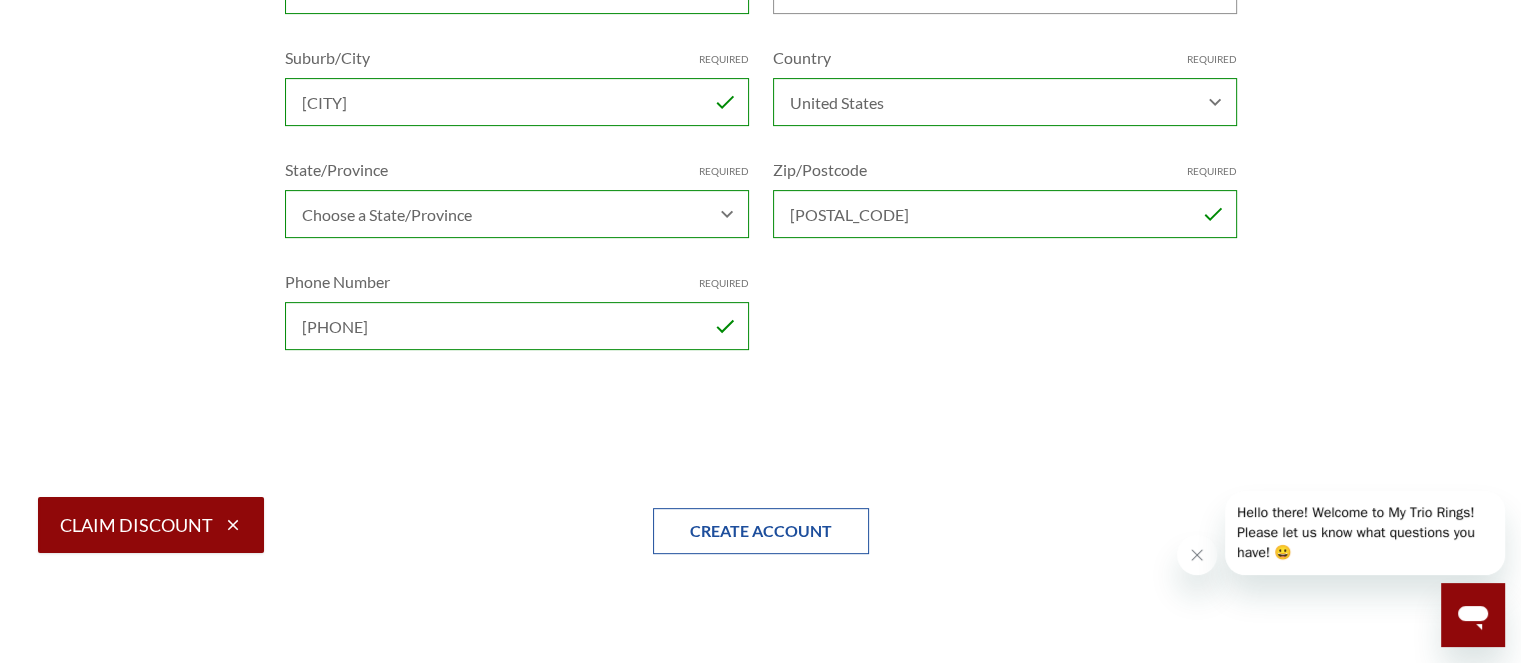 click on "Create Account" at bounding box center (761, 531) 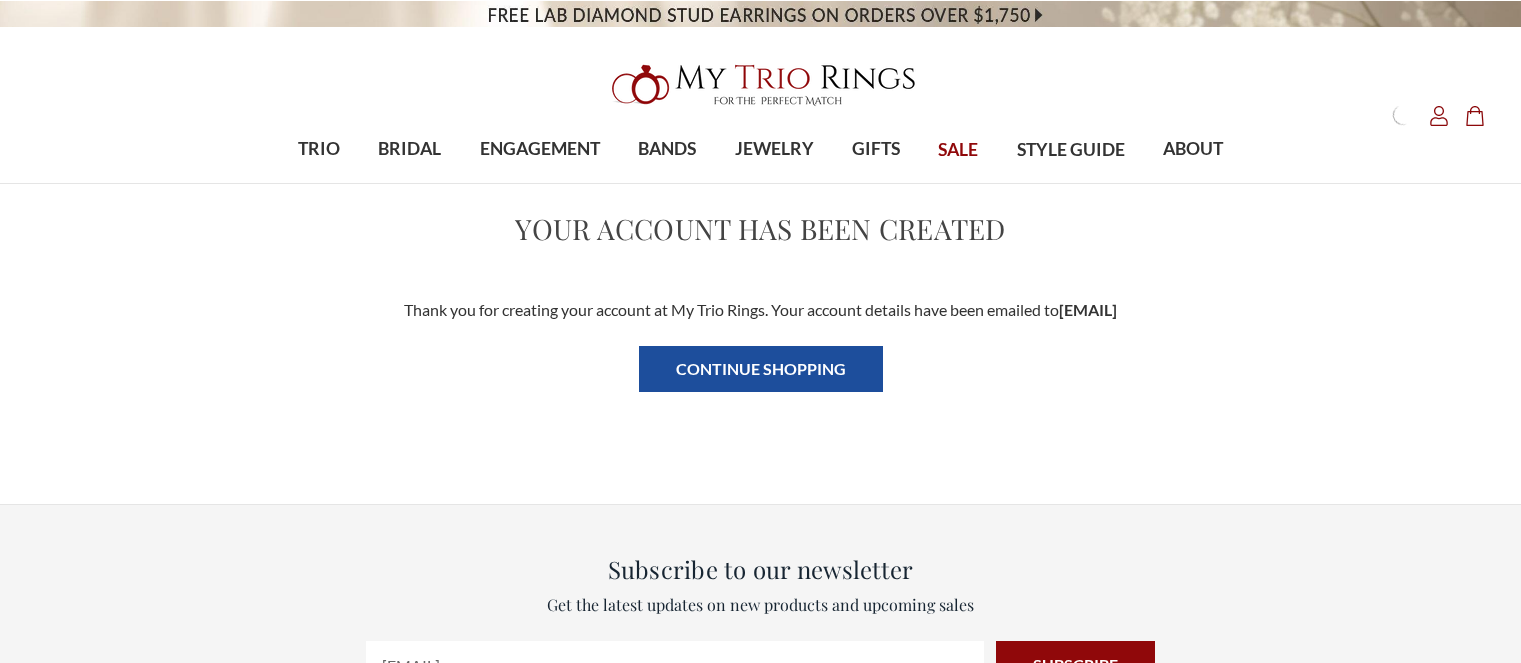scroll, scrollTop: 0, scrollLeft: 0, axis: both 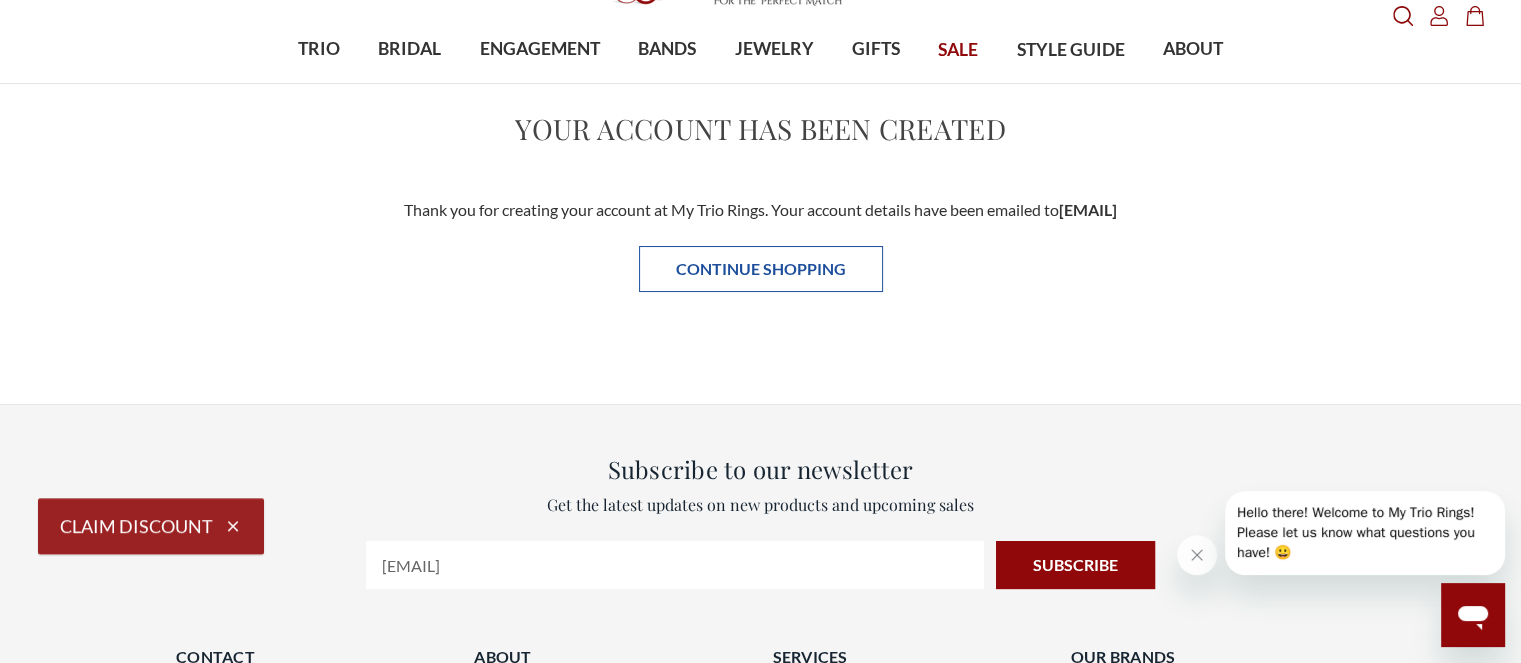 click on "Continue Shopping" at bounding box center [761, 269] 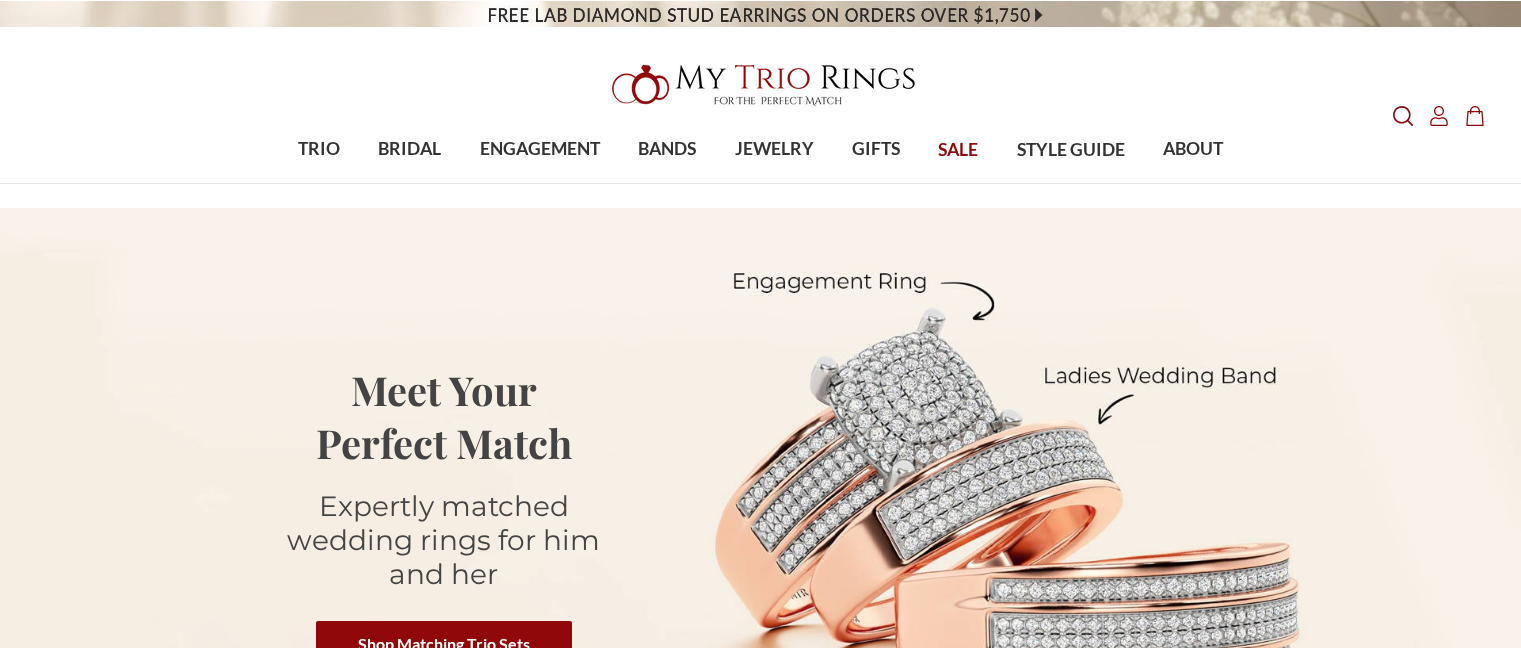 scroll, scrollTop: 0, scrollLeft: 0, axis: both 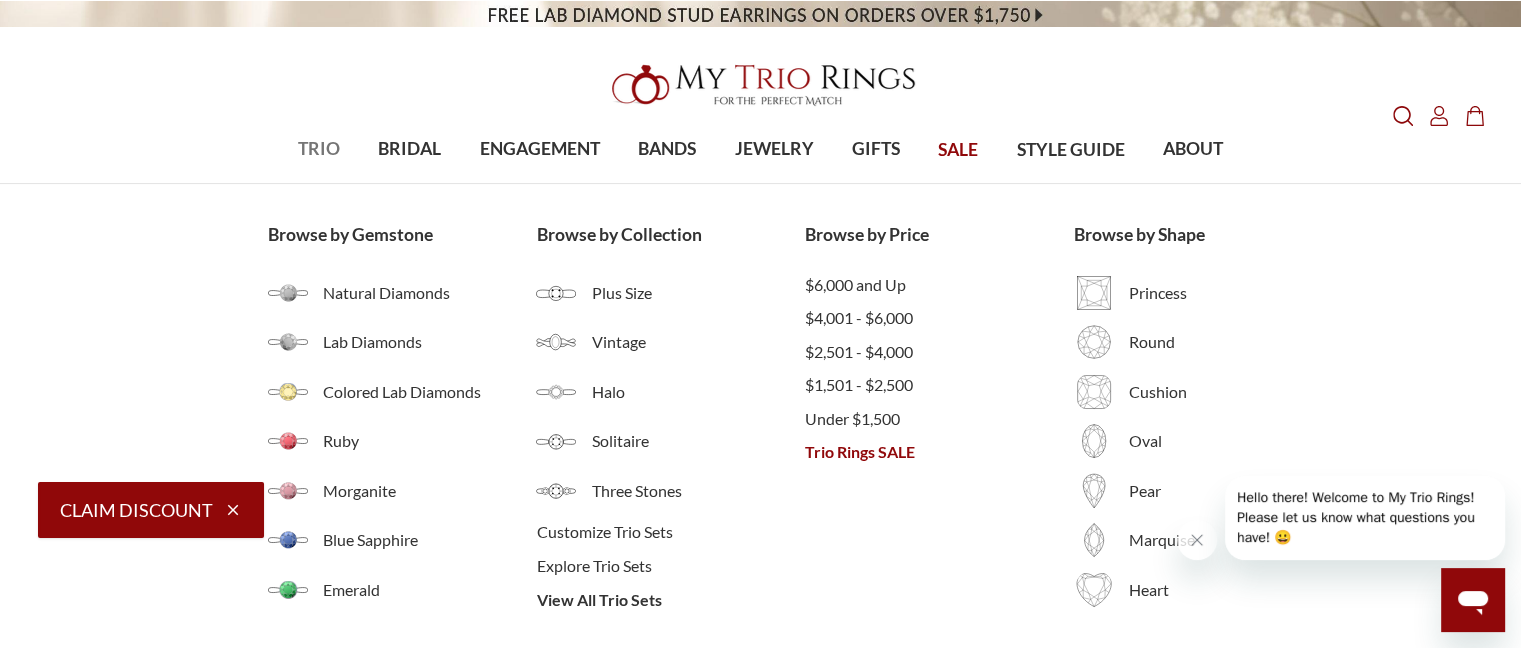 click on "TRIO" at bounding box center (319, 149) 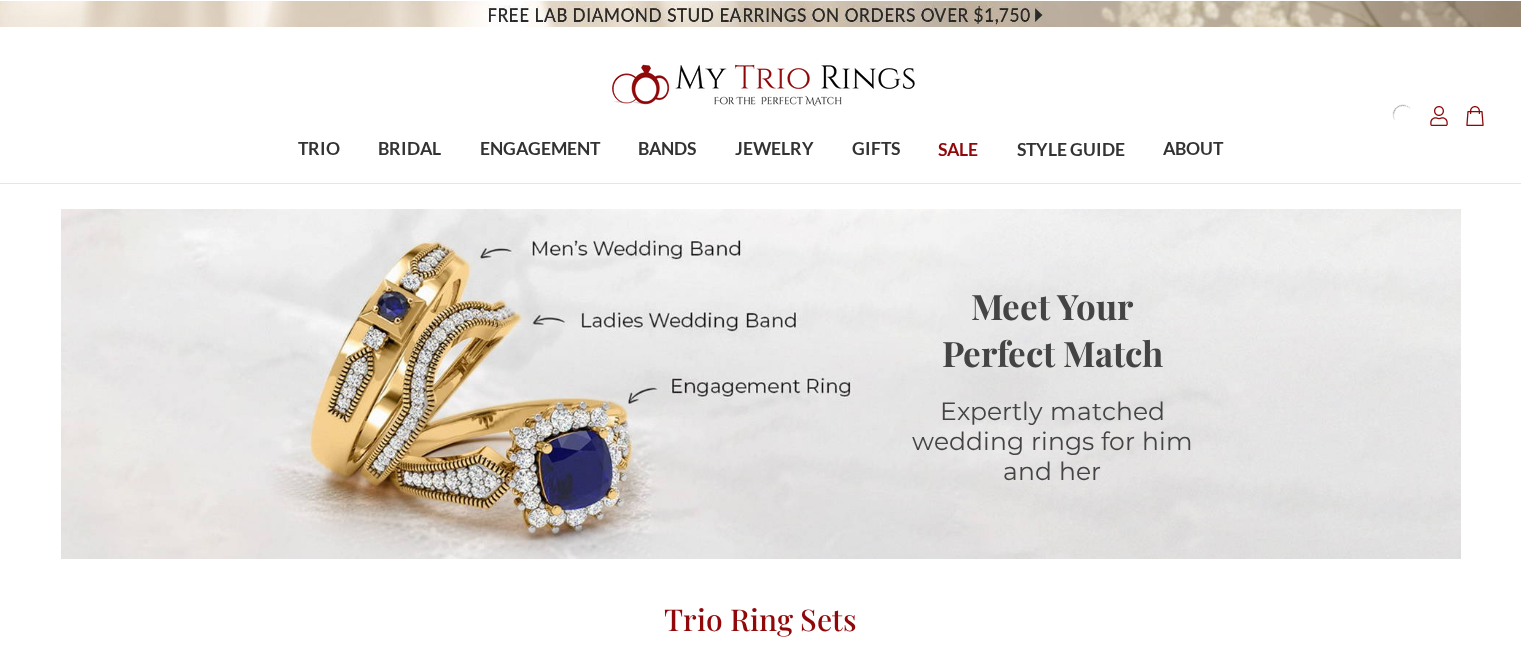 scroll, scrollTop: 0, scrollLeft: 0, axis: both 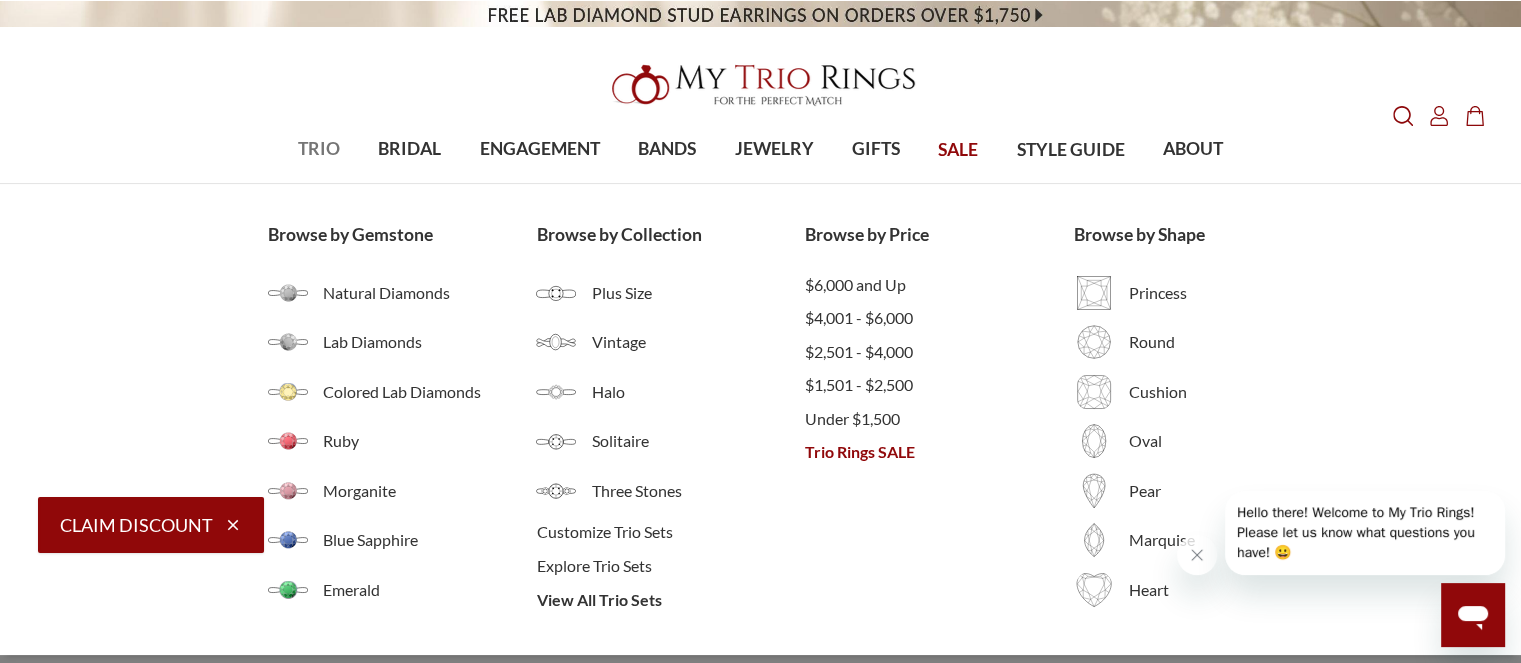 click on "TRIO" at bounding box center [319, 149] 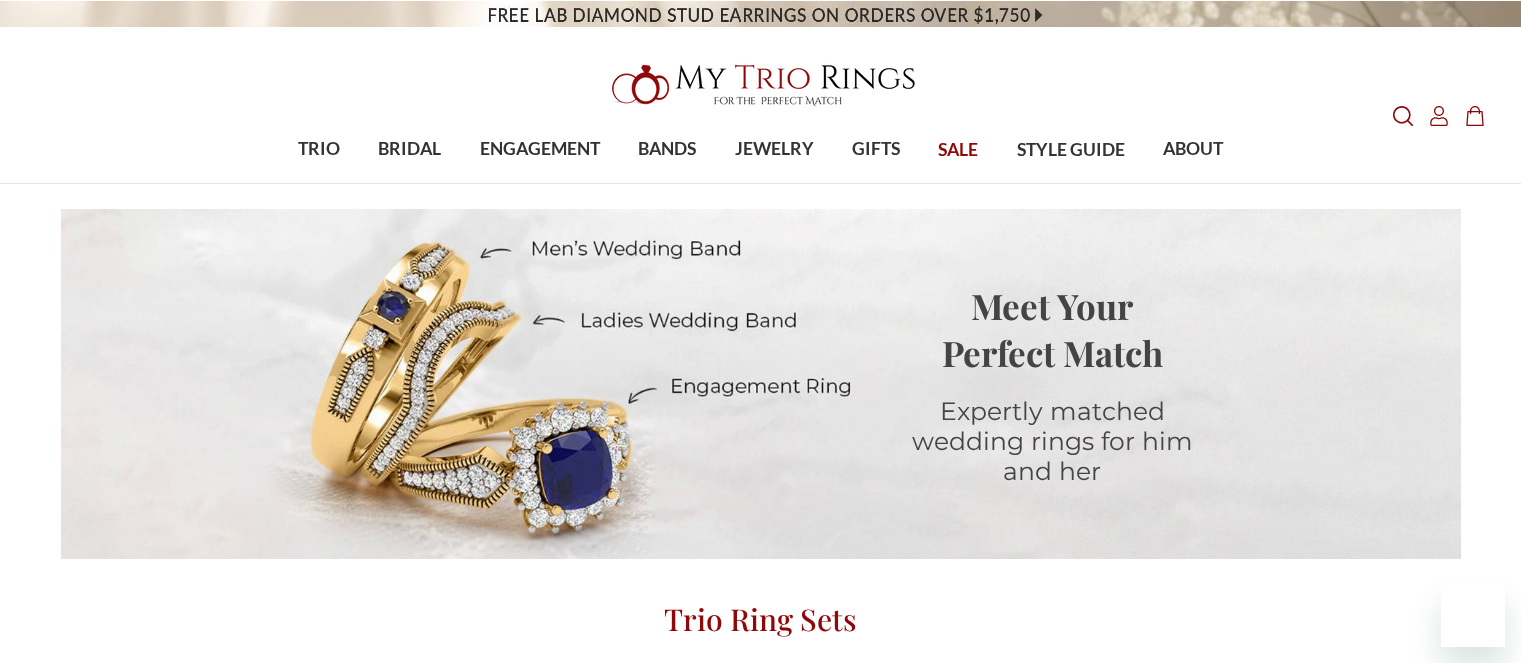 scroll, scrollTop: 0, scrollLeft: 0, axis: both 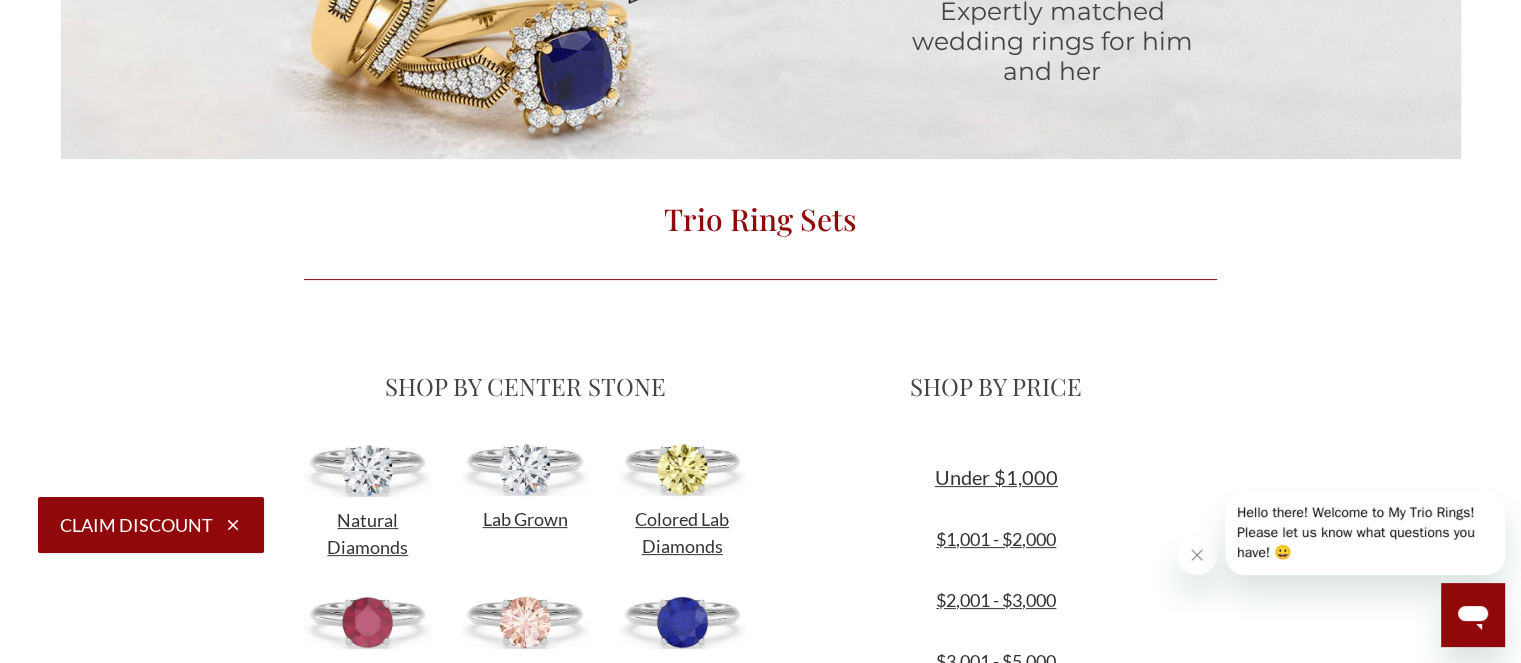 select on "US" 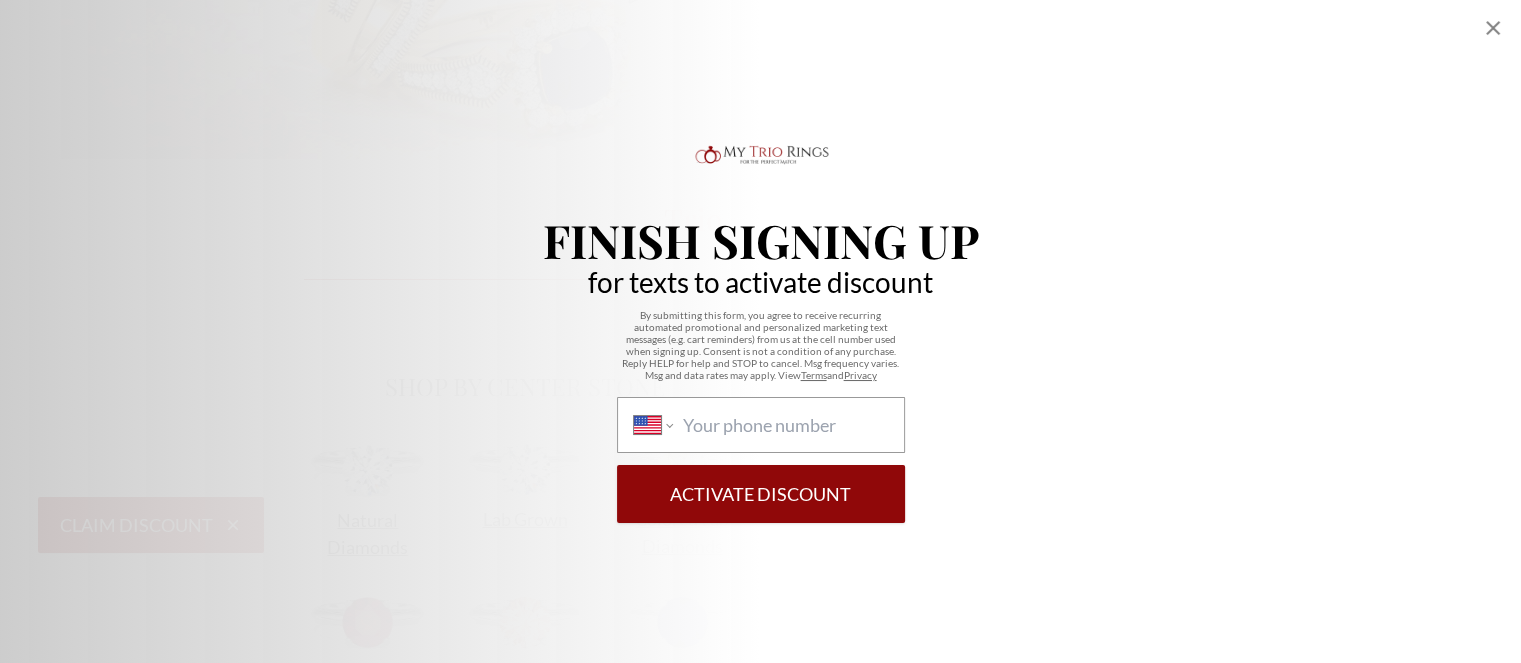 click 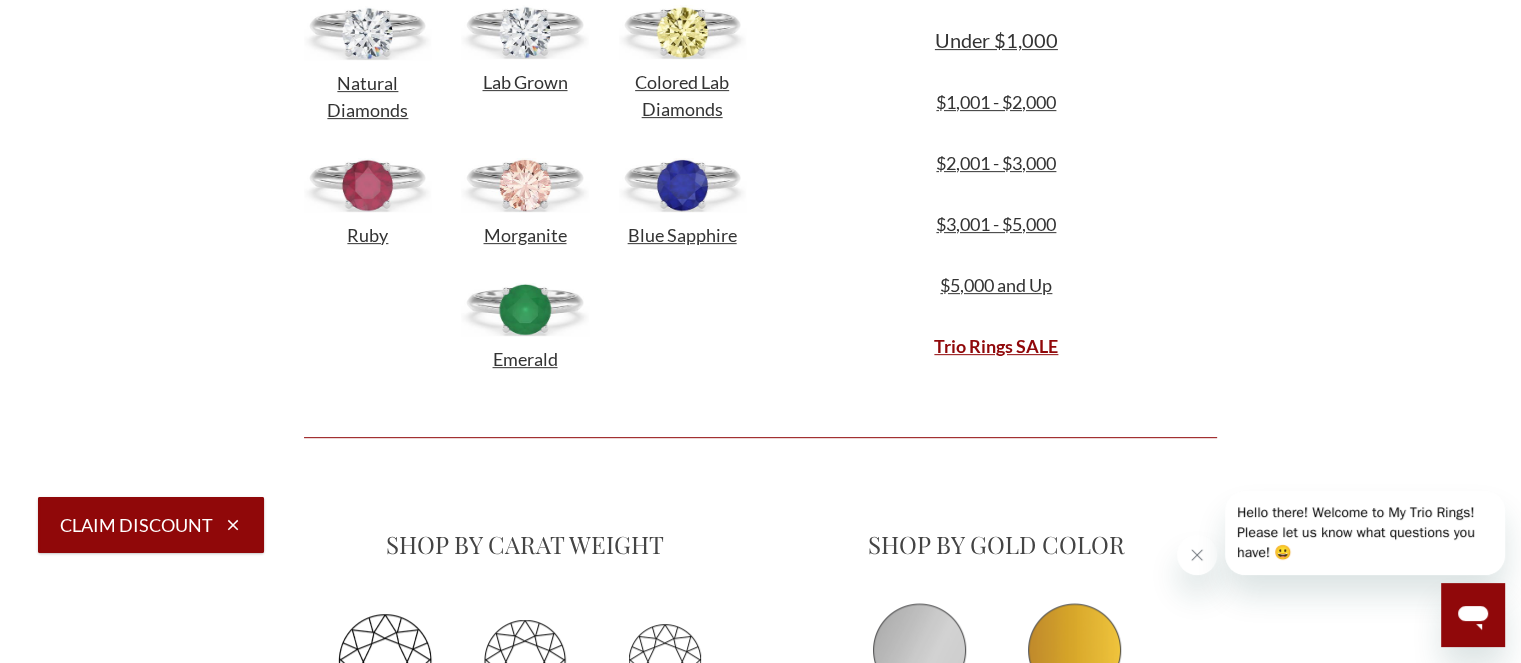 scroll, scrollTop: 800, scrollLeft: 0, axis: vertical 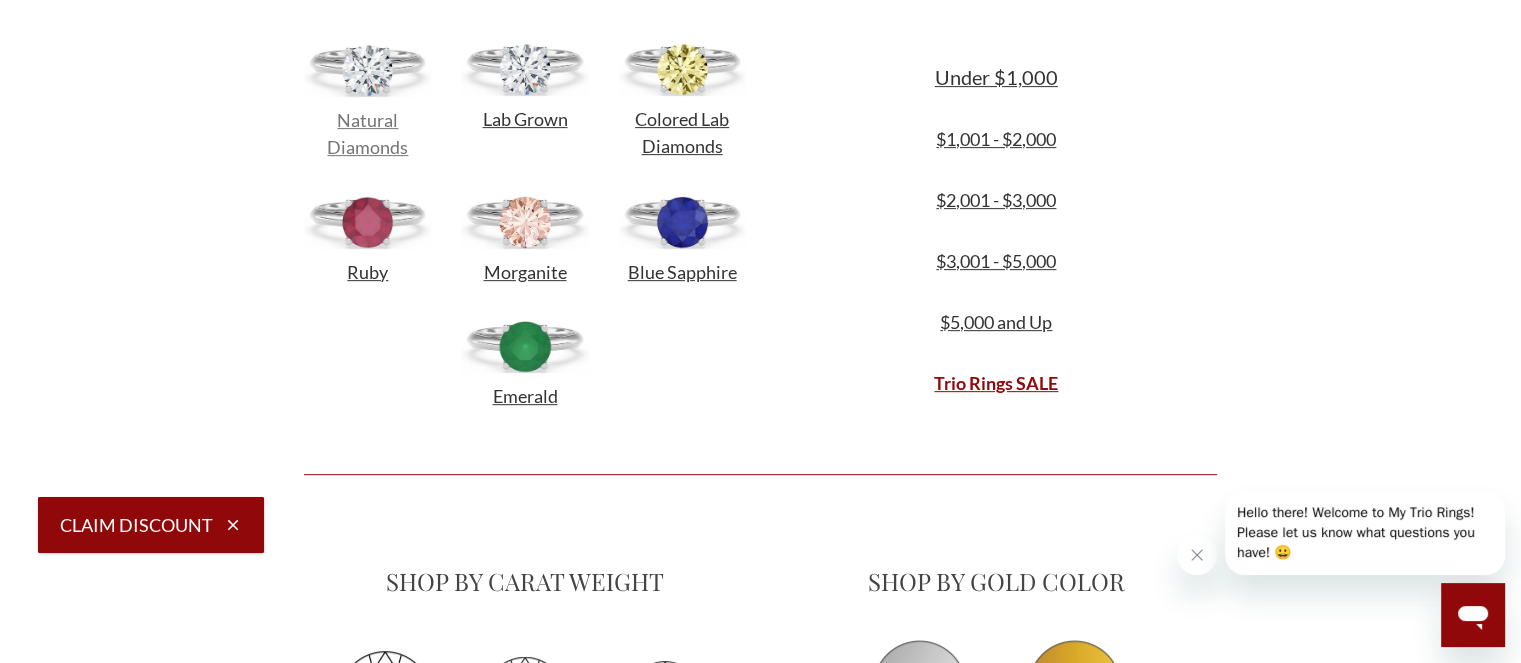 click on "Natural Diamonds" at bounding box center [367, 133] 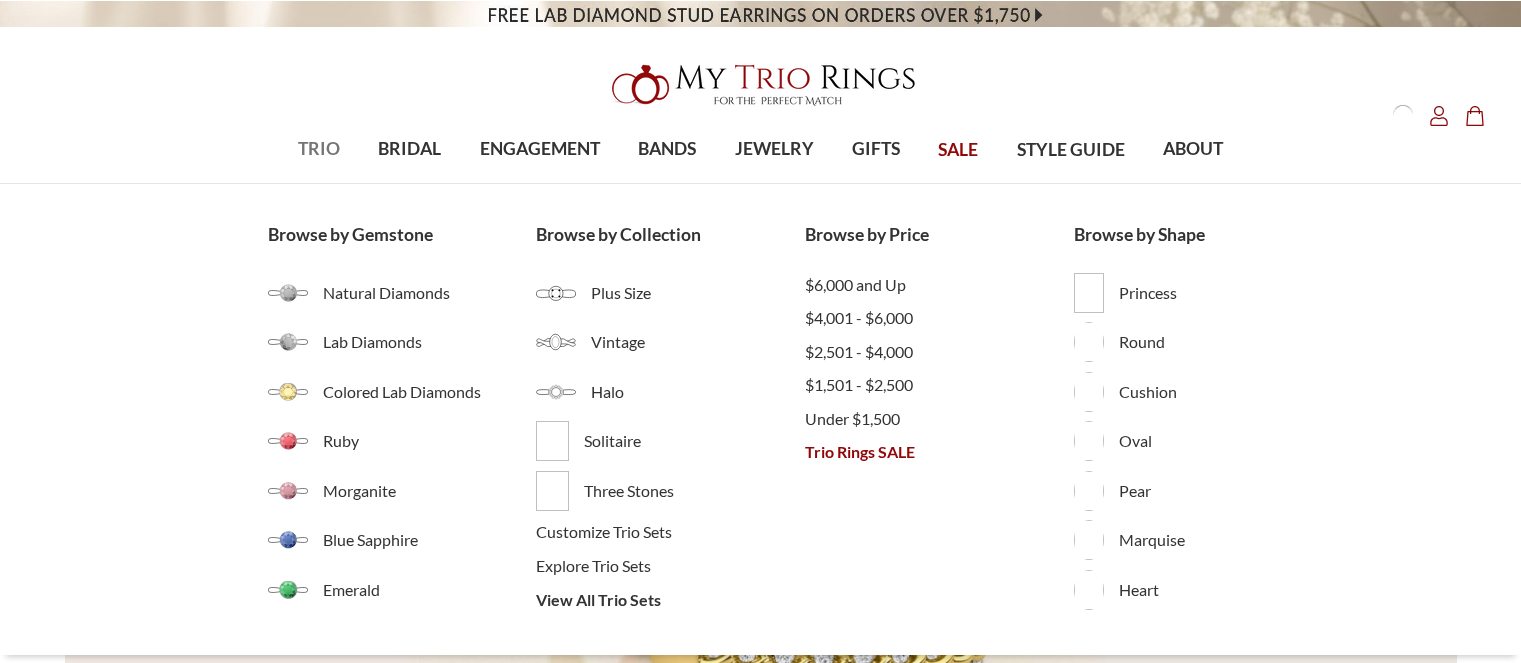 scroll, scrollTop: 0, scrollLeft: 0, axis: both 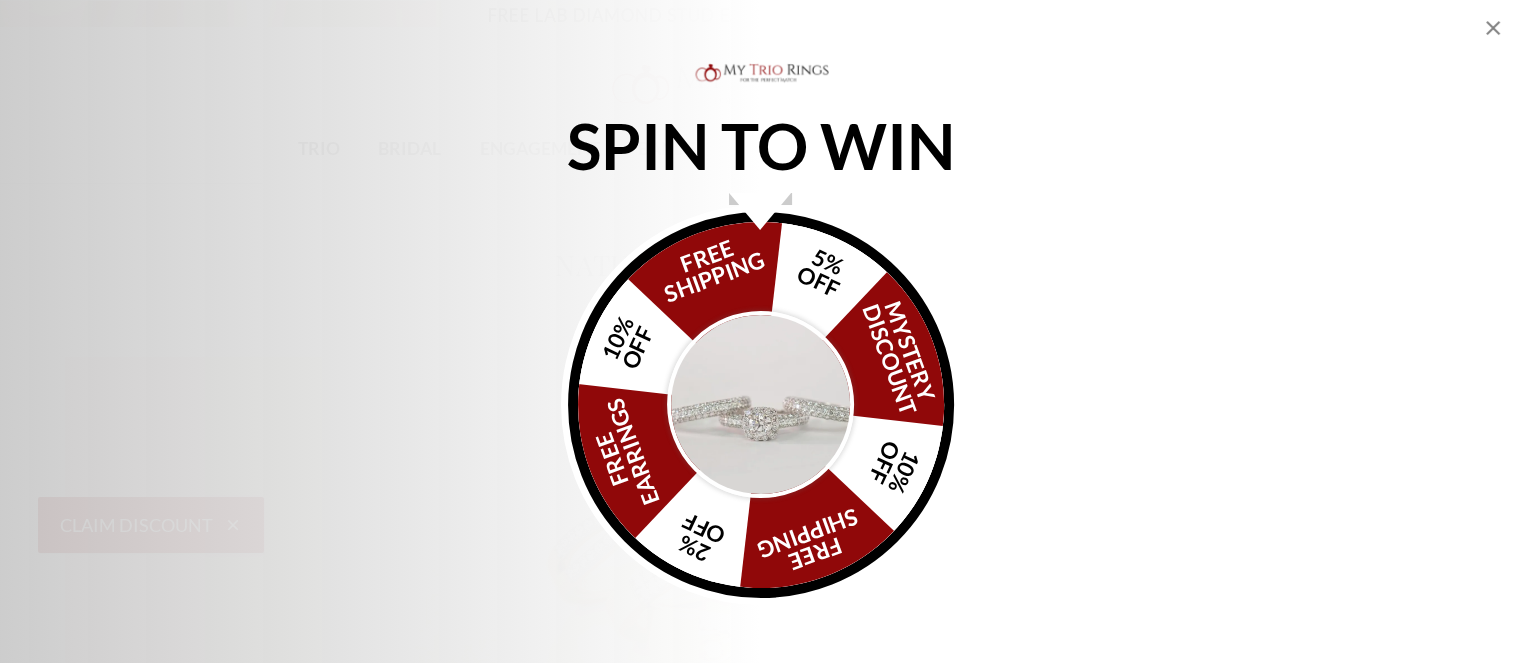 click 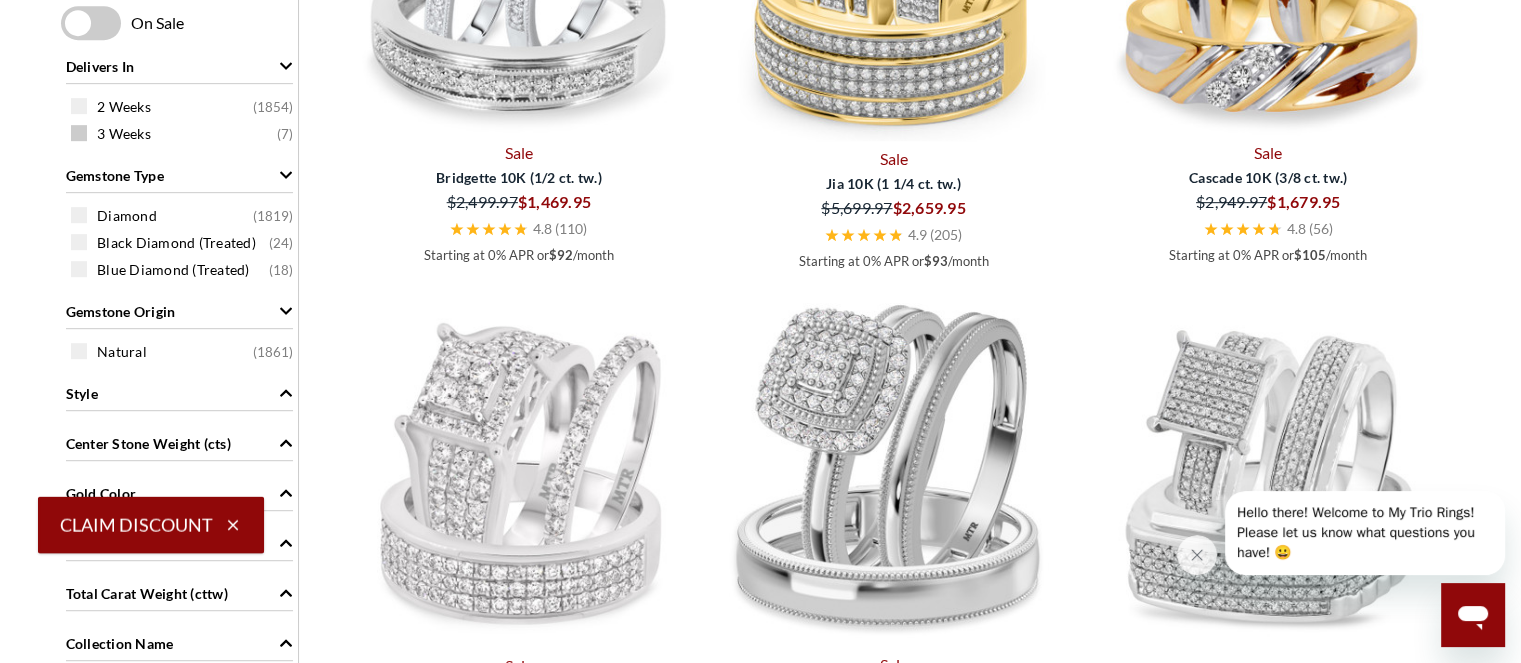 scroll, scrollTop: 1200, scrollLeft: 0, axis: vertical 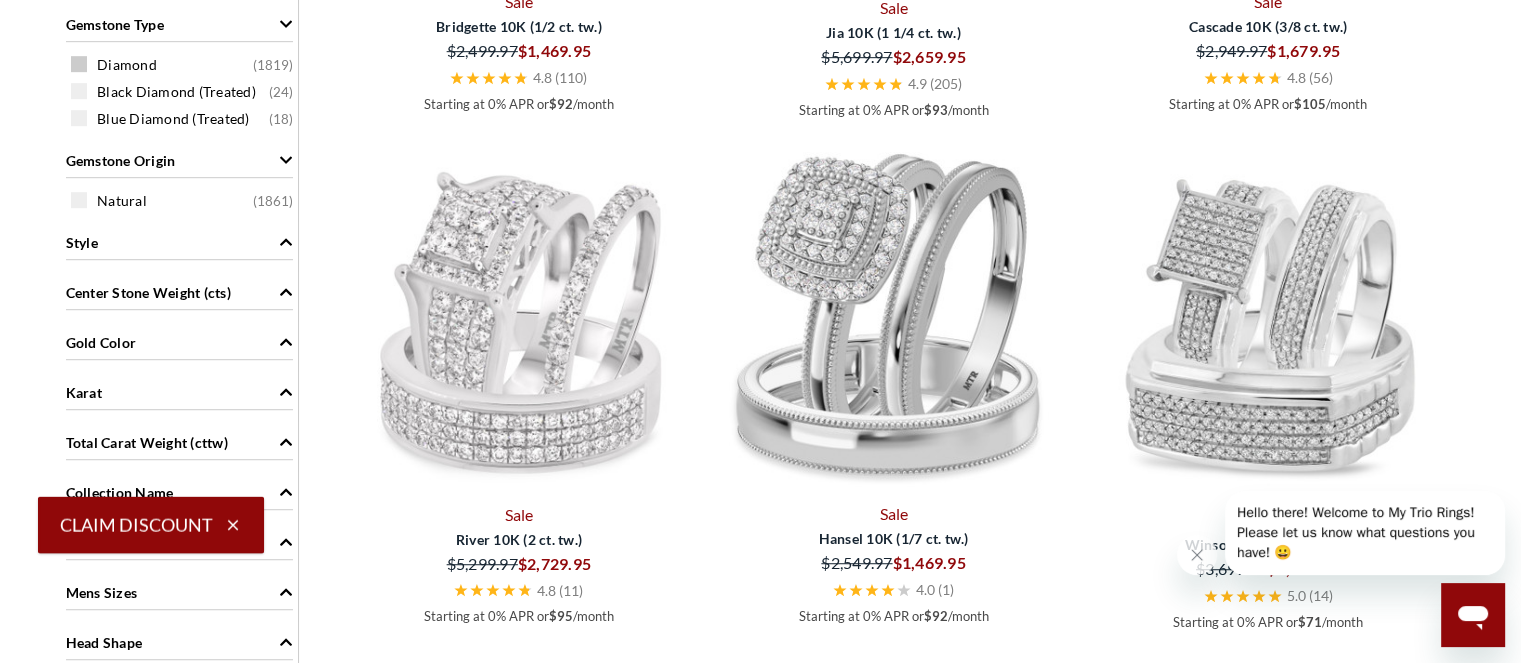 click at bounding box center [79, 64] 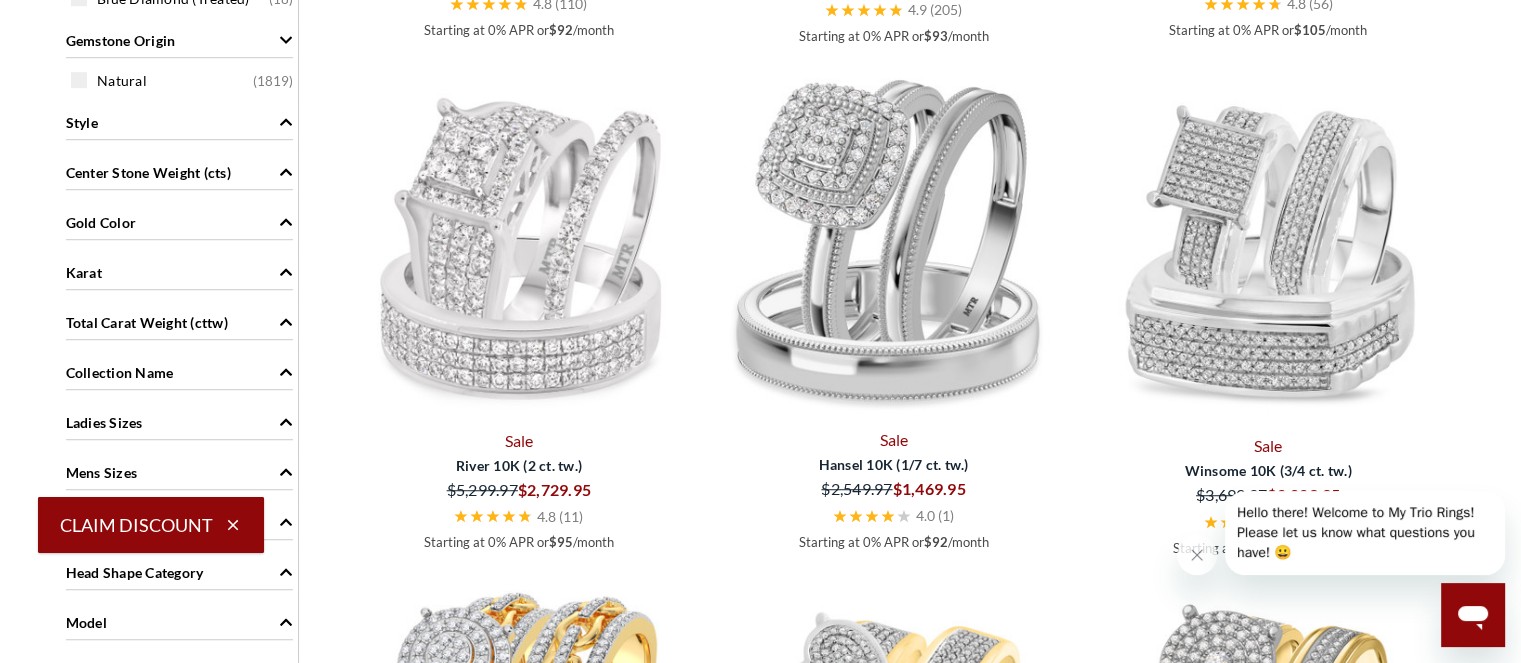 scroll, scrollTop: 1349, scrollLeft: 0, axis: vertical 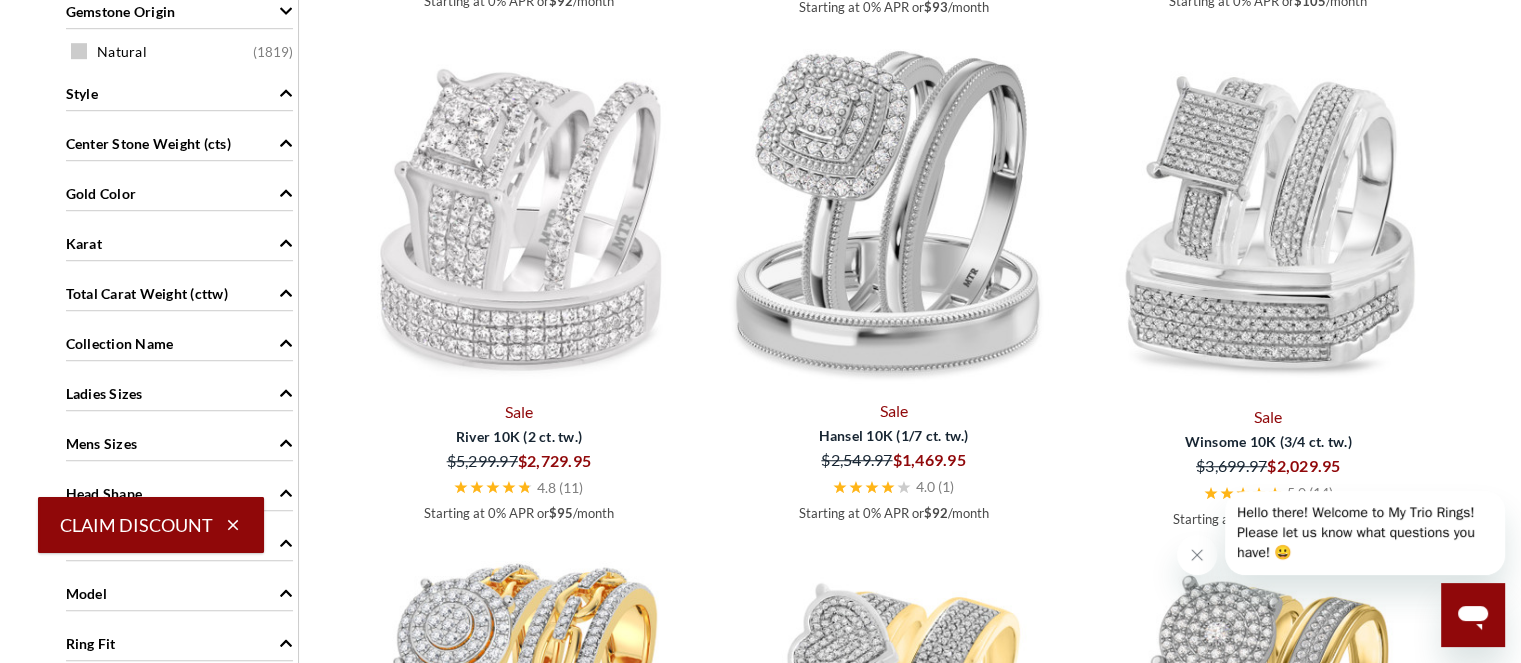 click at bounding box center [79, 51] 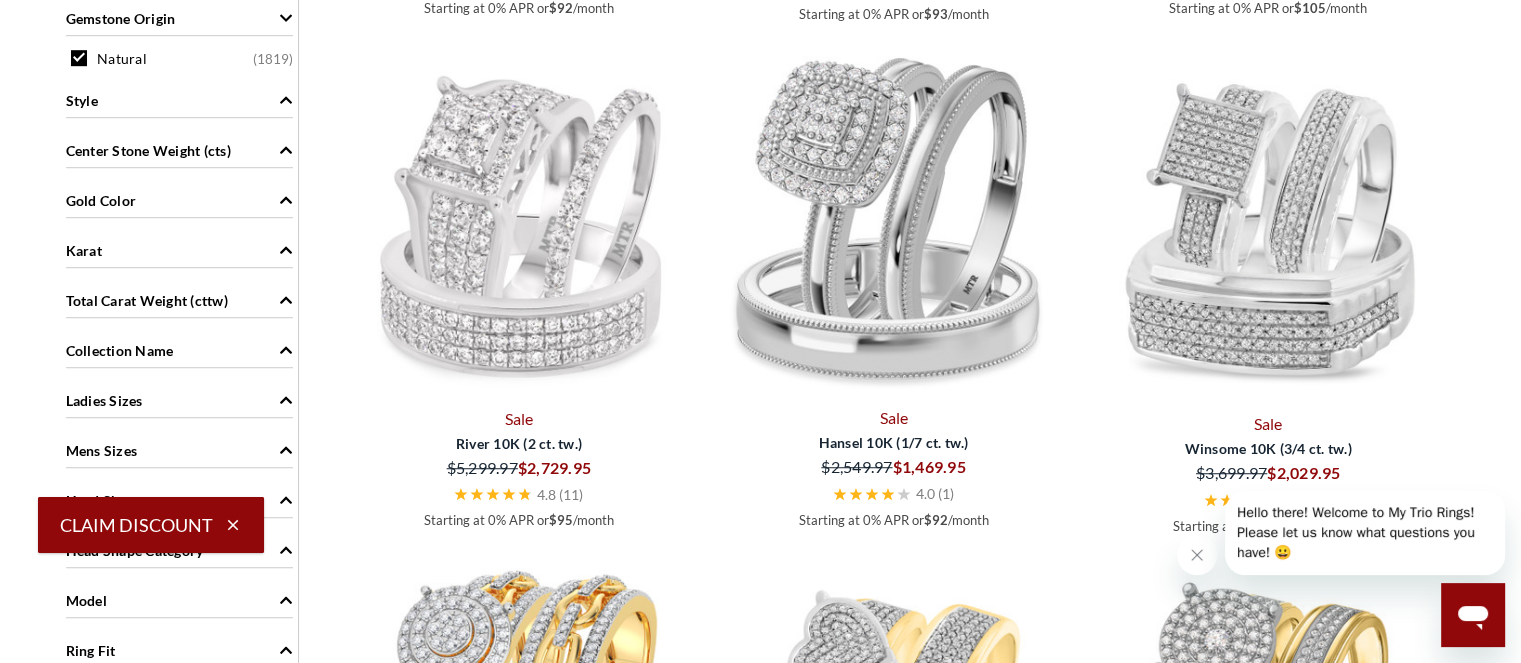 scroll, scrollTop: 1349, scrollLeft: 0, axis: vertical 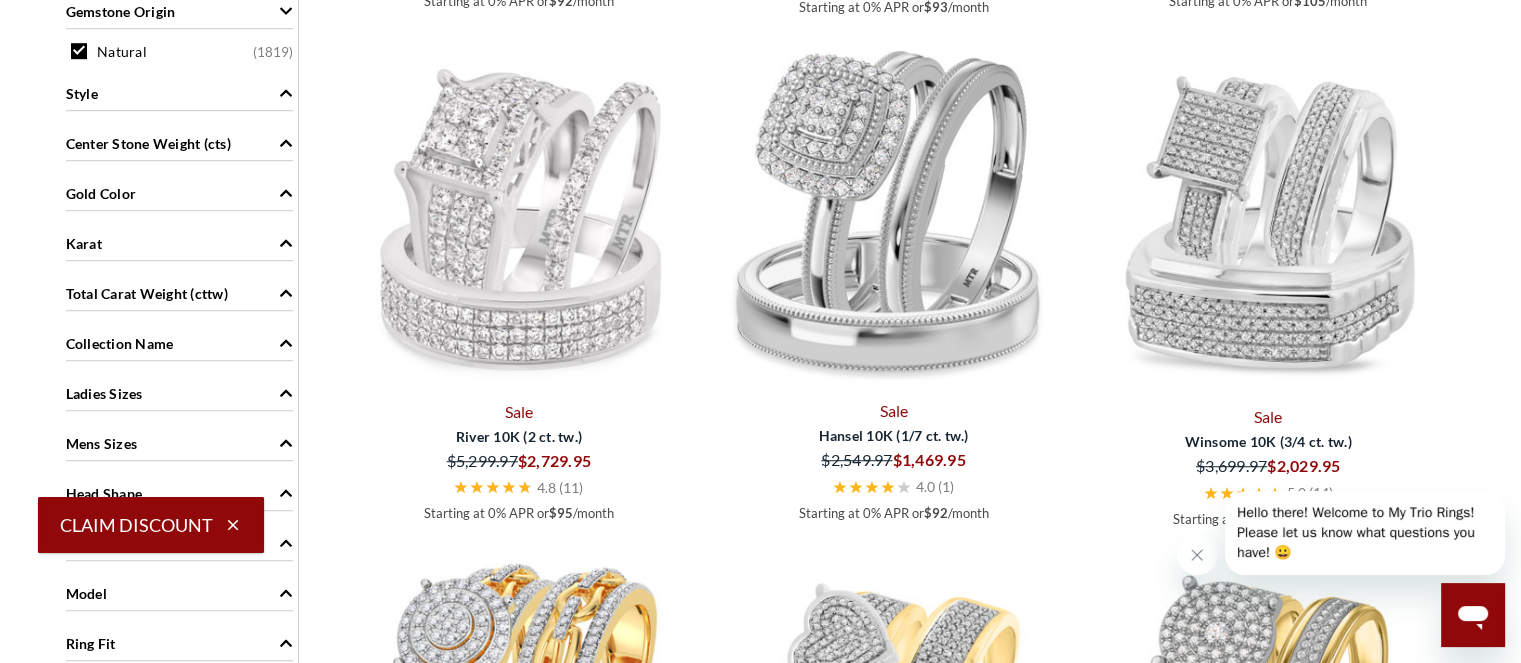 click 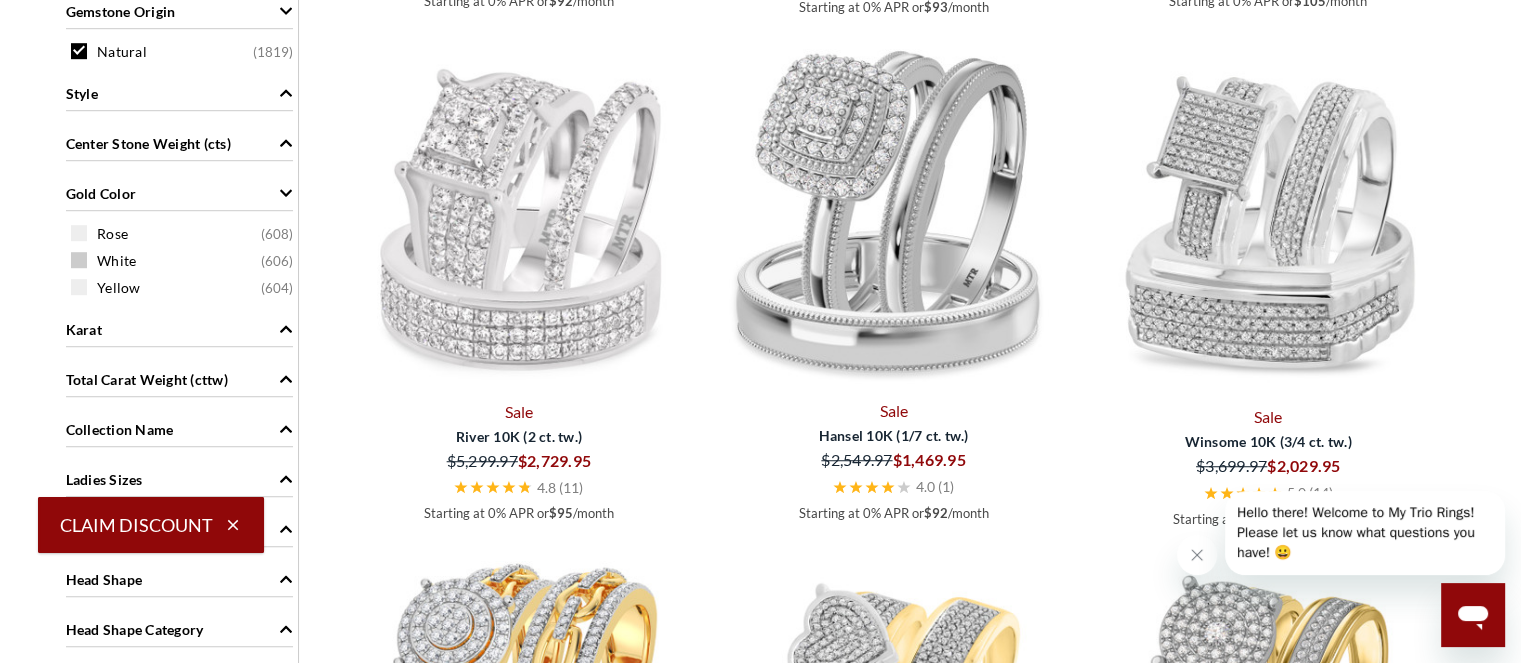 click at bounding box center (79, 260) 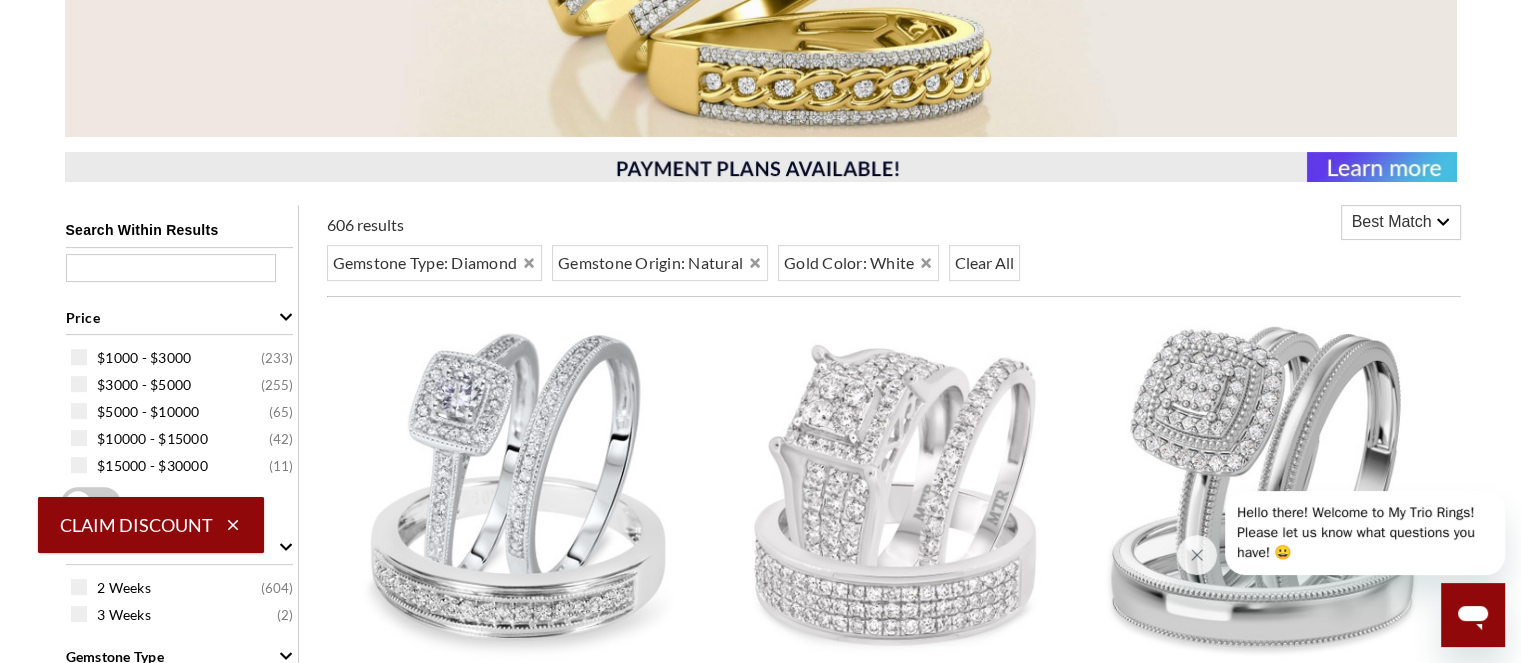 scroll, scrollTop: 549, scrollLeft: 0, axis: vertical 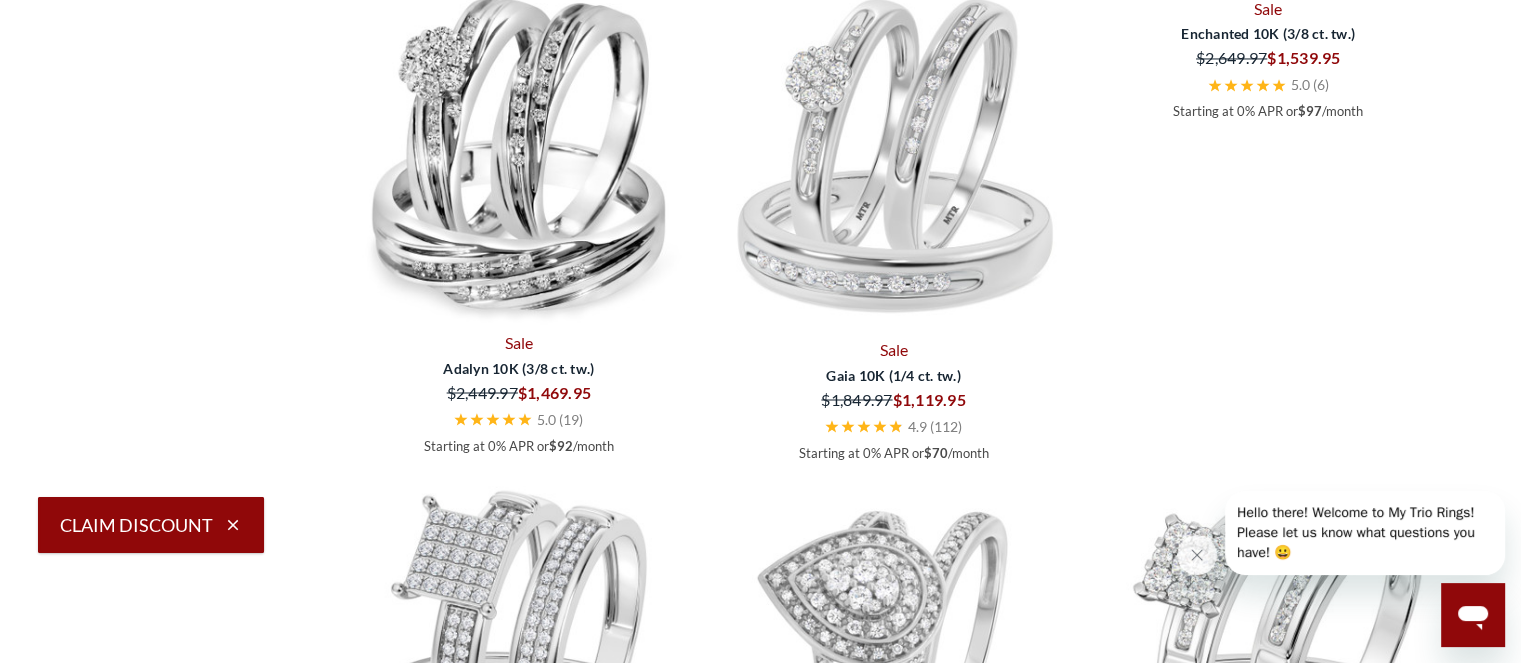 select on "US" 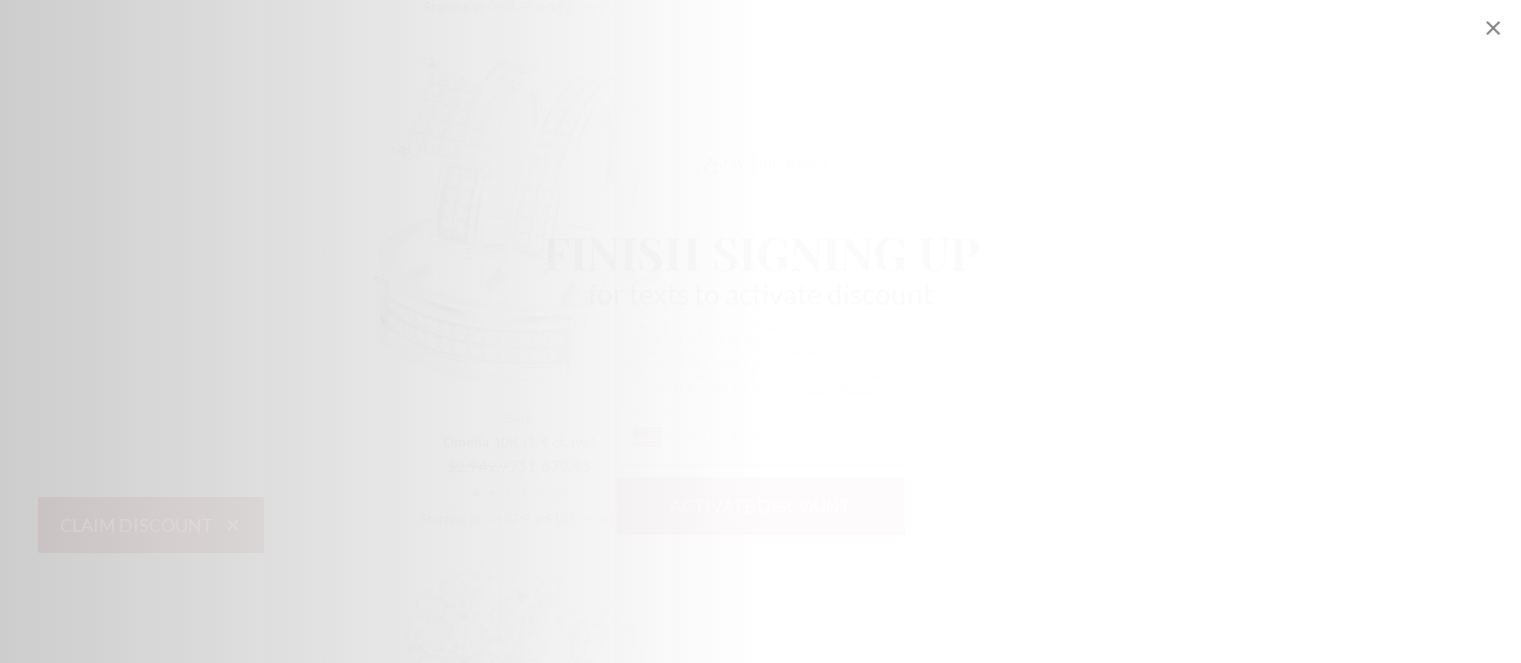 scroll, scrollTop: 3872, scrollLeft: 0, axis: vertical 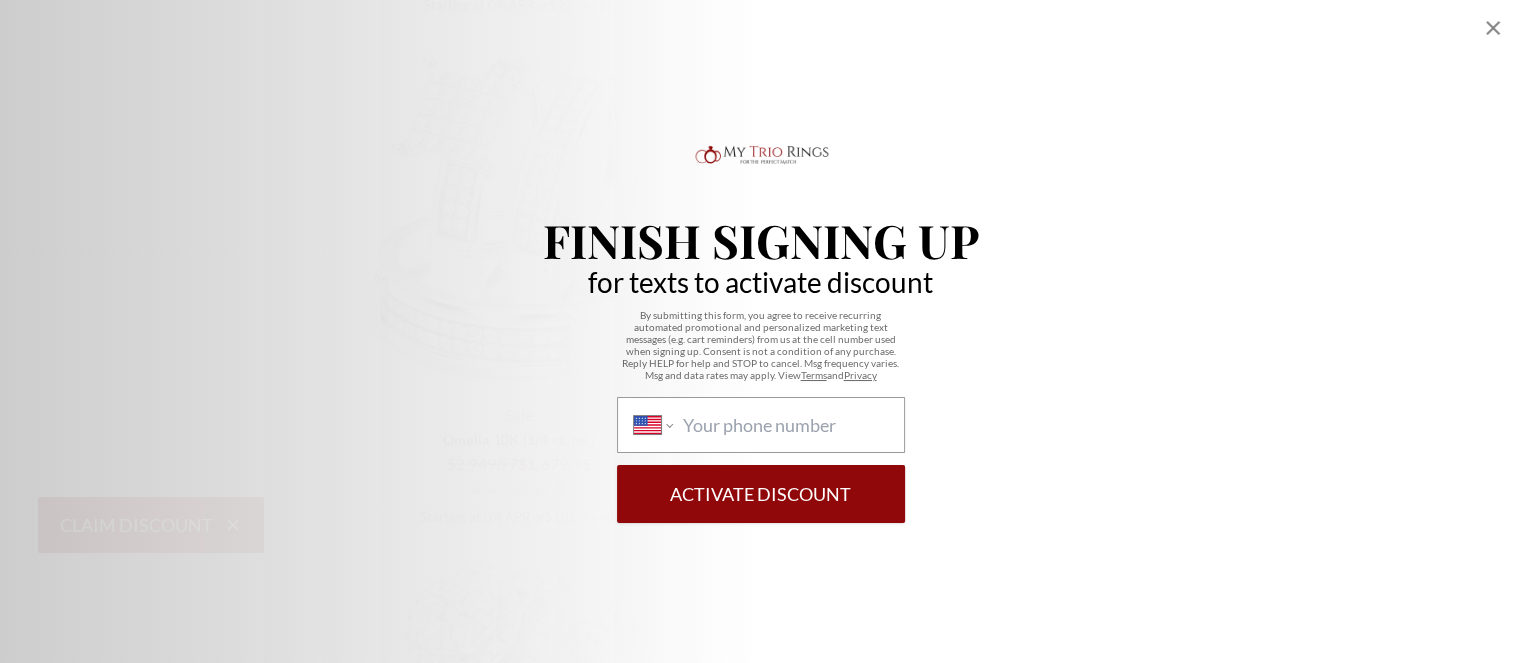click 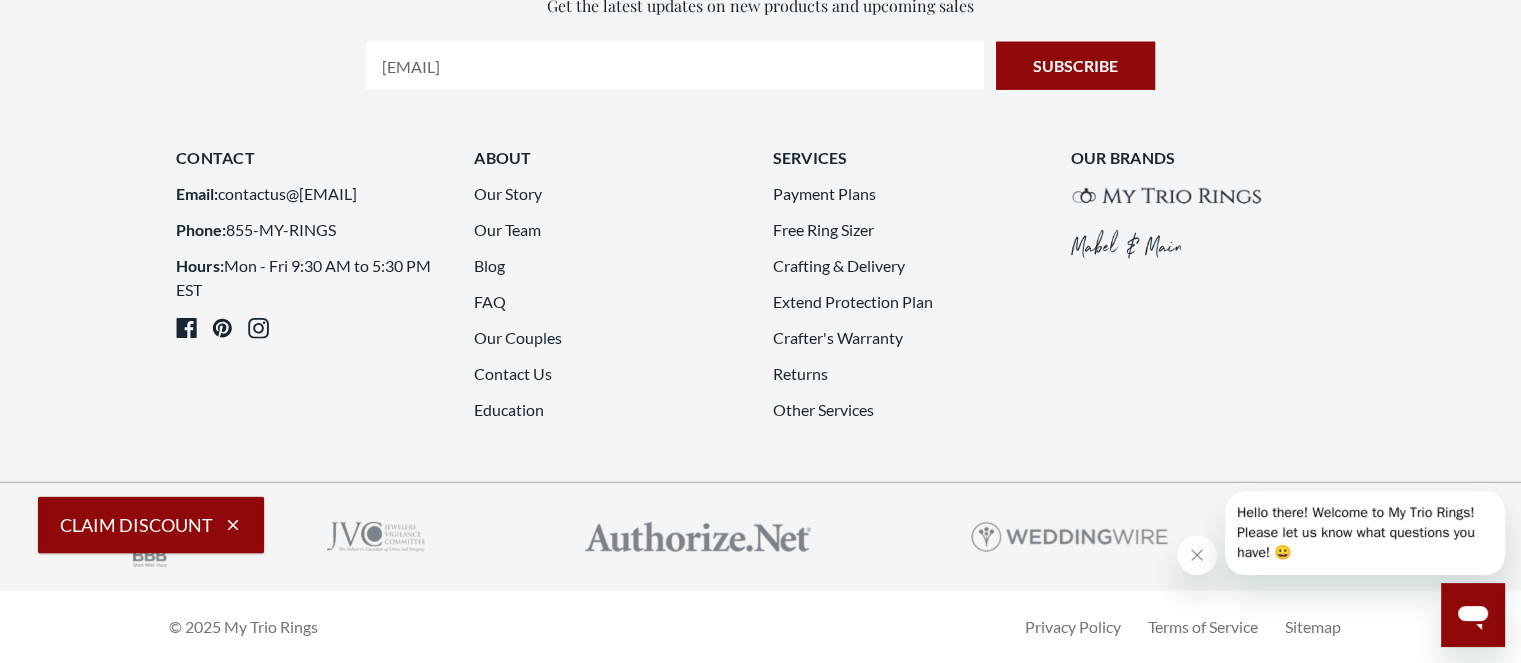 scroll, scrollTop: 5725, scrollLeft: 0, axis: vertical 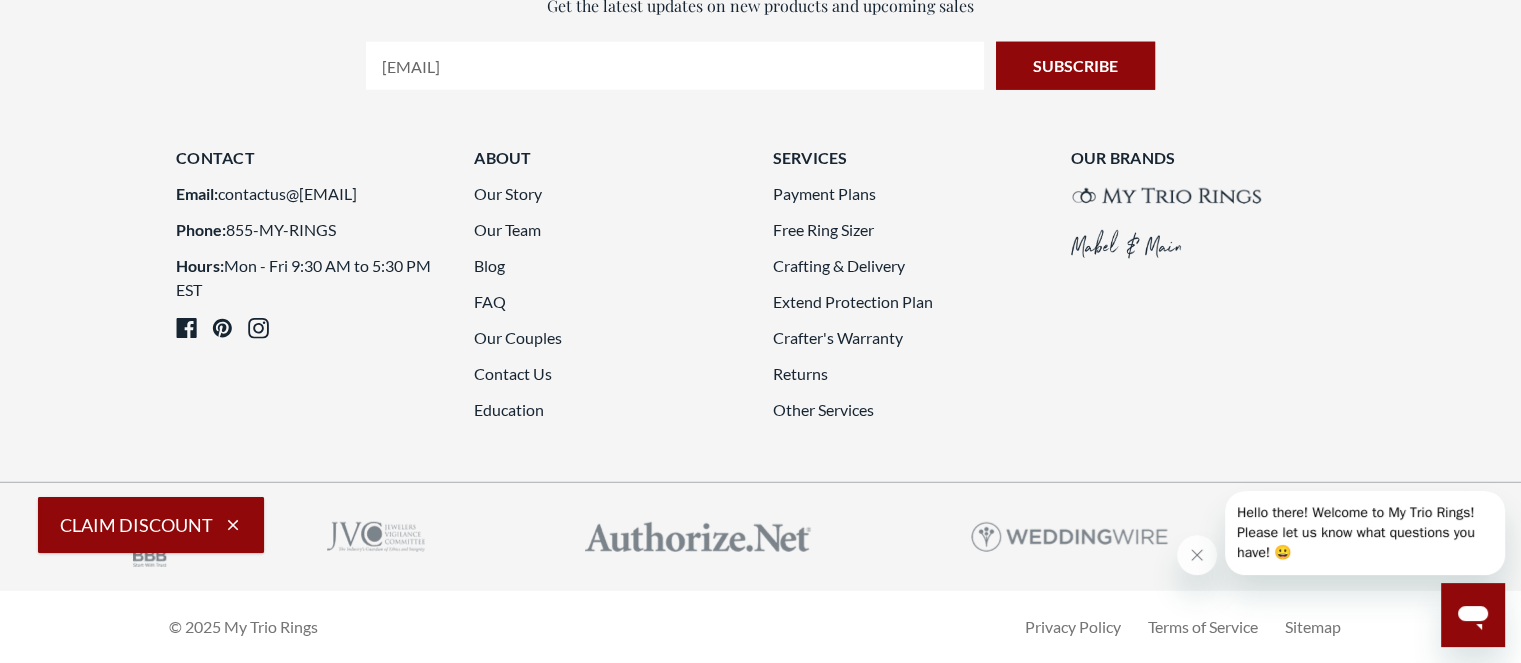 click 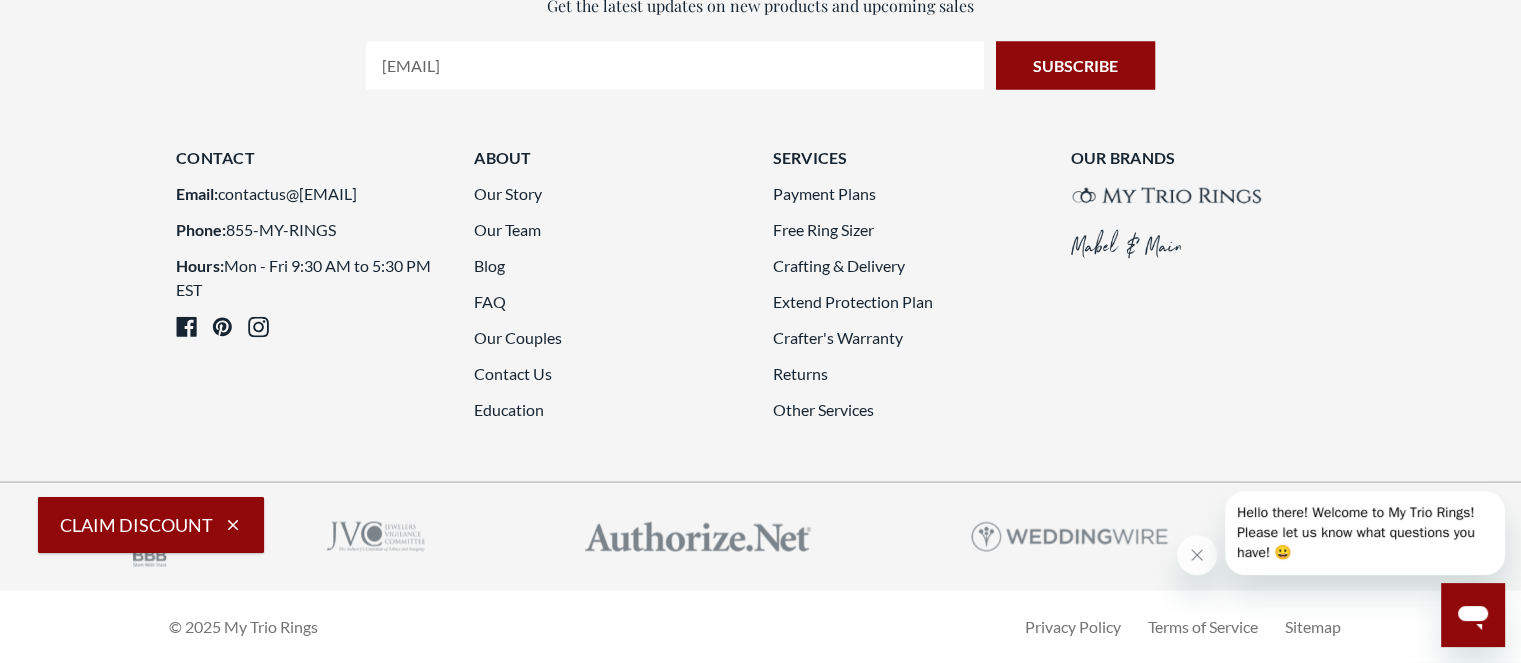 scroll, scrollTop: 5732, scrollLeft: 0, axis: vertical 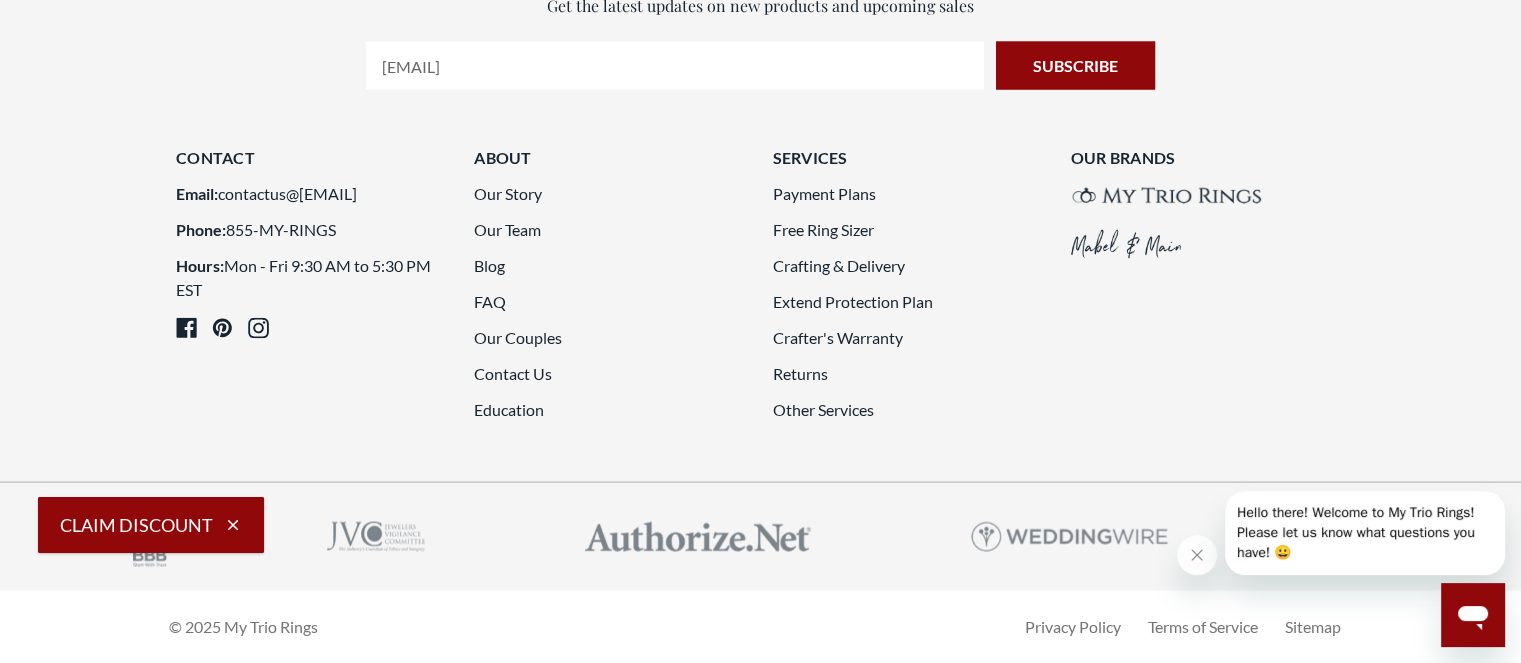 click on "1     2     3     4     5                                                               ...   21" at bounding box center (893, -238) 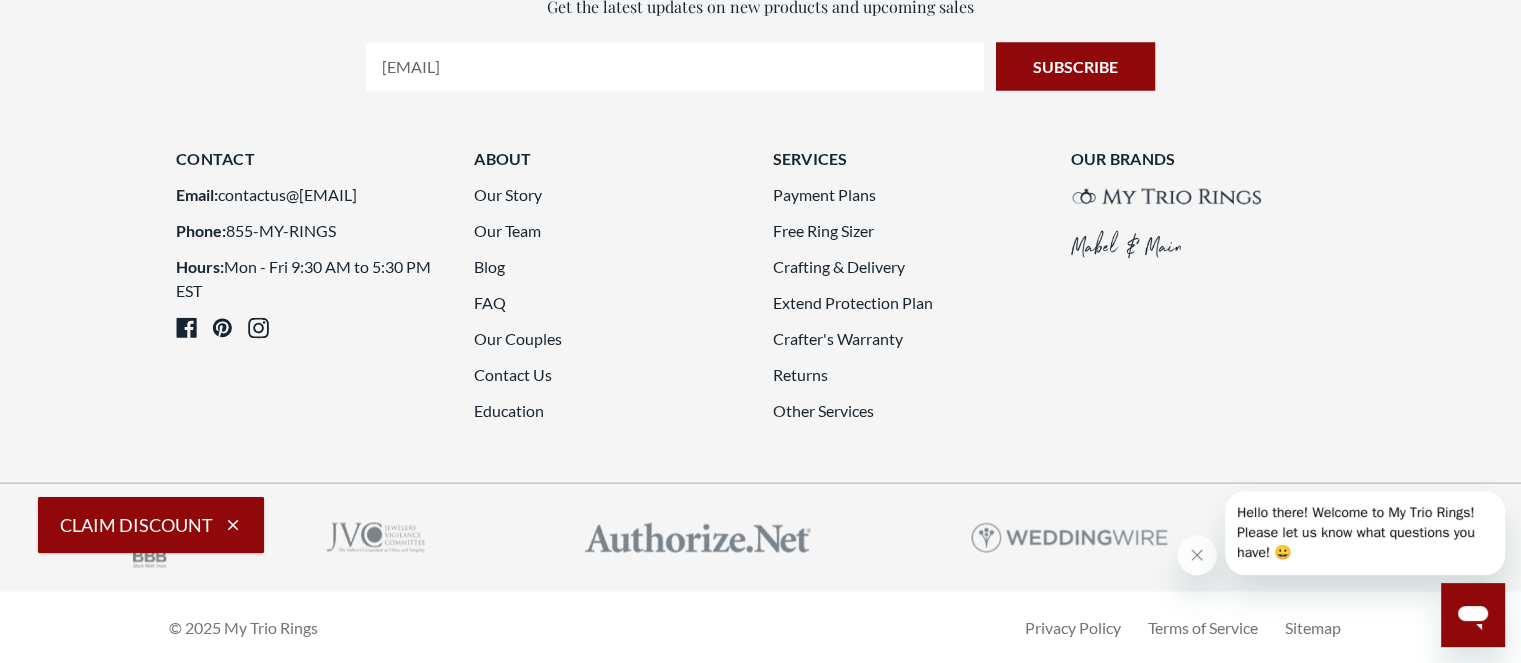 scroll, scrollTop: 5768, scrollLeft: 0, axis: vertical 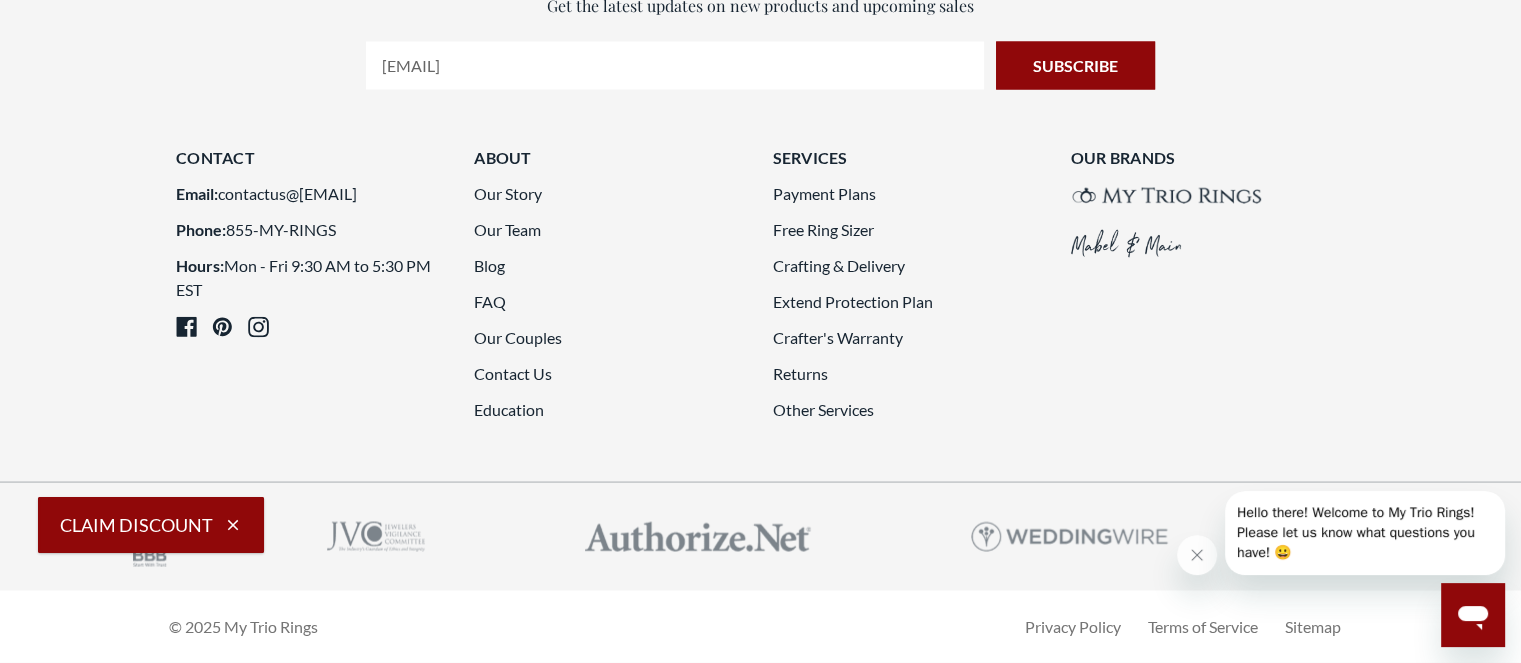 click on "6" 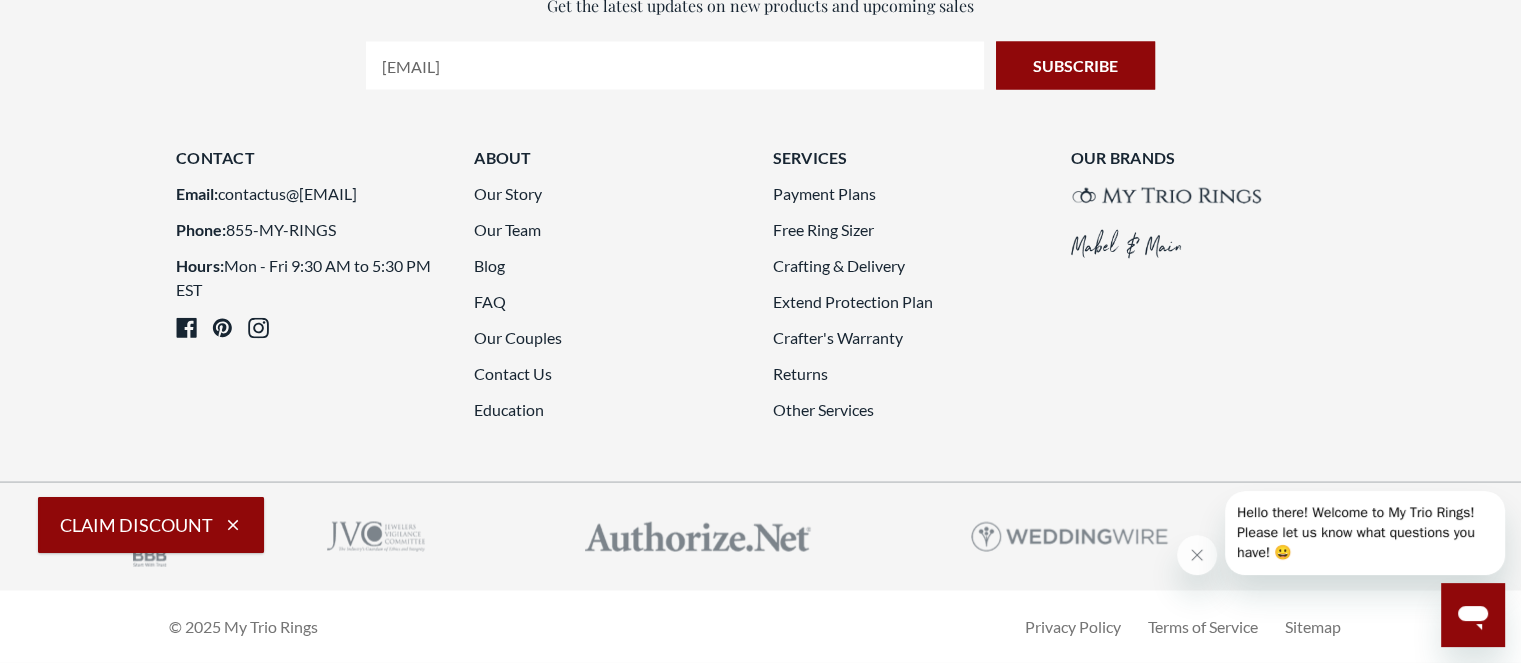 scroll, scrollTop: 5588, scrollLeft: 0, axis: vertical 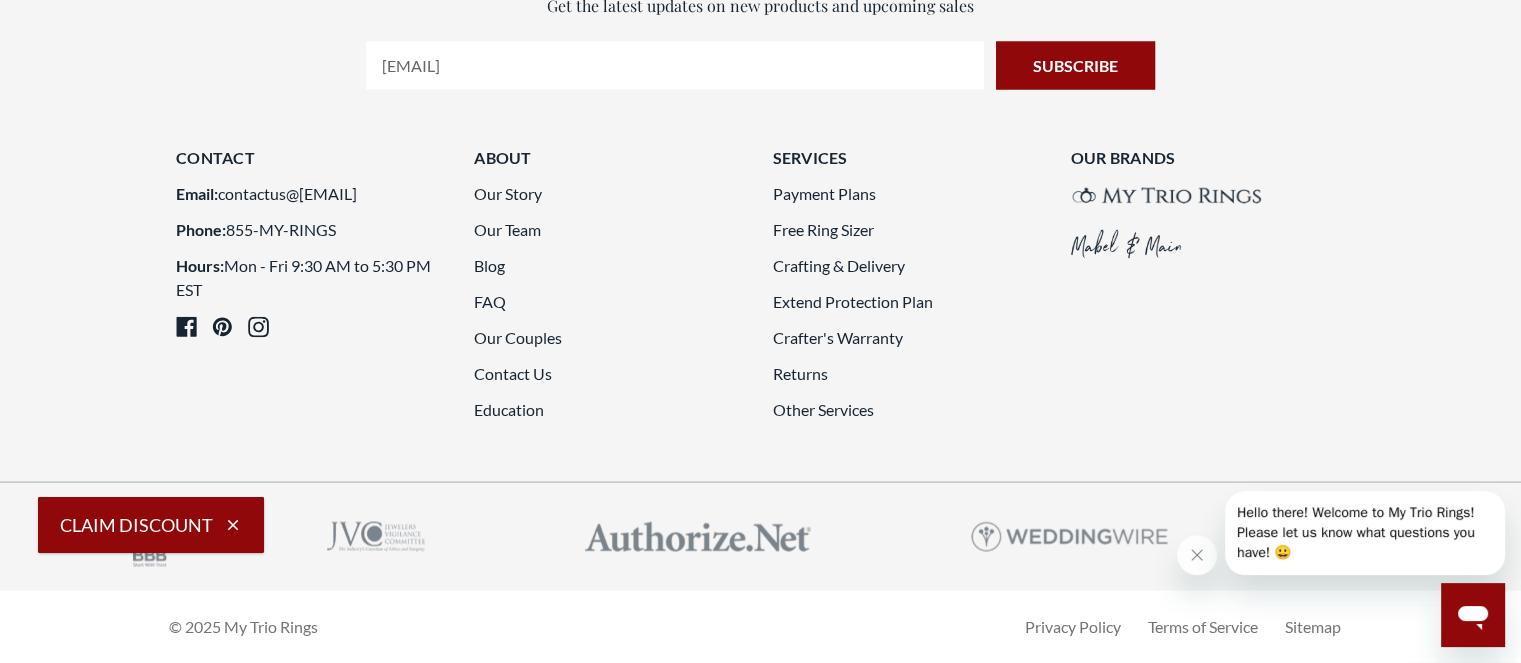 click on "8" 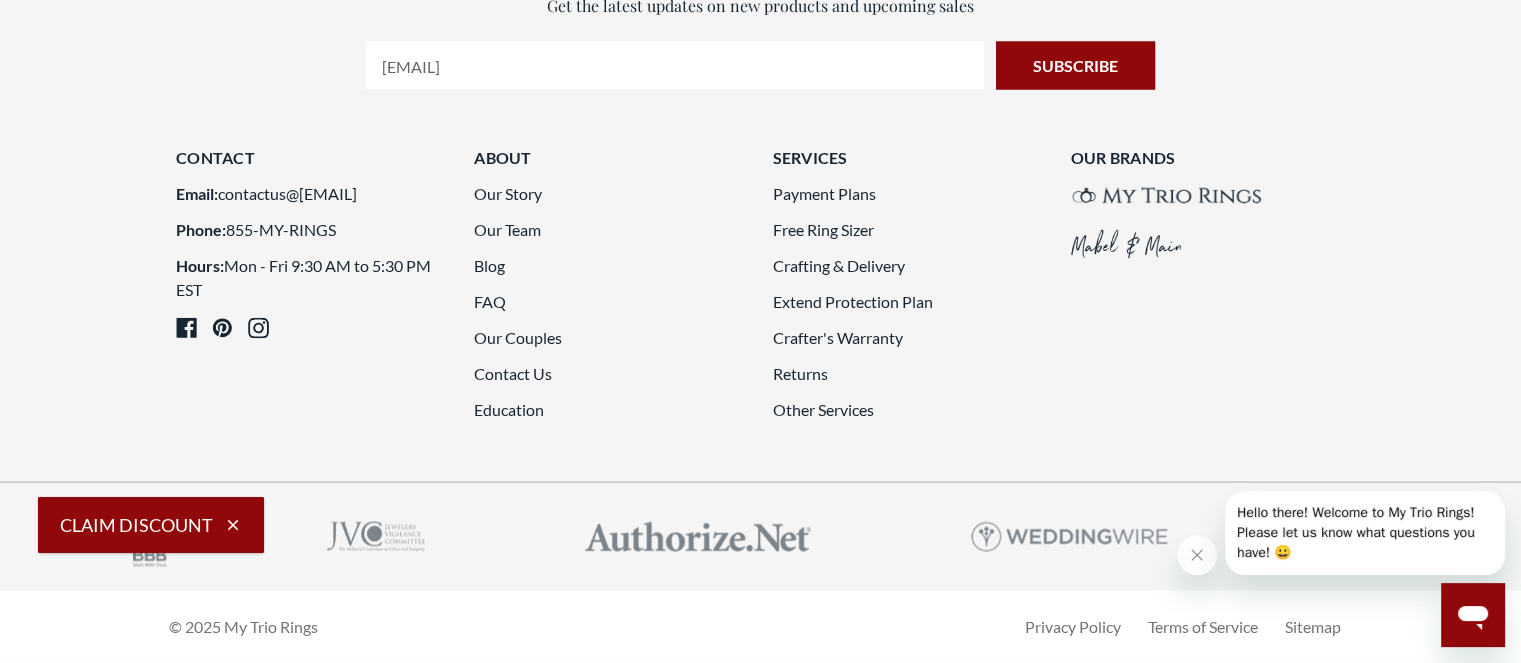 scroll, scrollTop: 5541, scrollLeft: 0, axis: vertical 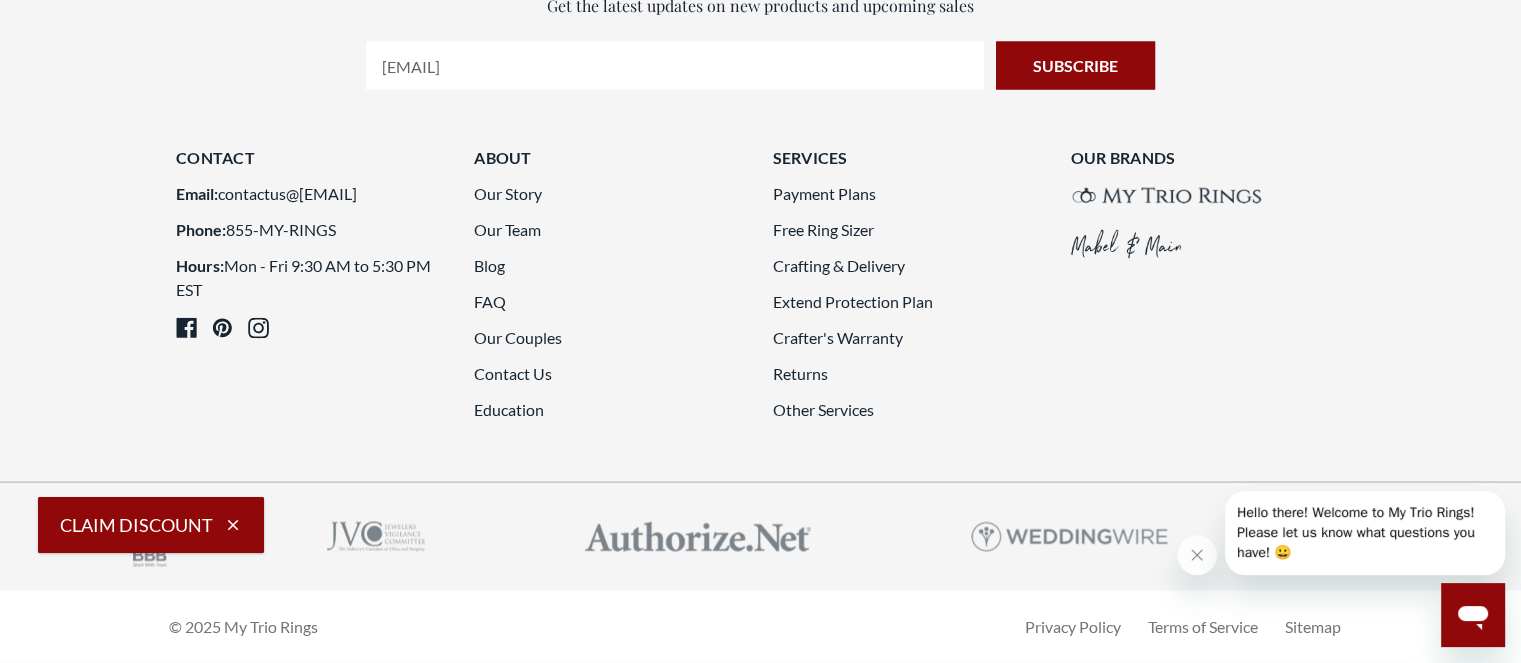 click 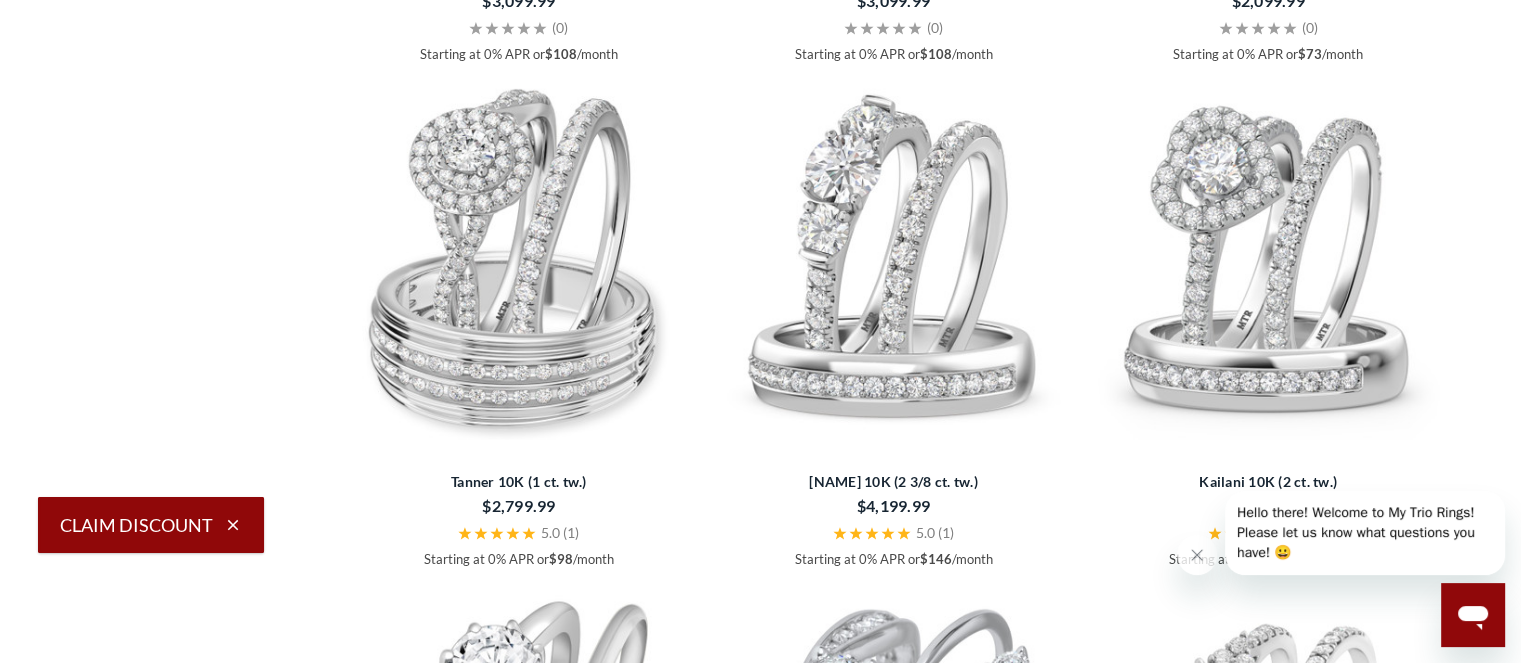 scroll, scrollTop: 2815, scrollLeft: 0, axis: vertical 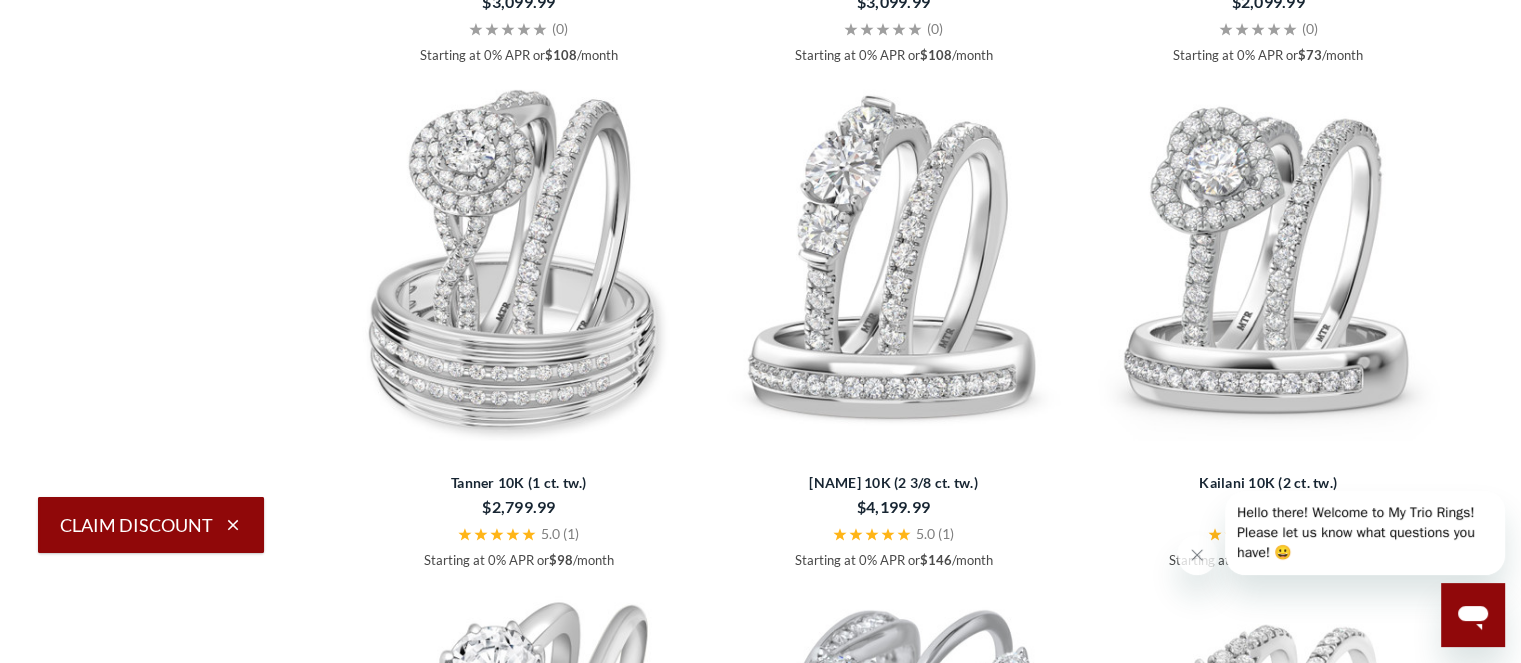 click at bounding box center [1268, -68] 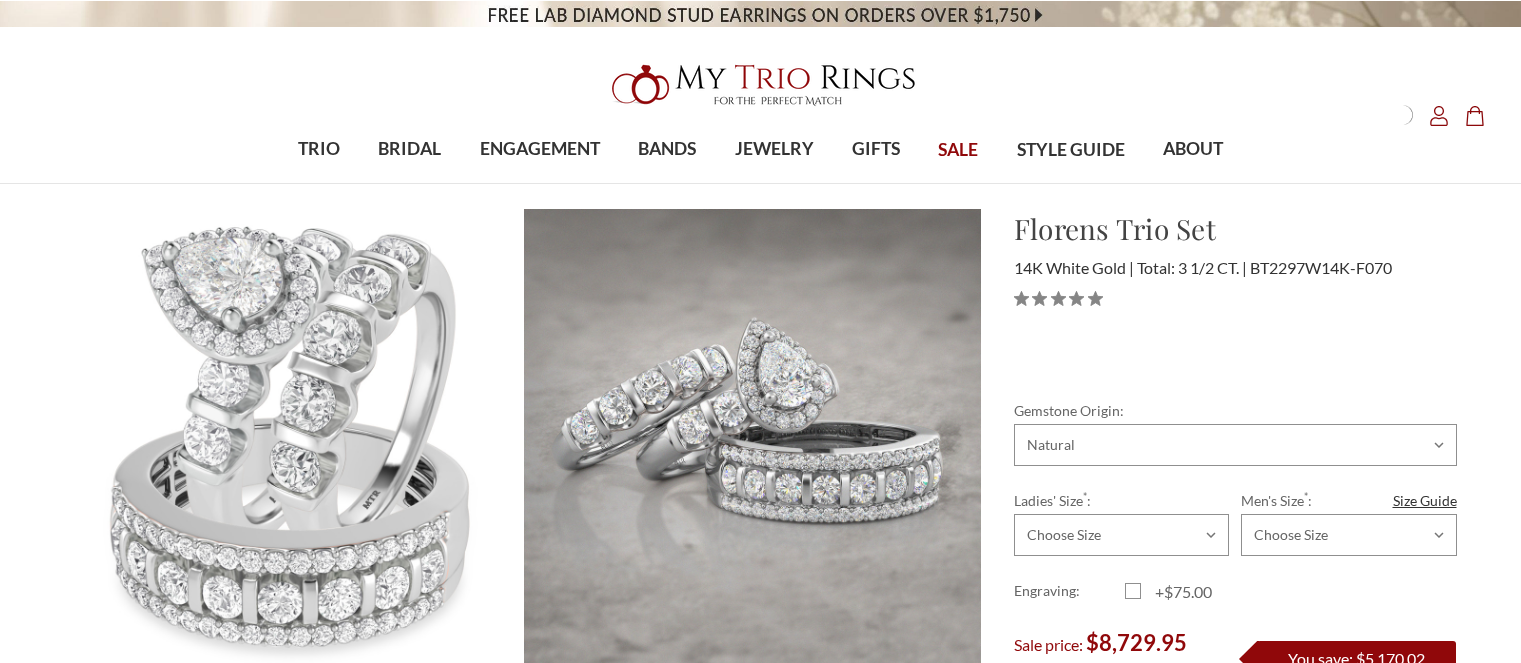 scroll, scrollTop: 0, scrollLeft: 0, axis: both 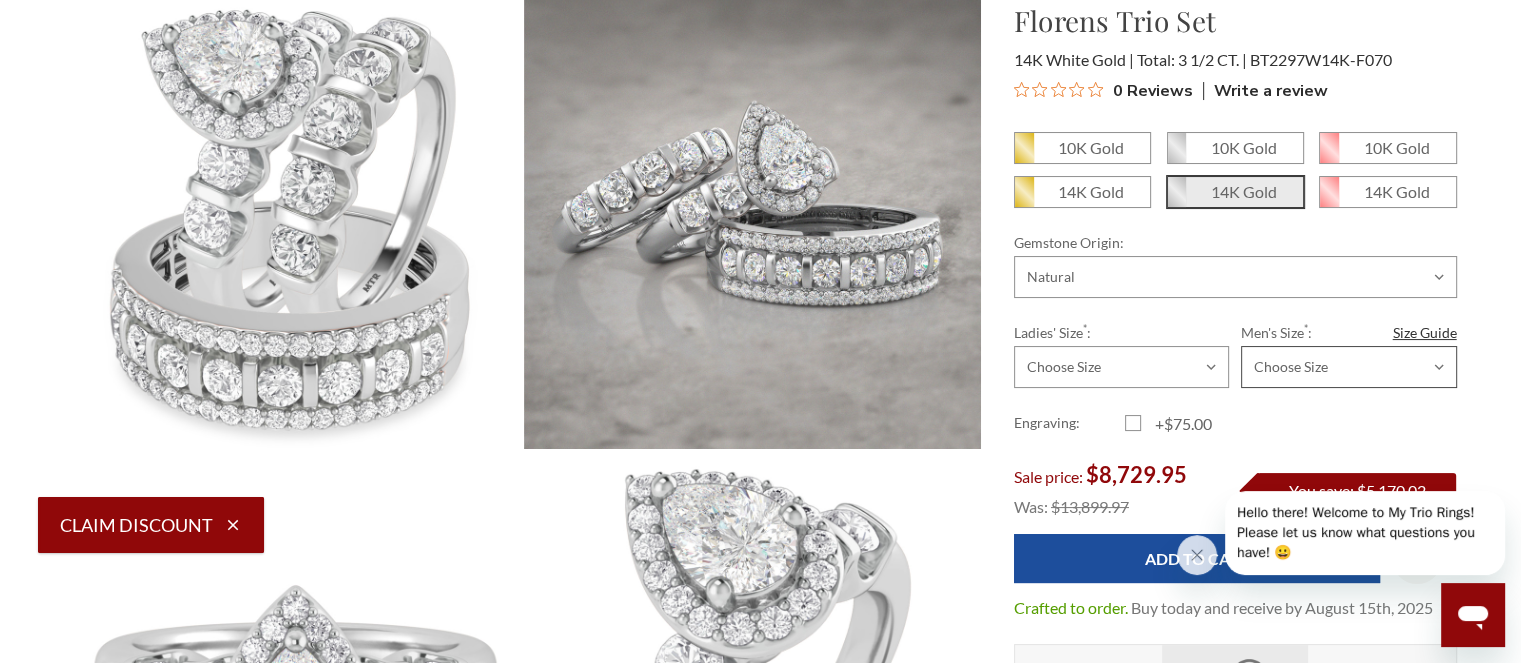 click on "Choose Size
6.00
6.25
6.50
6.75
7.00
7.25
7.50
7.75
8.00
8.25
8.50
8.75
9.00
9.25
9.50
9.75
10.00
10.25
10.50
10.75
11.00
11.25
11.50
11.75
12.00
12.25
12.50
12.75
13.00
13.25
13.50
13.75
14.00
14.25
14.50
14.75
15.00
15.25
15.50
15.75
16.00" at bounding box center (1348, 367) 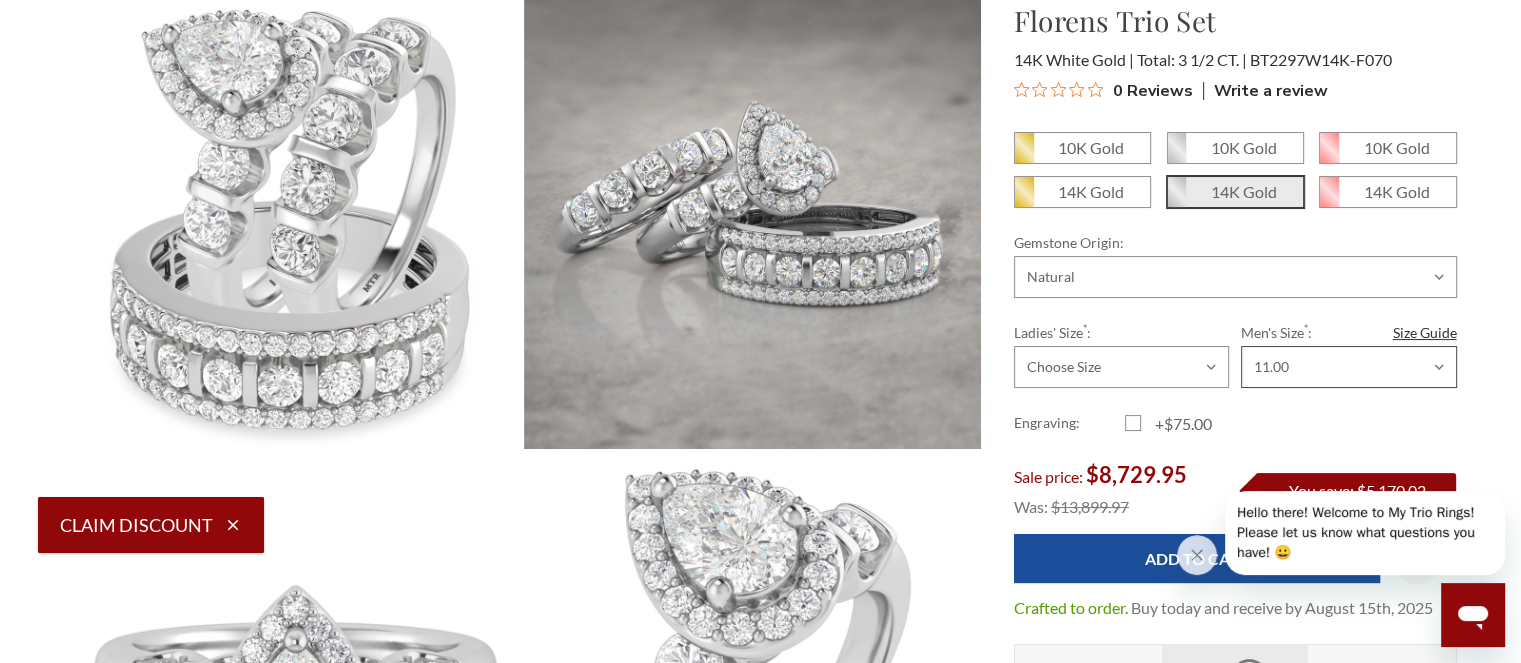 click on "Choose Size
6.00
6.25
6.50
6.75
7.00
7.25
7.50
7.75
8.00
8.25
8.50
8.75
9.00
9.25
9.50
9.75
10.00
10.25
10.50
10.75
11.00
11.25
11.50
11.75
12.00
12.25
12.50
12.75
13.00
13.25
13.50
13.75
14.00
14.25
14.50
14.75
15.00
15.25
15.50
15.75
16.00" at bounding box center (1348, 367) 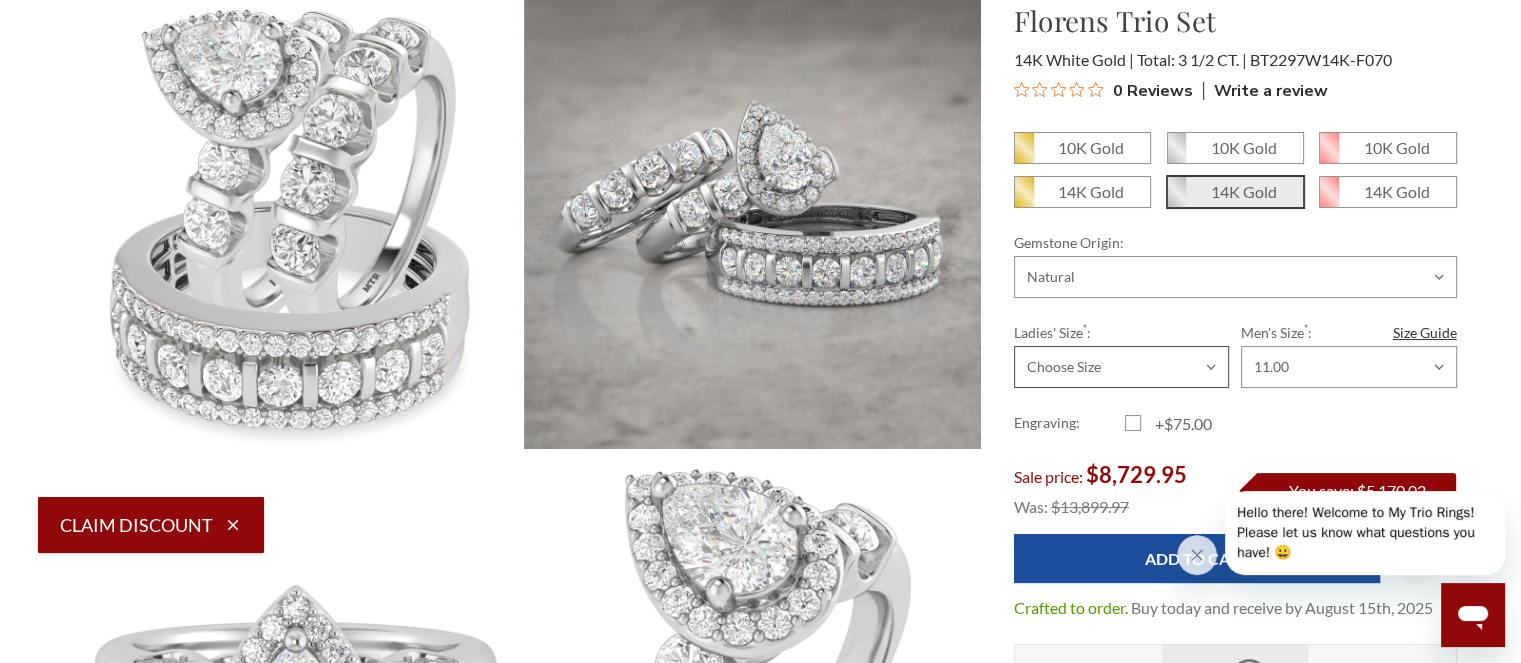 click on "Choose Size
3.00
3.25
3.50
3.75
4.00
4.25
4.50
4.75
5.00
5.25
5.50
5.75
6.00
6.25
6.50
6.75
7.00
7.25
7.50
7.75
8.00
8.25
8.50
8.75
9.00
9.25
9.50
9.75
10.00
10.25
10.50
10.75
11.00
11.25
11.50
11.75
12.00
12.25
12.50
12.75
13.00" at bounding box center (1121, 367) 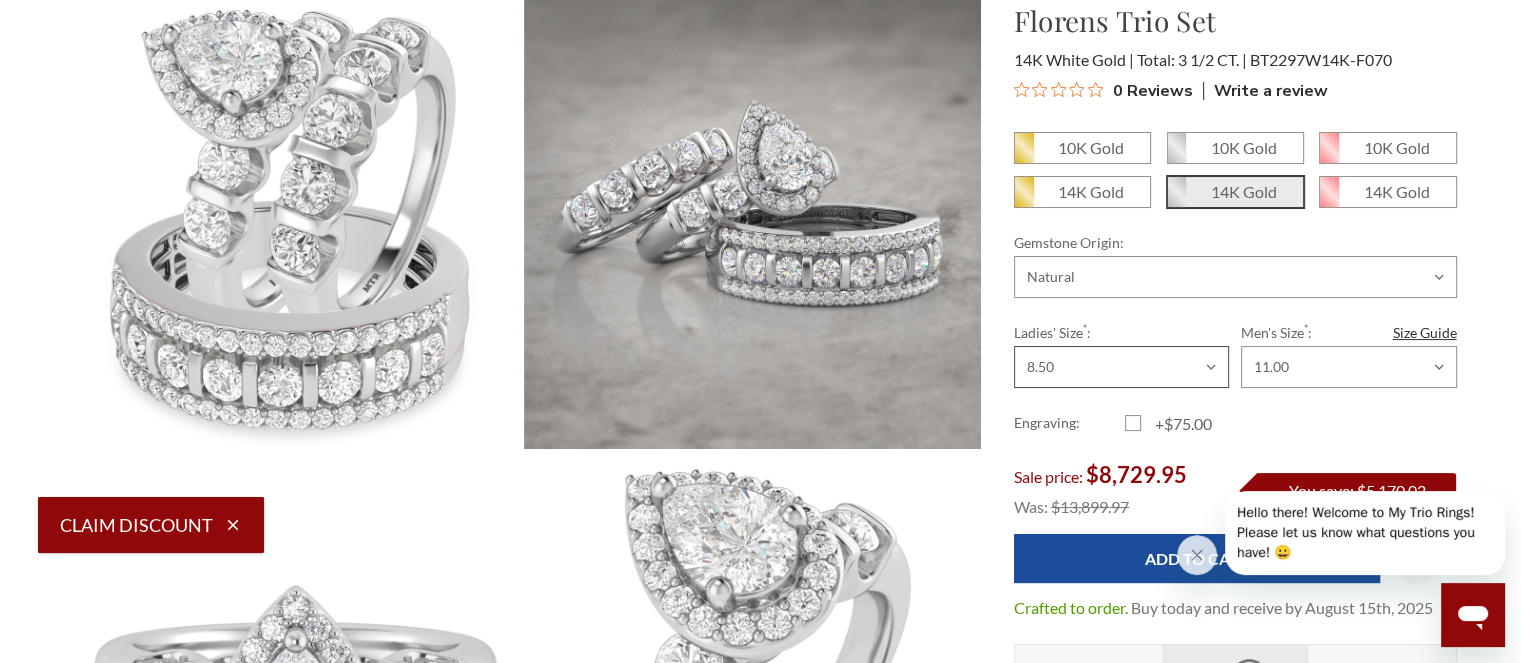 click on "Choose Size
3.00
3.25
3.50
3.75
4.00
4.25
4.50
4.75
5.00
5.25
5.50
5.75
6.00
6.25
6.50
6.75
7.00
7.25
7.50
7.75
8.00
8.25
8.50
8.75
9.00
9.25
9.50
9.75
10.00
10.25
10.50
10.75
11.00
11.25
11.50
11.75
12.00
12.25
12.50
12.75
13.00" at bounding box center (1121, 367) 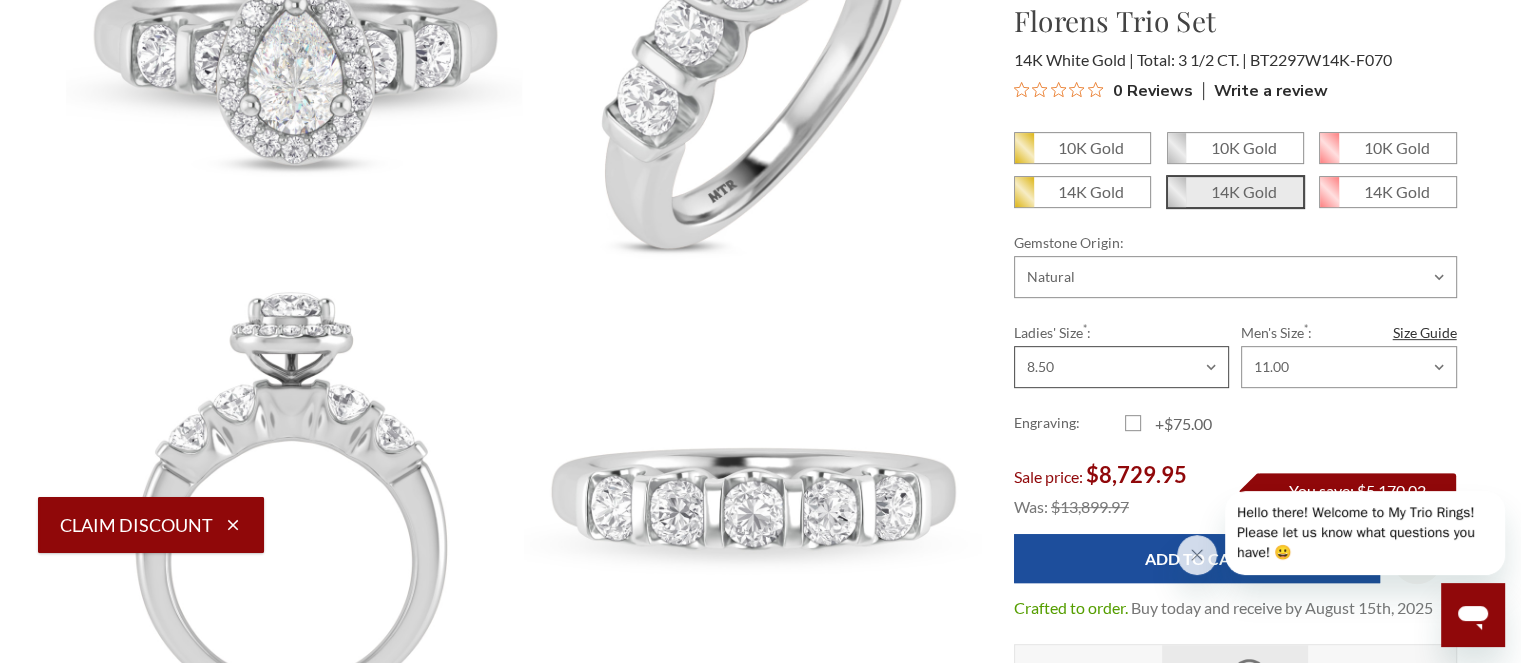 scroll, scrollTop: 852, scrollLeft: 0, axis: vertical 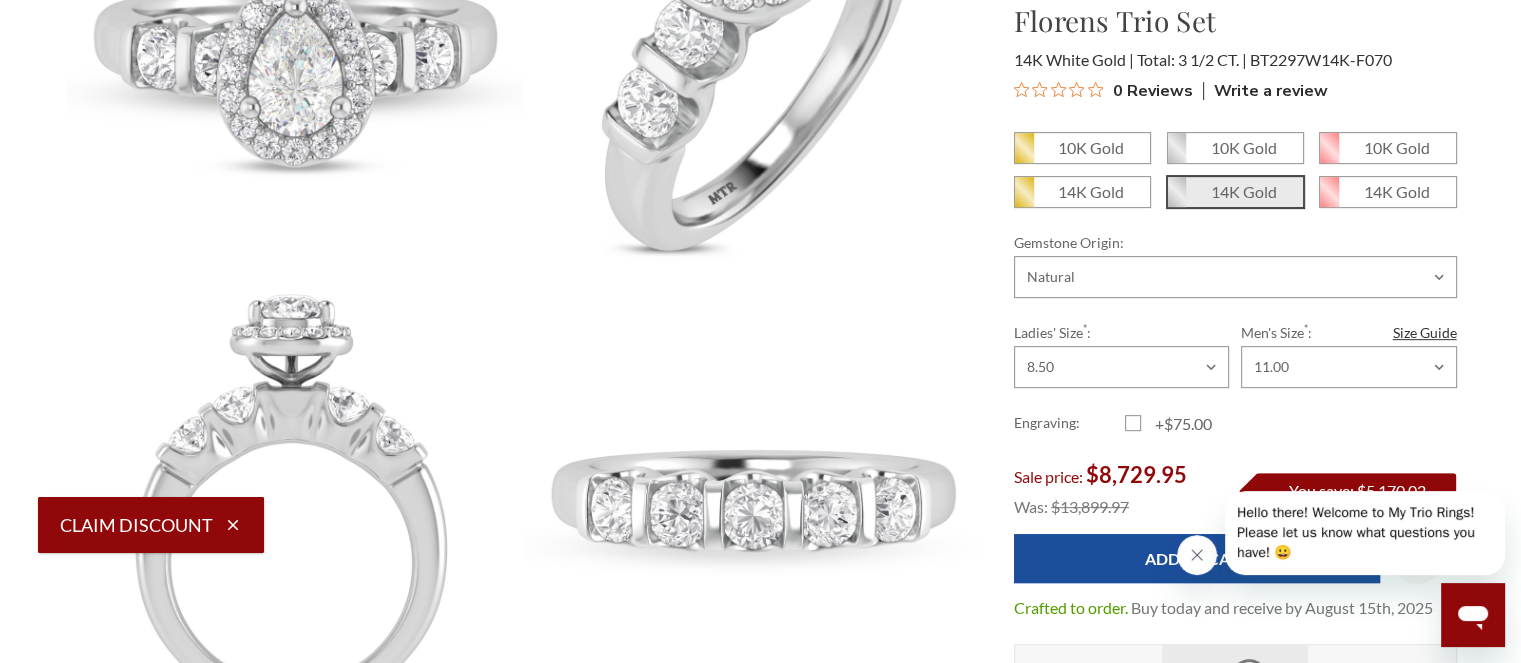 click at bounding box center [1197, 555] 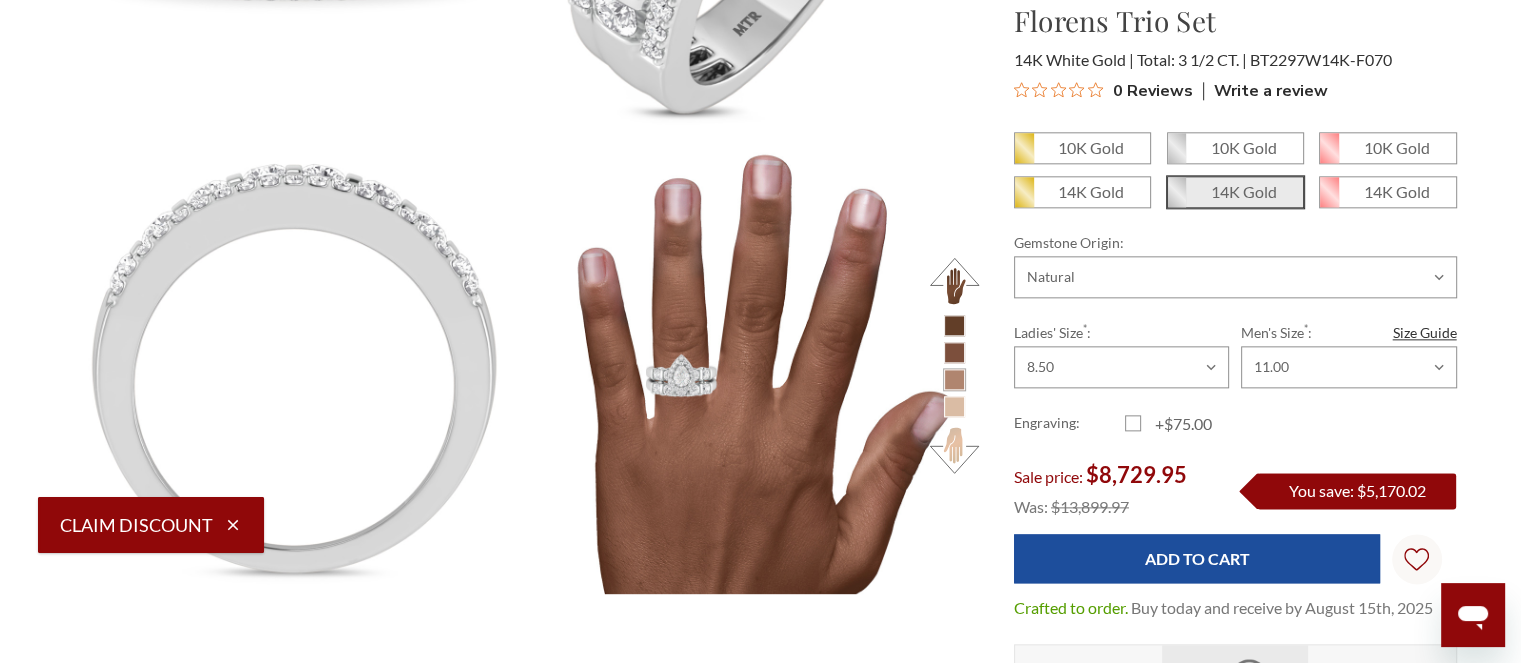 scroll, scrollTop: 2371, scrollLeft: 0, axis: vertical 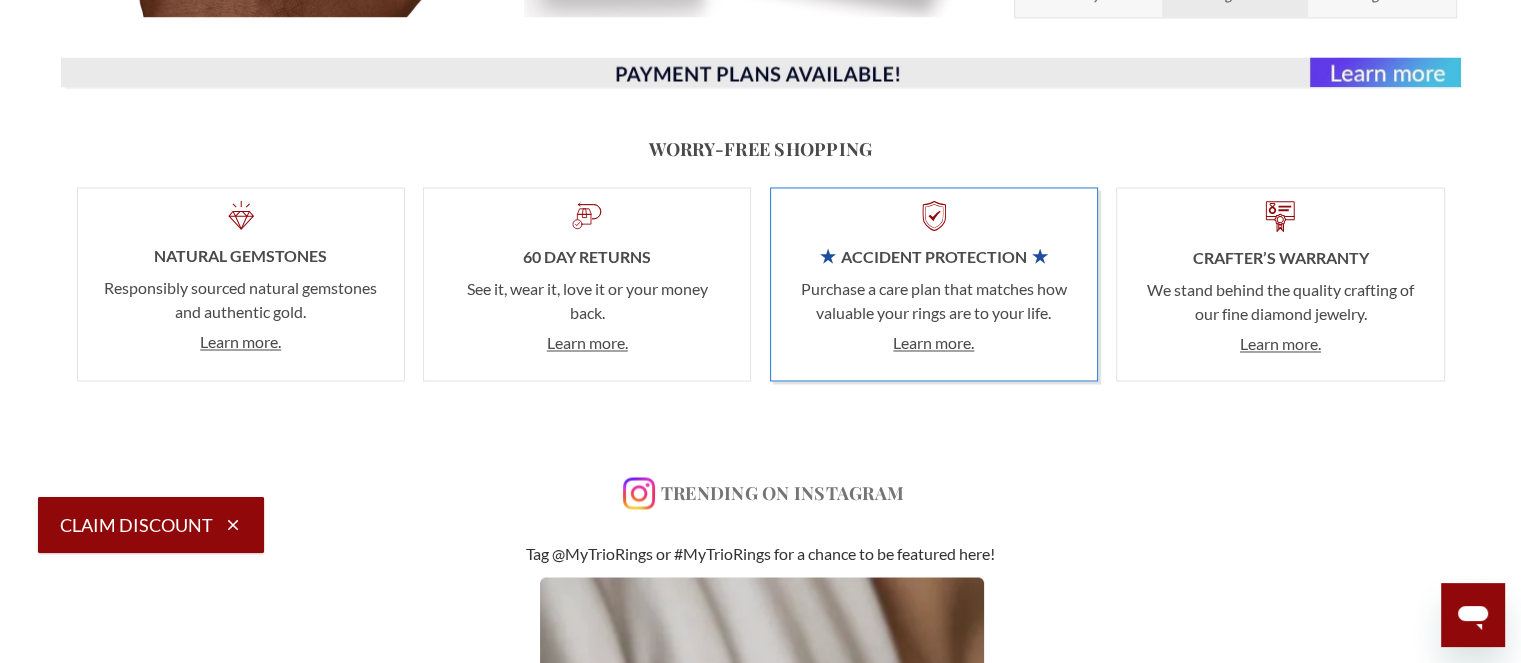 click on "Trending on Instagram" at bounding box center [761, 493] 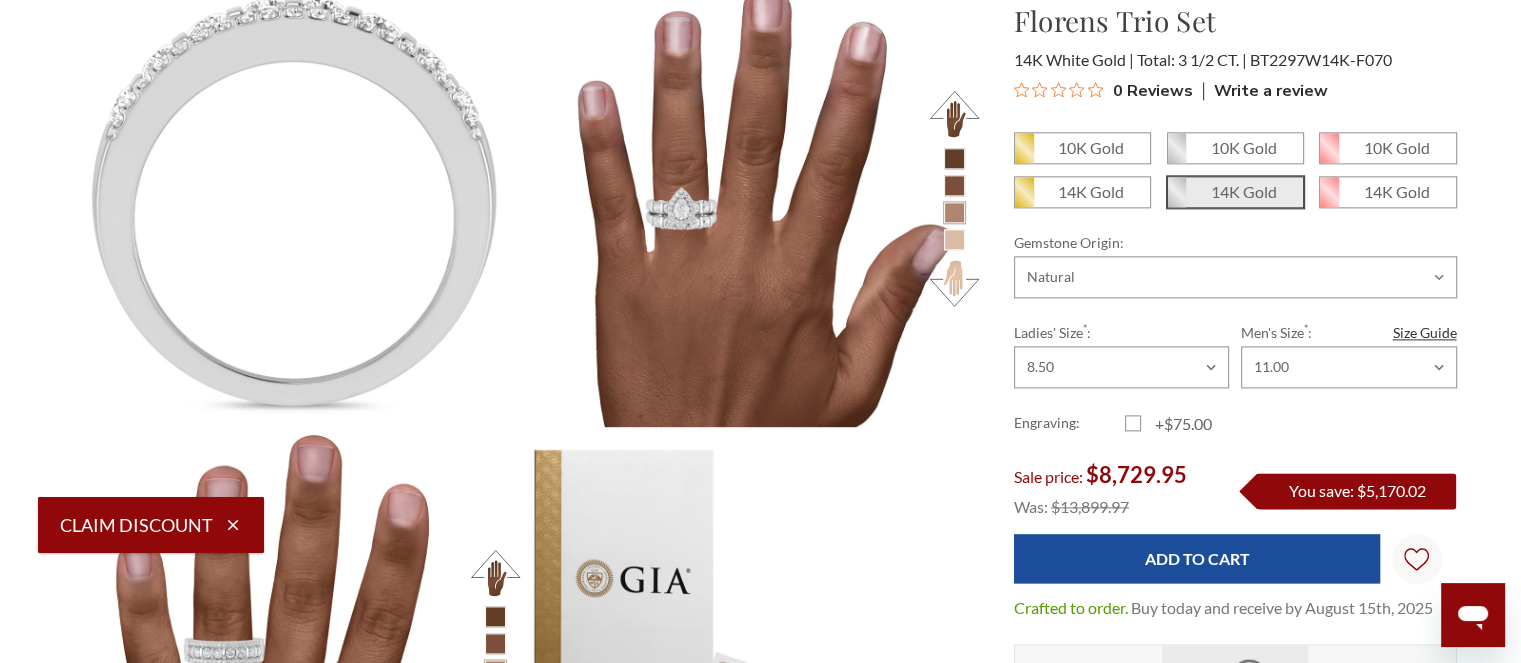 scroll, scrollTop: 2630, scrollLeft: 0, axis: vertical 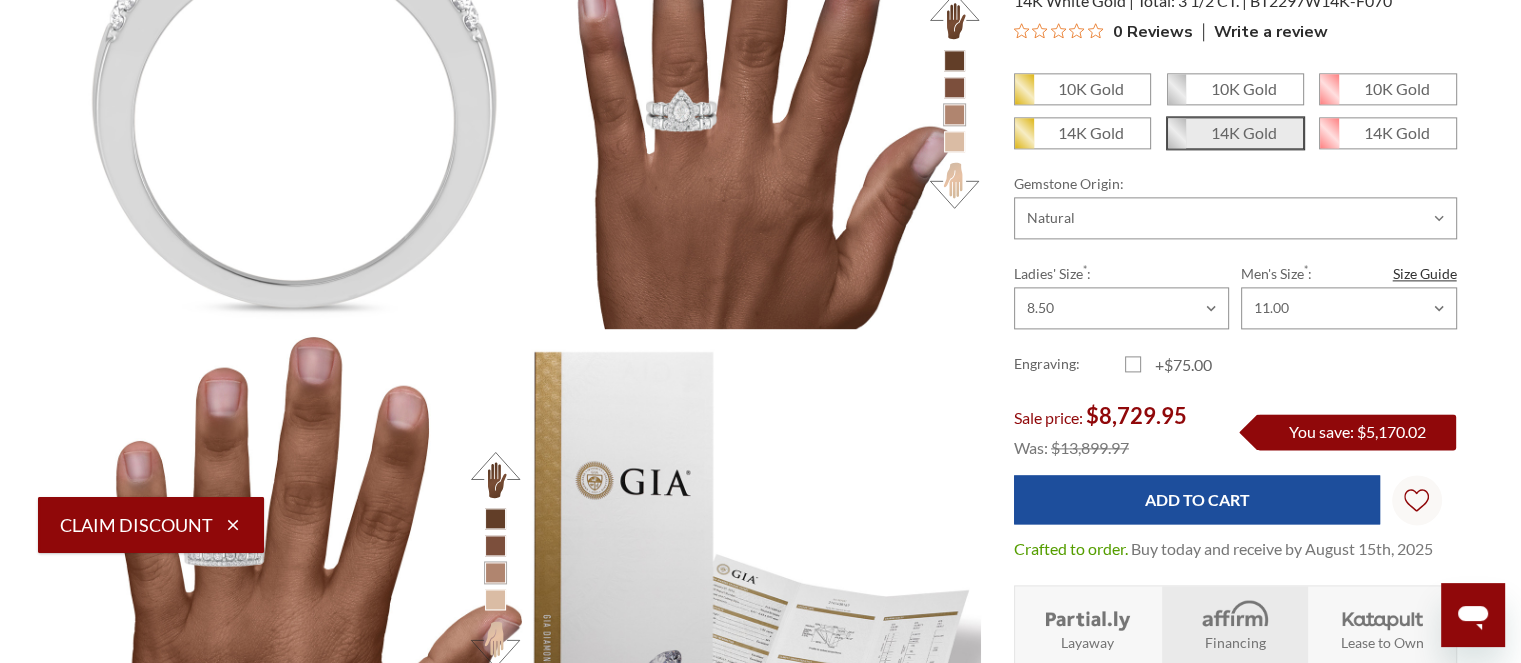 click 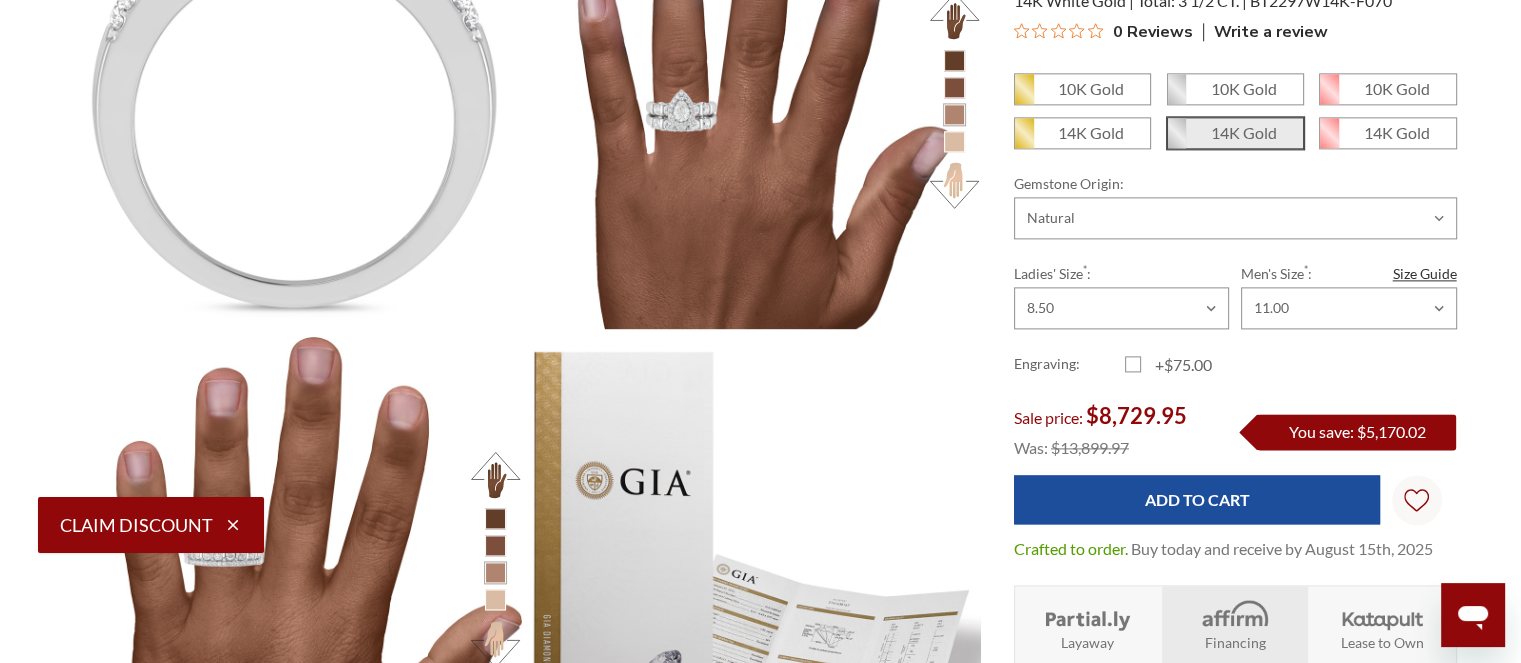 click 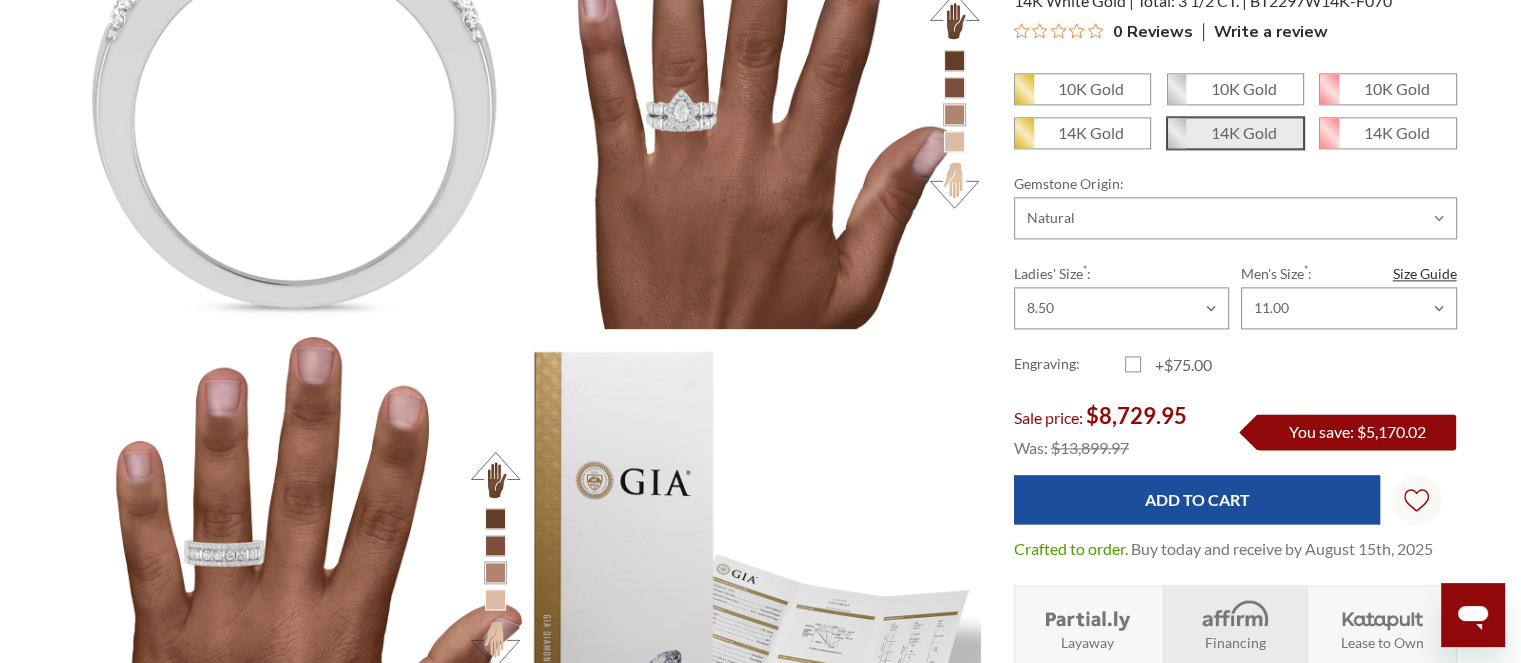 scroll, scrollTop: 2050, scrollLeft: 0, axis: vertical 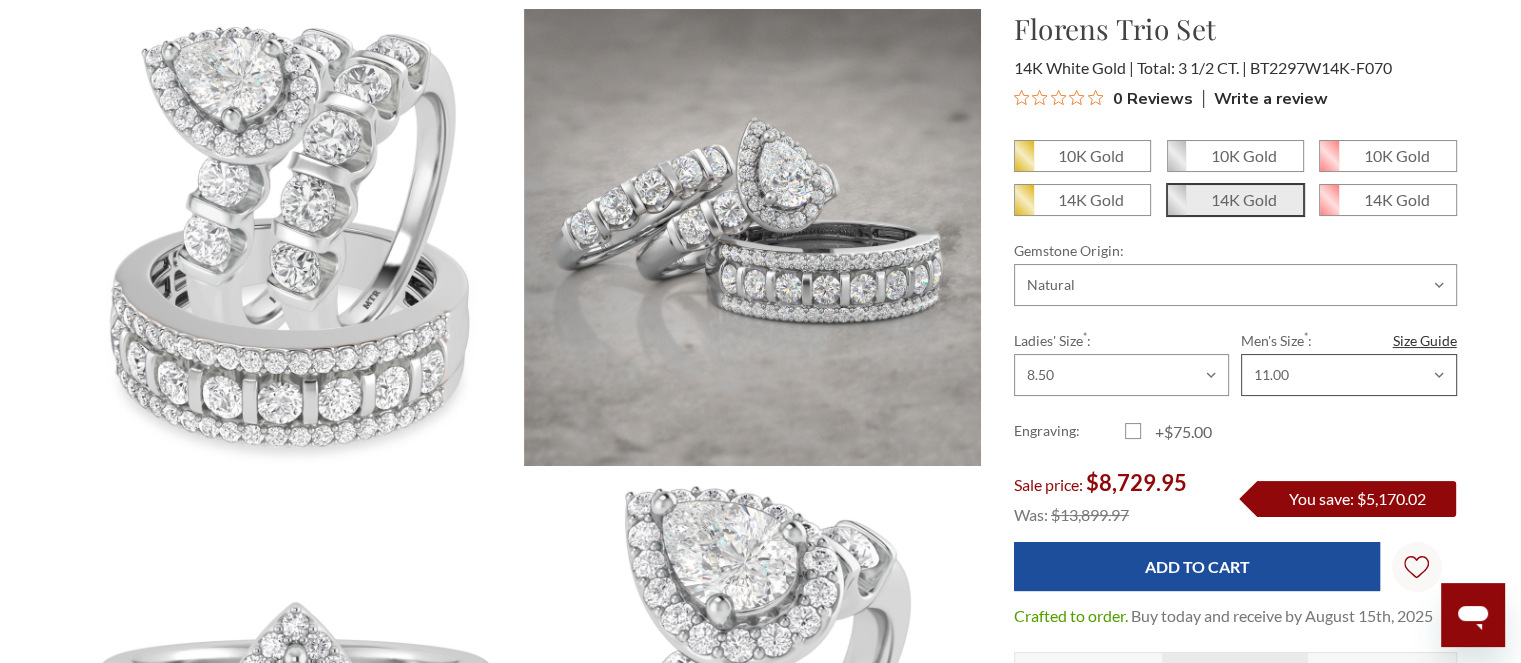 click on "Choose Size
6.00
6.25
6.50
6.75
7.00
7.25
7.50
7.75
8.00
8.25
8.50
8.75
9.00
9.25
9.50
9.75
10.00
10.25
10.50
10.75
11.00
11.25
11.50
11.75
12.00
12.25
12.50
12.75
13.00
13.25
13.50
13.75
14.00
14.25
14.50
14.75
15.00
15.25
15.50
15.75
16.00" at bounding box center [1348, 375] 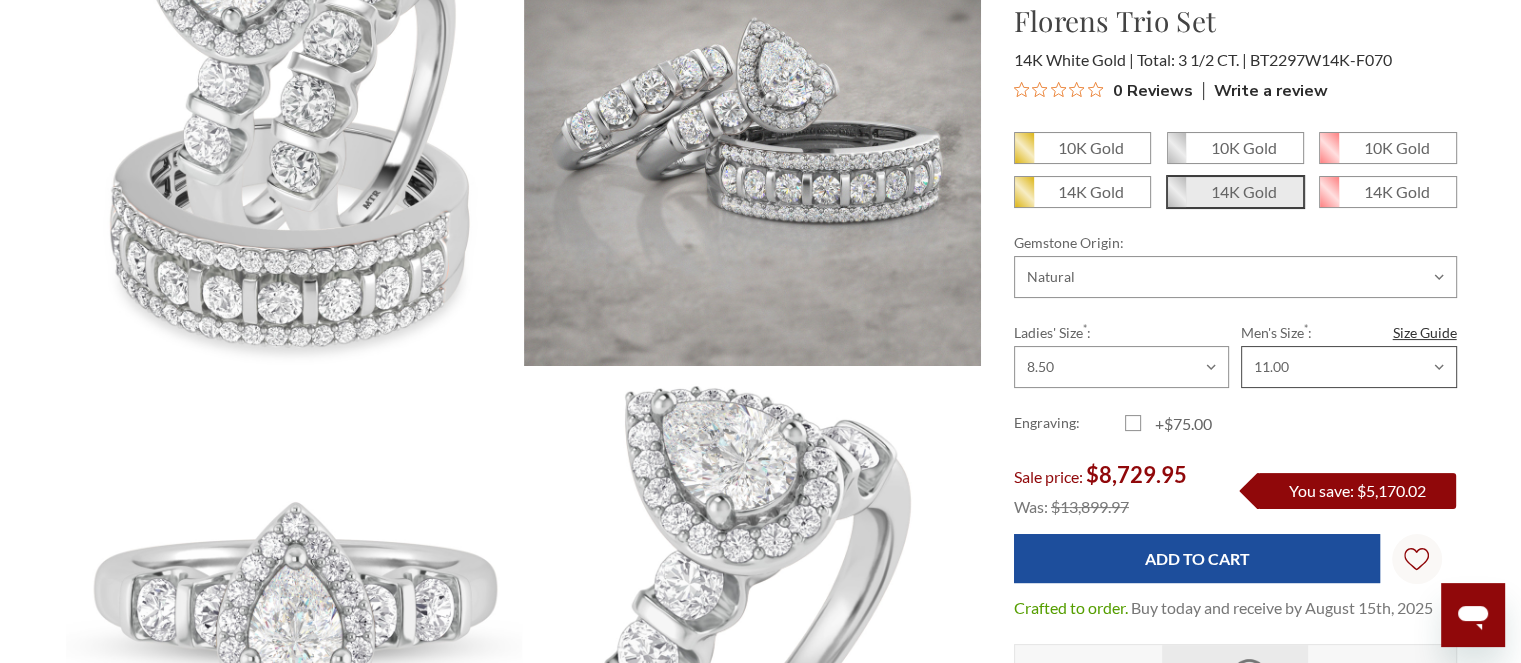 click on "Choose Size
6.00
6.25
6.50
6.75
7.00
7.25
7.50
7.75
8.00
8.25
8.50
8.75
9.00
9.25
9.50
9.75
10.00
10.25
10.50
10.75
11.00
11.25
11.50
11.75
12.00
12.25
12.50
12.75
13.00
13.25
13.50
13.75
14.00
14.25
14.50
14.75
15.00
15.25
15.50
15.75
16.00" at bounding box center (1348, 367) 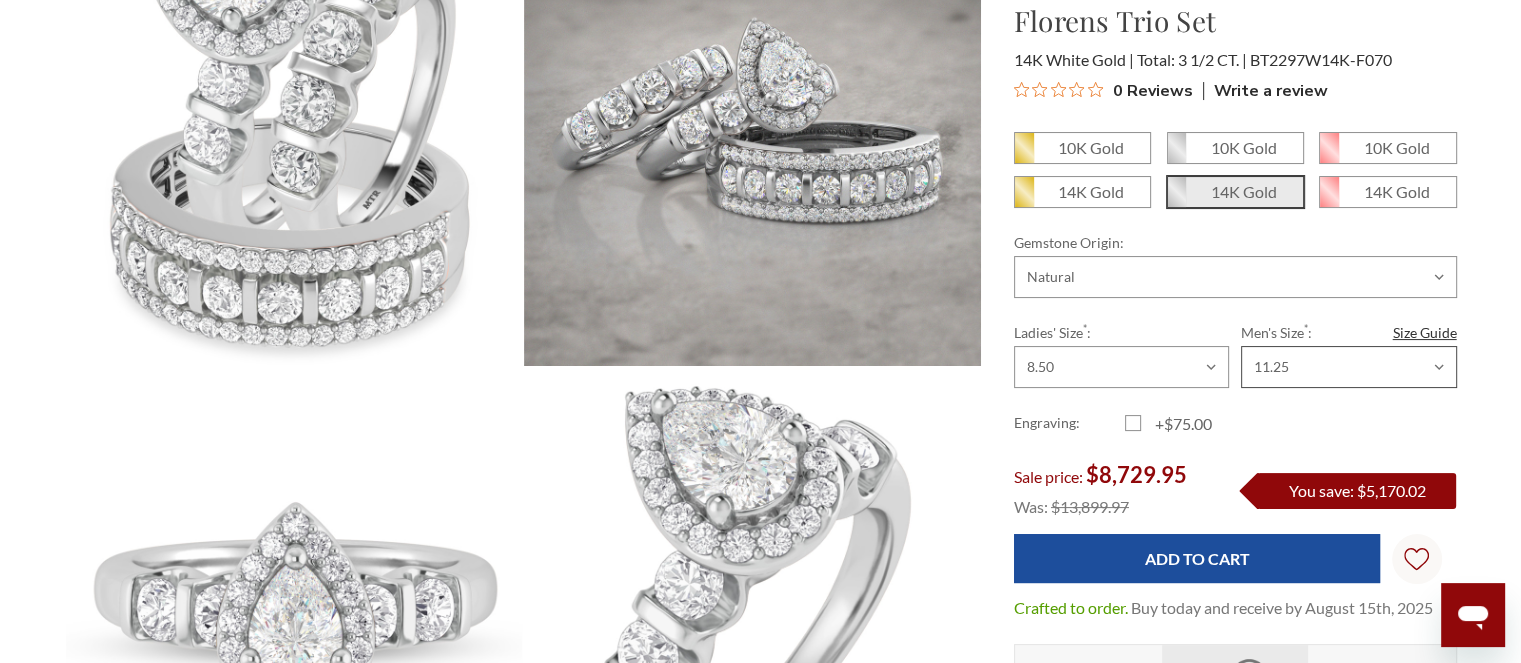 click on "Choose Size
6.00
6.25
6.50
6.75
7.00
7.25
7.50
7.75
8.00
8.25
8.50
8.75
9.00
9.25
9.50
9.75
10.00
10.25
10.50
10.75
11.00
11.25
11.50
11.75
12.00
12.25
12.50
12.75
13.00
13.25
13.50
13.75
14.00
14.25
14.50
14.75
15.00
15.25
15.50
15.75
16.00" at bounding box center [1348, 367] 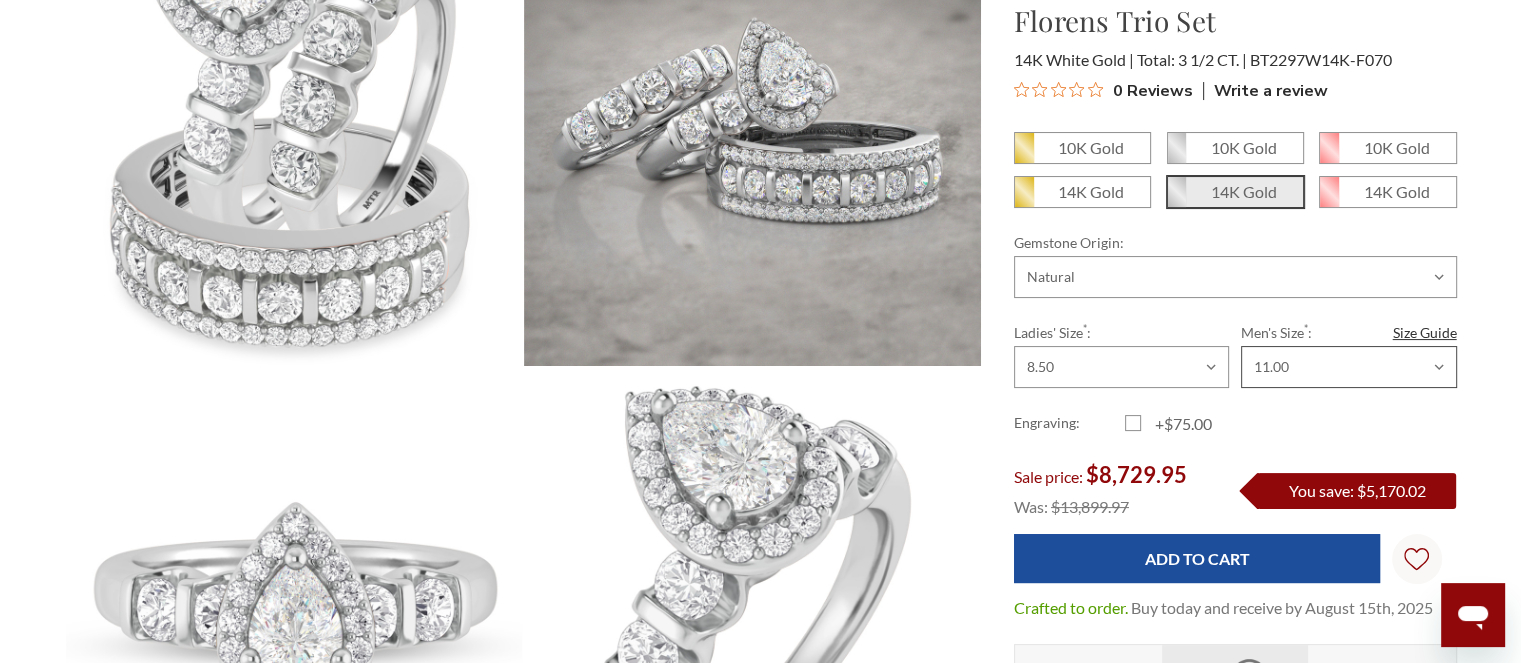 click on "Choose Size
6.00
6.25
6.50
6.75
7.00
7.25
7.50
7.75
8.00
8.25
8.50
8.75
9.00
9.25
9.50
9.75
10.00
10.25
10.50
10.75
11.00
11.25
11.50
11.75
12.00
12.25
12.50
12.75
13.00
13.25
13.50
13.75
14.00
14.25
14.50
14.75
15.00
15.25
15.50
15.75
16.00" at bounding box center [1348, 367] 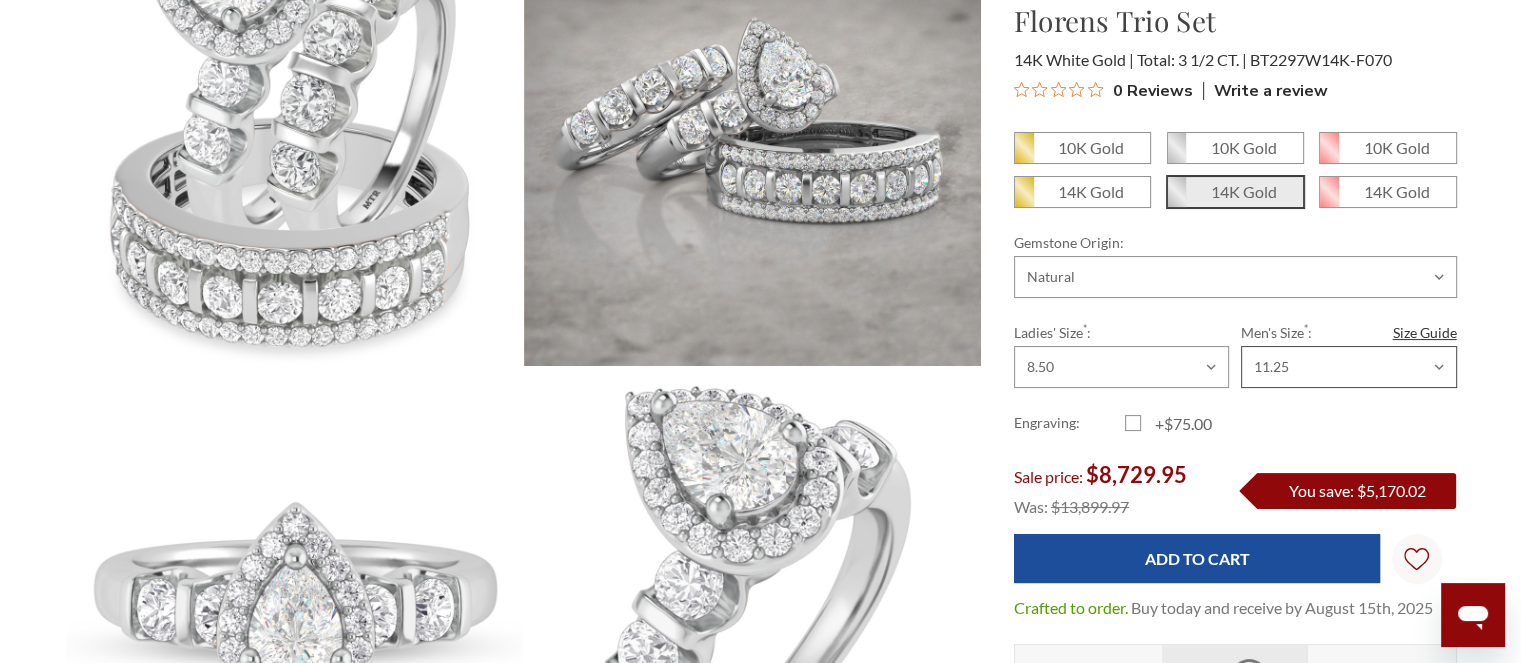 click on "Choose Size
6.00
6.25
6.50
6.75
7.00
7.25
7.50
7.75
8.00
8.25
8.50
8.75
9.00
9.25
9.50
9.75
10.00
10.25
10.50
10.75
11.00
11.25
11.50
11.75
12.00
12.25
12.50
12.75
13.00
13.25
13.50
13.75
14.00
14.25
14.50
14.75
15.00
15.25
15.50
15.75
16.00" at bounding box center (1348, 367) 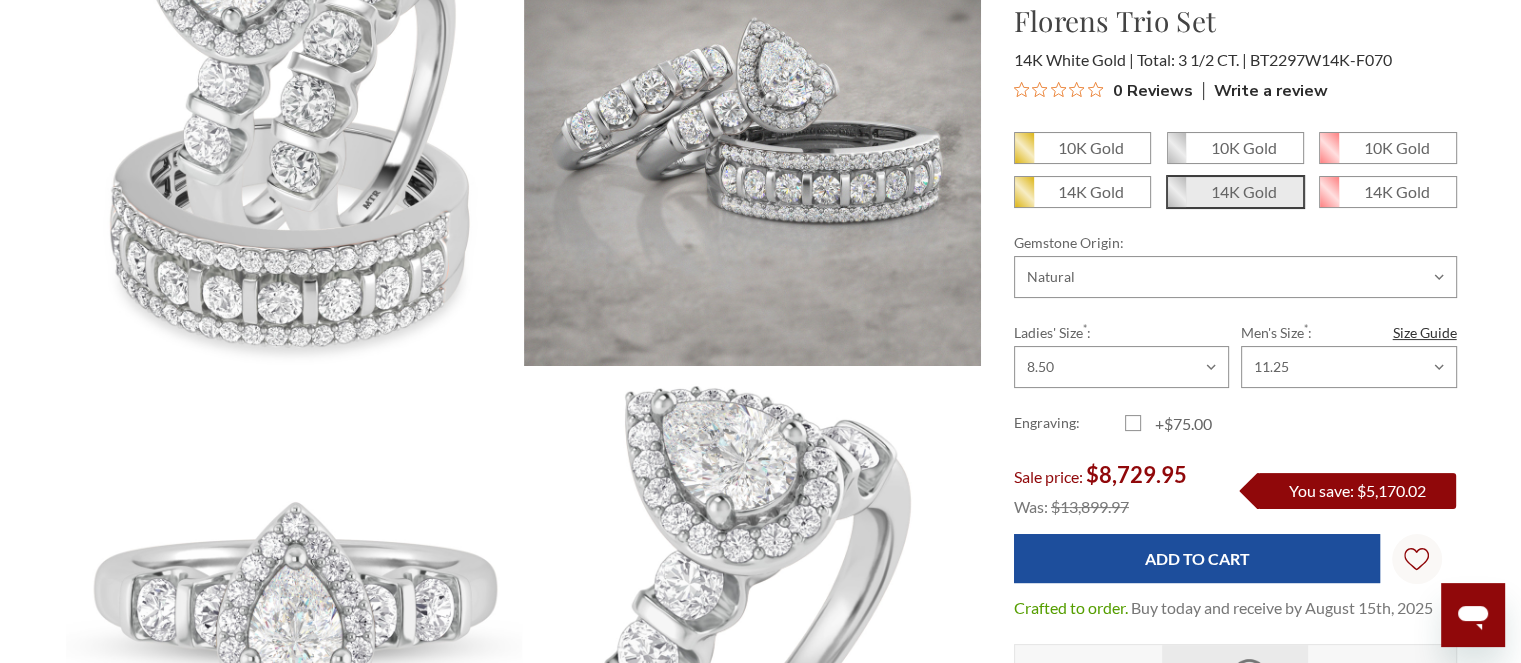 click on "+$75.00" at bounding box center (1180, 424) 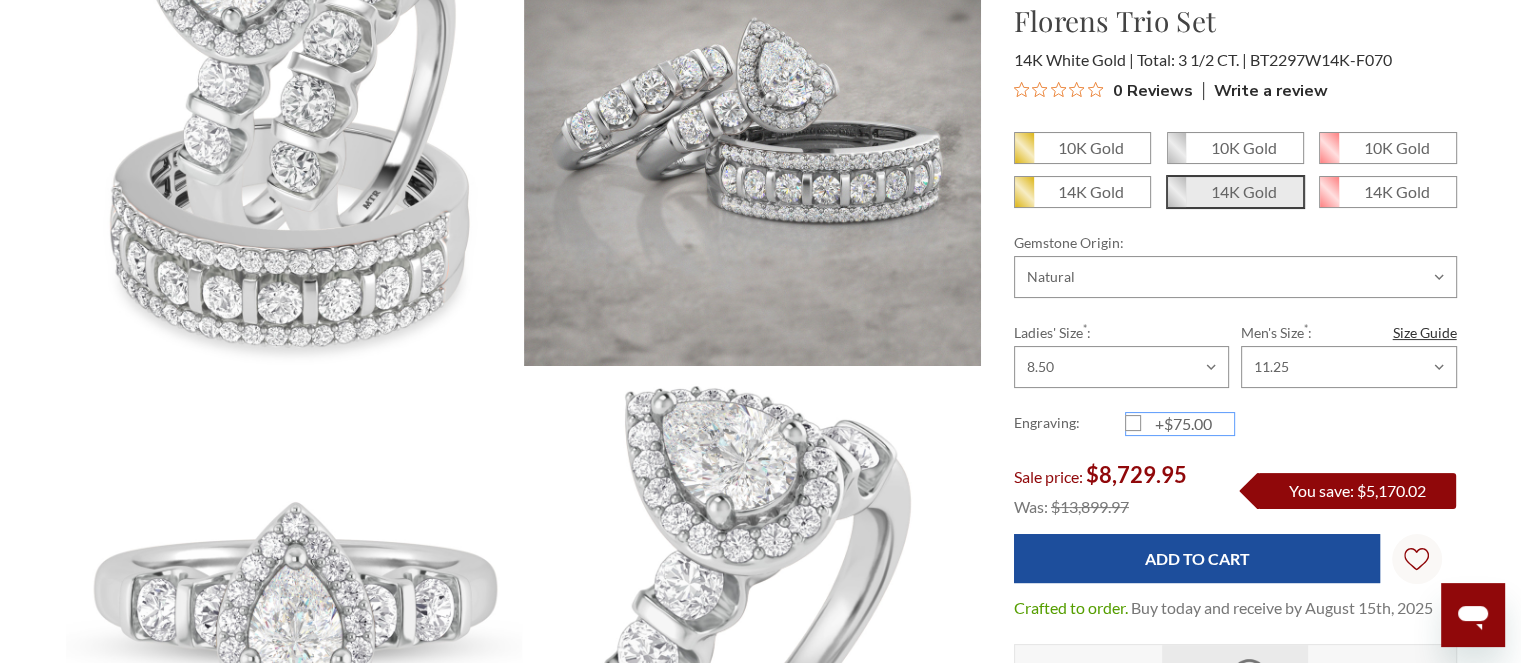 click on "+$75.00" at bounding box center (1133, 427) 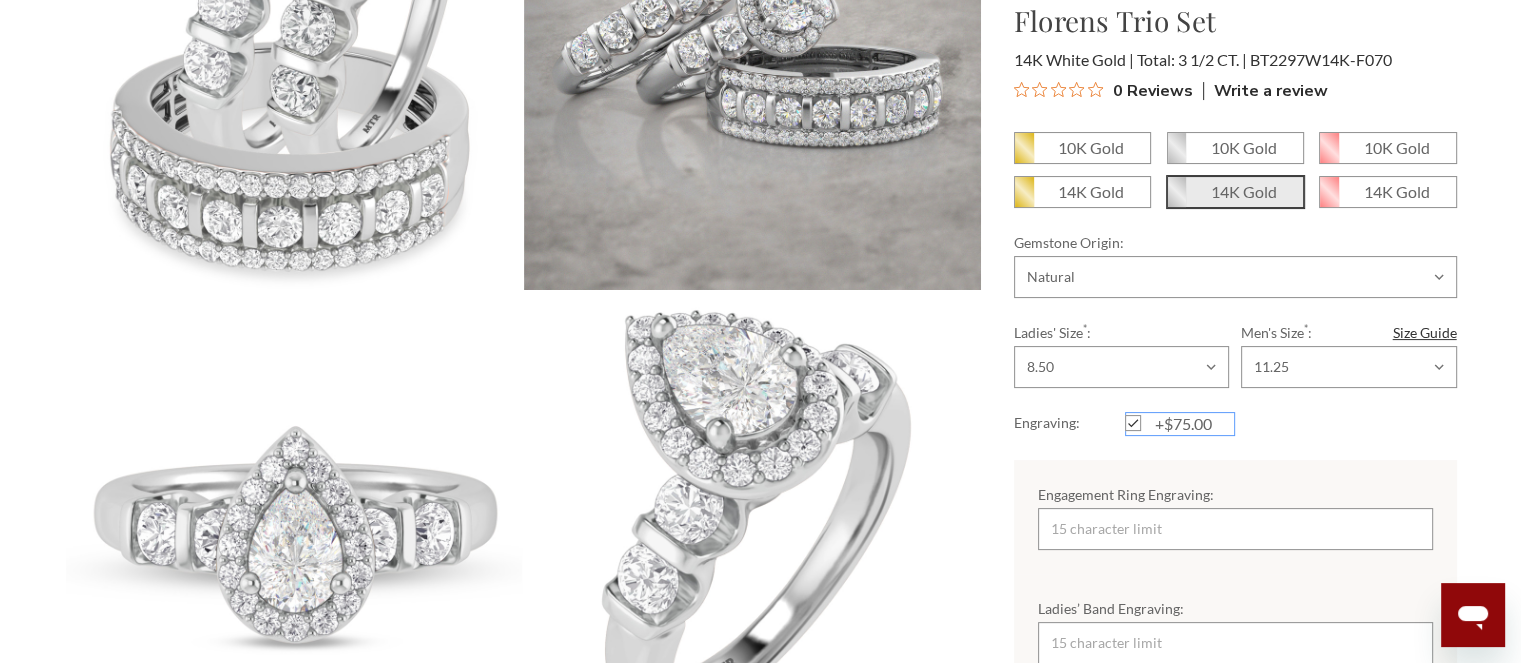 scroll, scrollTop: 500, scrollLeft: 0, axis: vertical 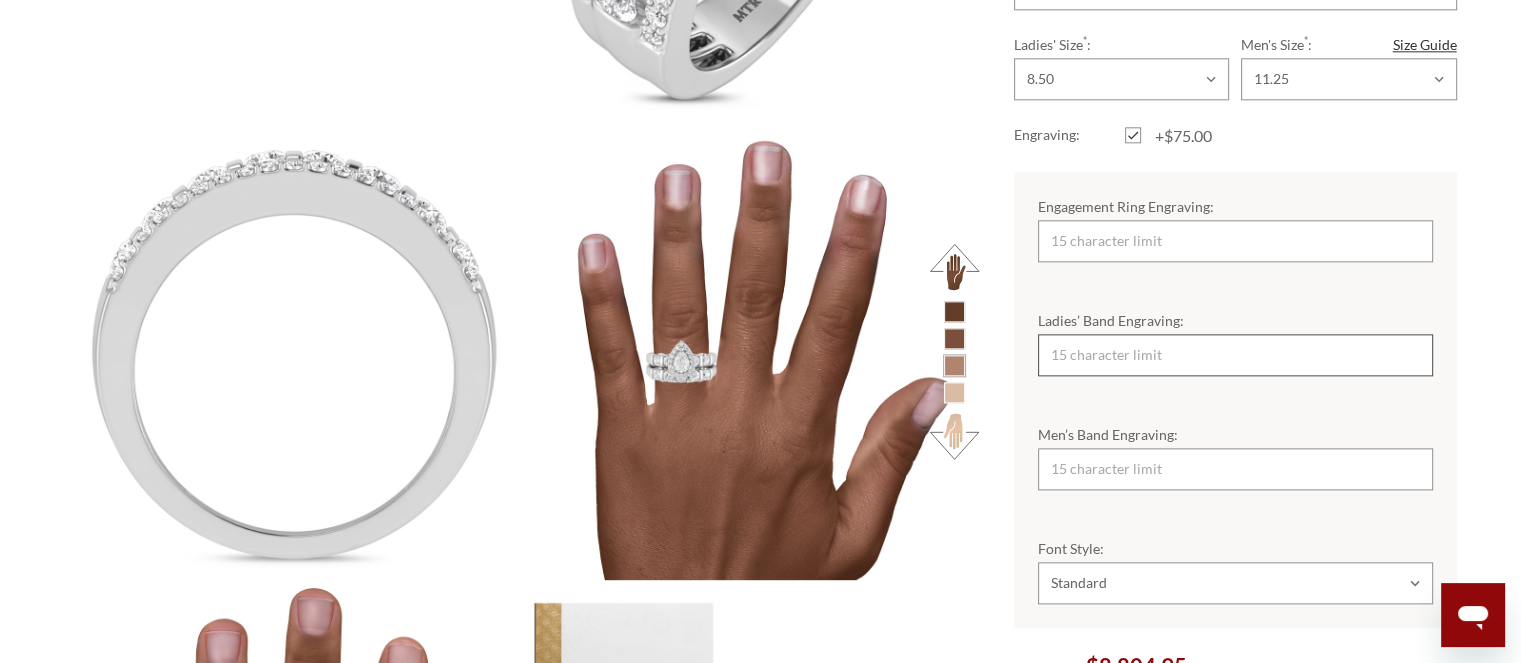 click on "Ladies’ Band Engraving:" at bounding box center [1235, 355] 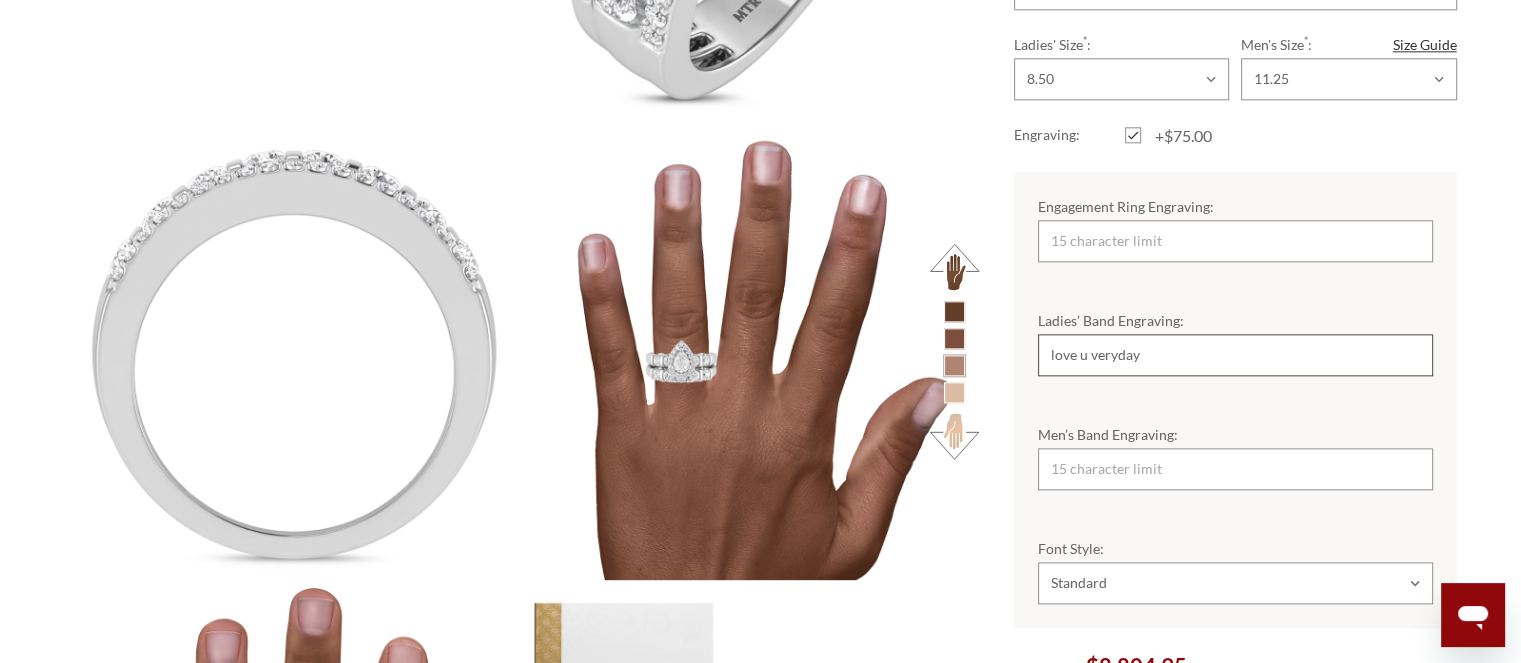 click on "love u veryday" at bounding box center [1235, 355] 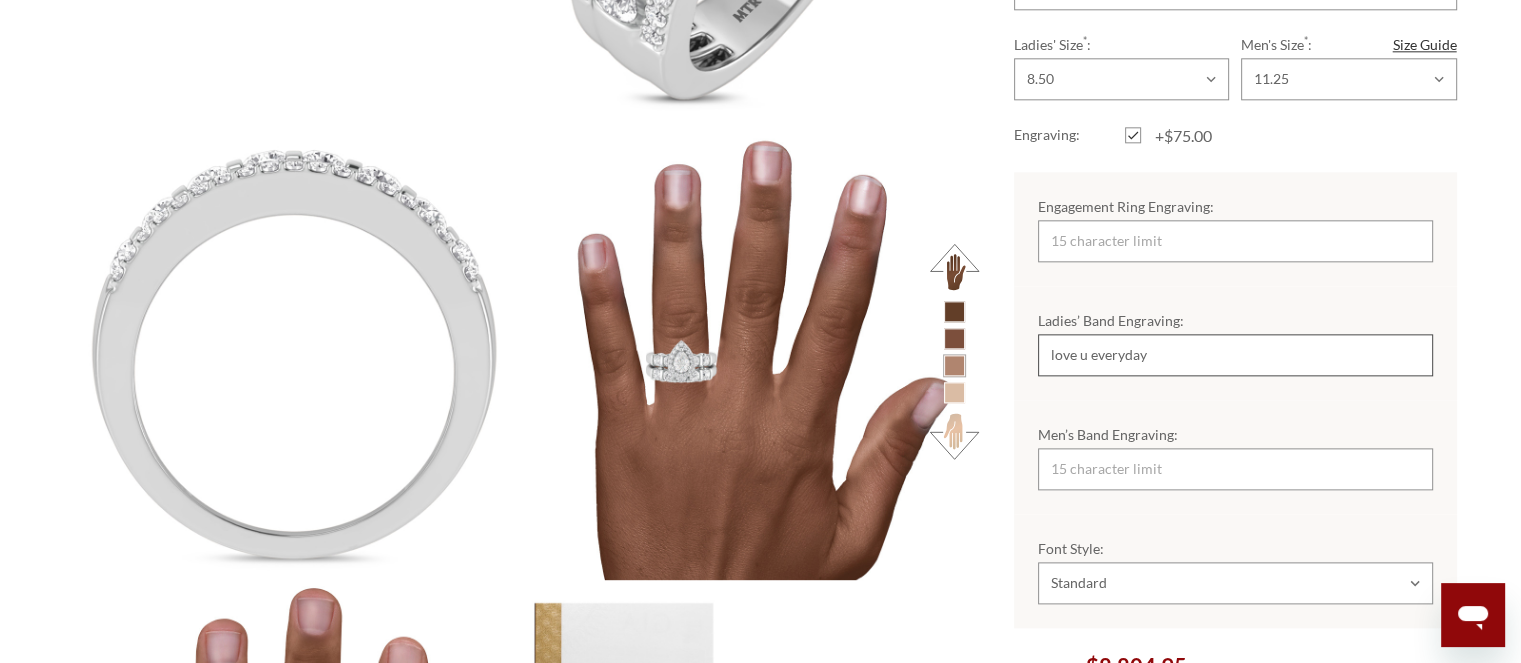 click on "love u everyday" at bounding box center (1235, 355) 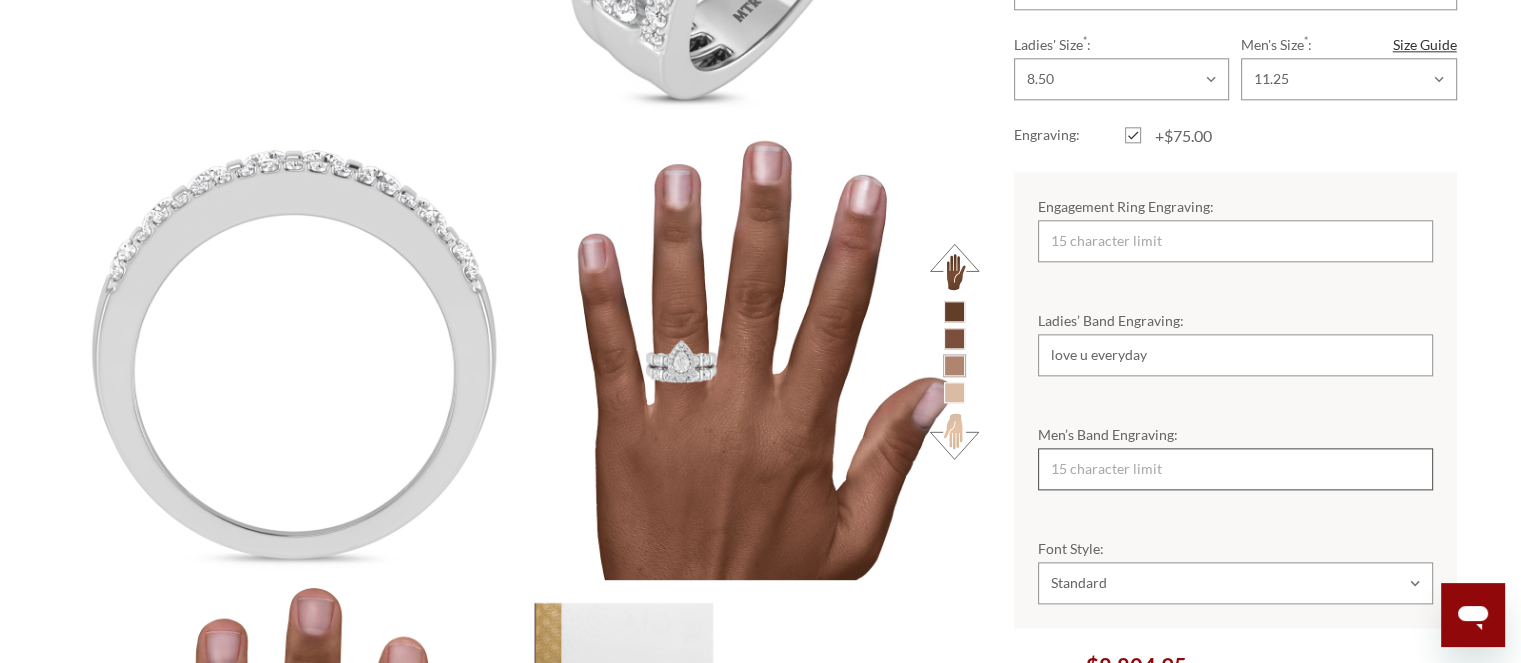 click on "Men’s Band Engraving:" at bounding box center (1235, 469) 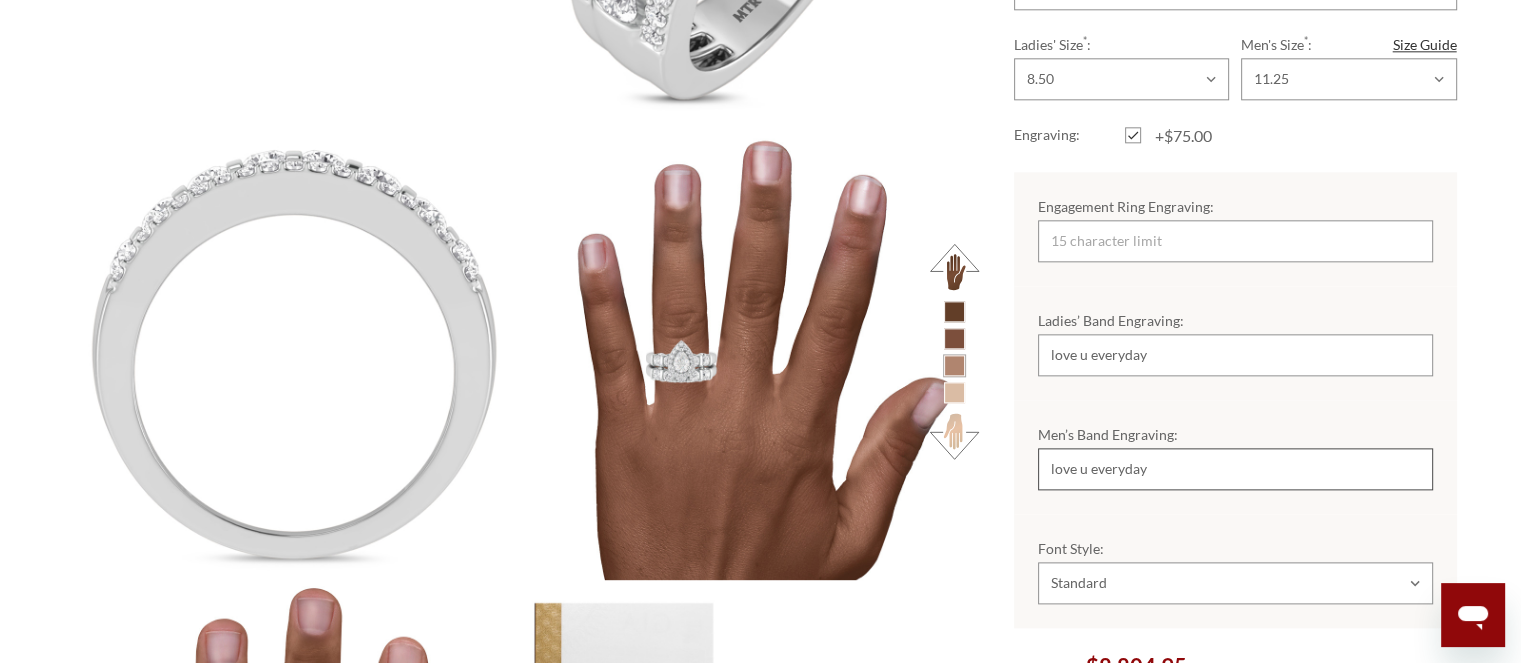 type on "love u everyday" 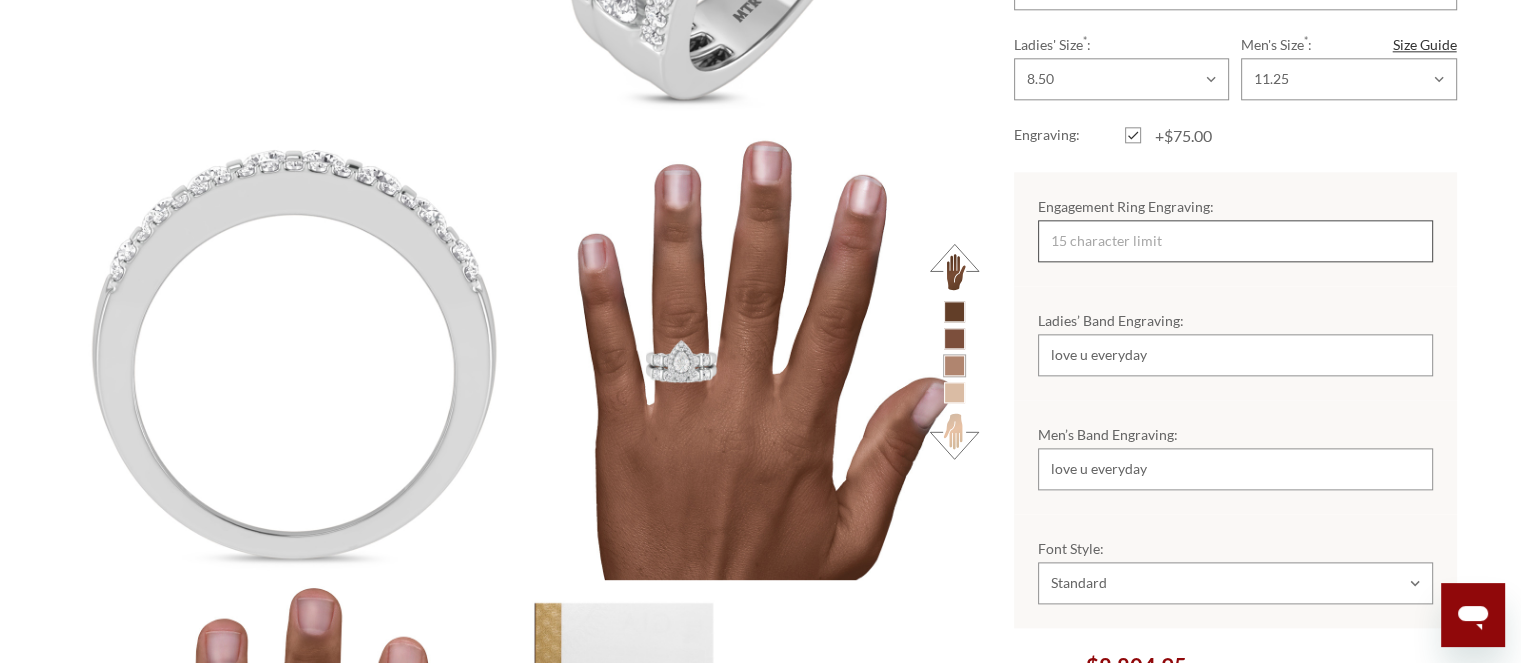 click on "Engagement Ring Engraving:" at bounding box center (1235, 241) 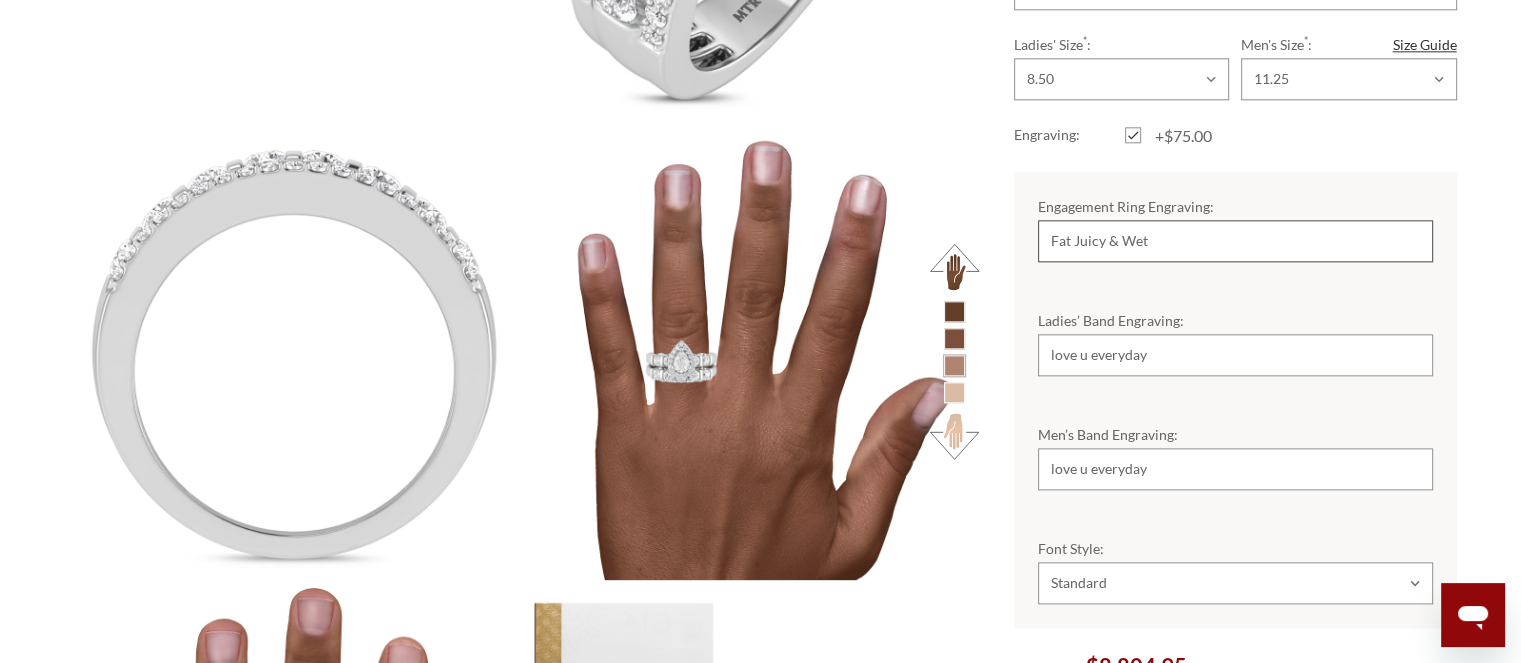 type on "Fat Juicy & Wet" 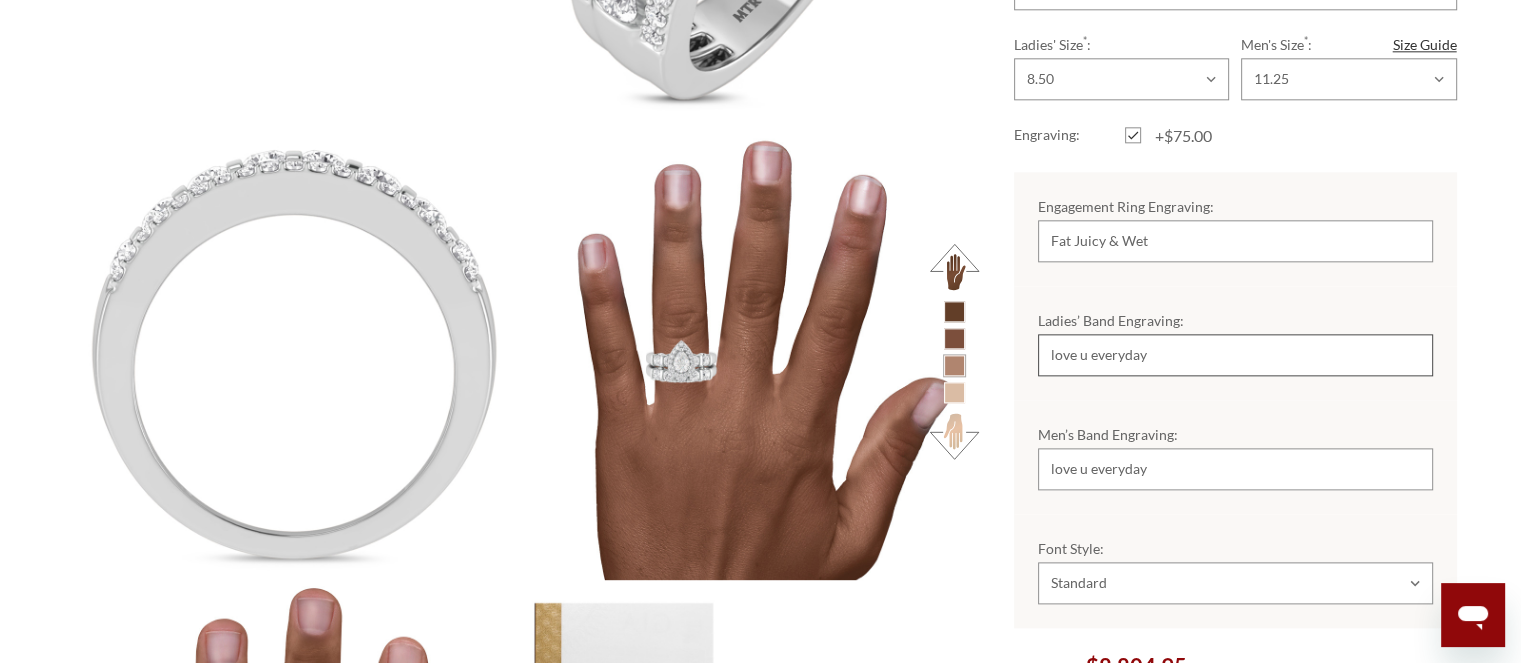 click on "love u everyday" at bounding box center (1235, 355) 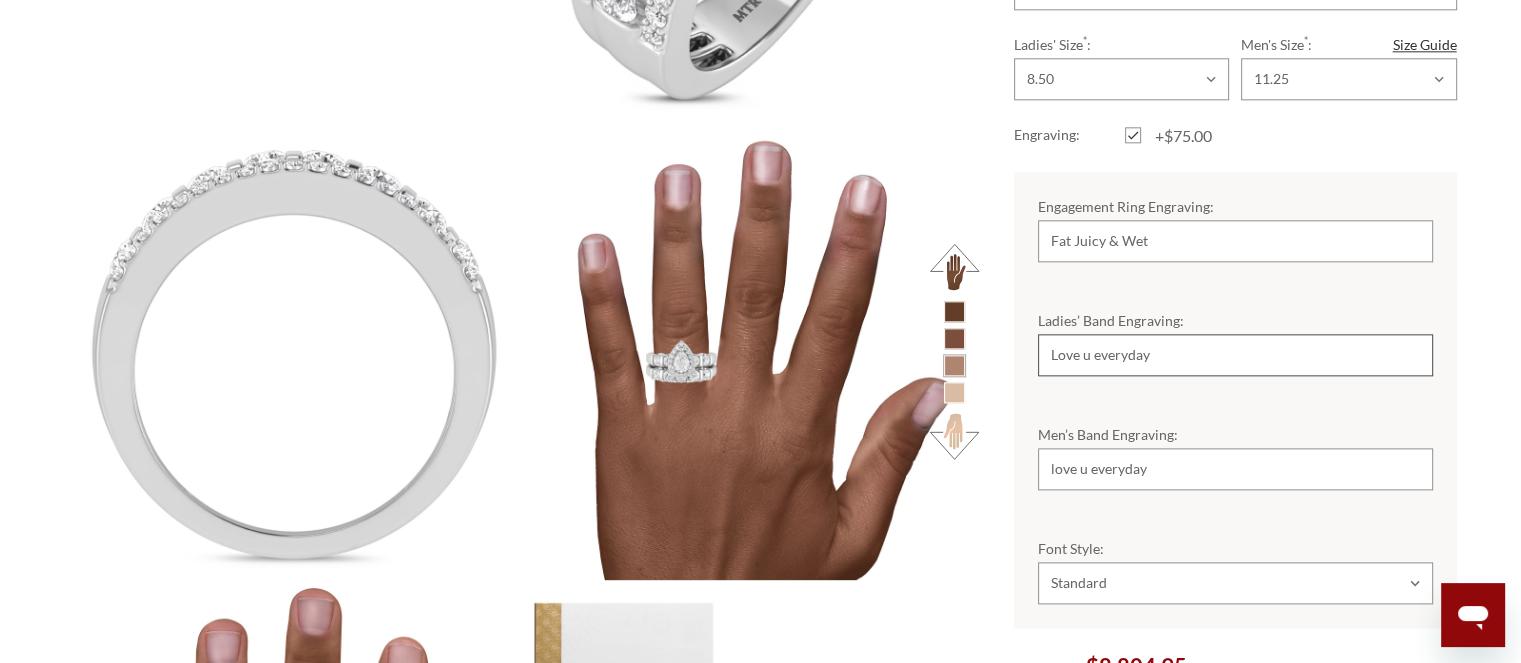 type on "Love u everyday" 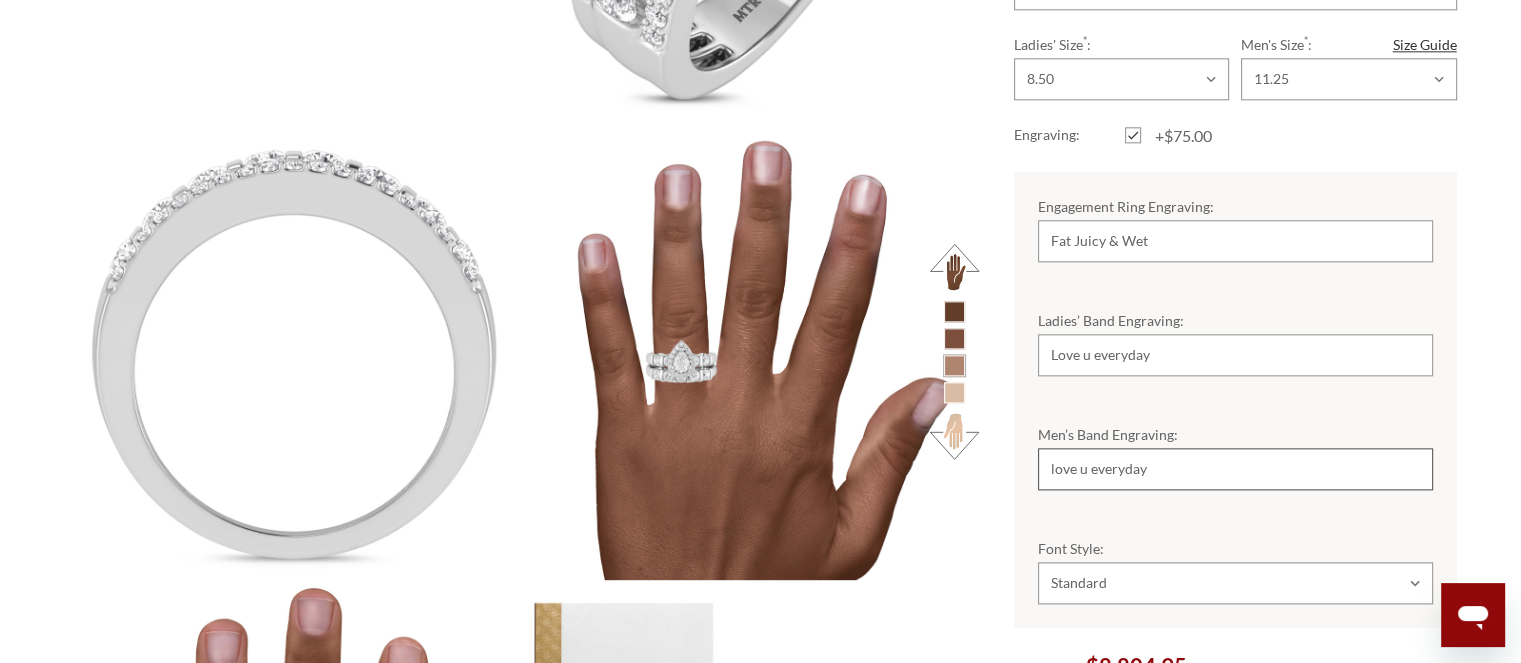 click on "love u everyday" at bounding box center [1235, 469] 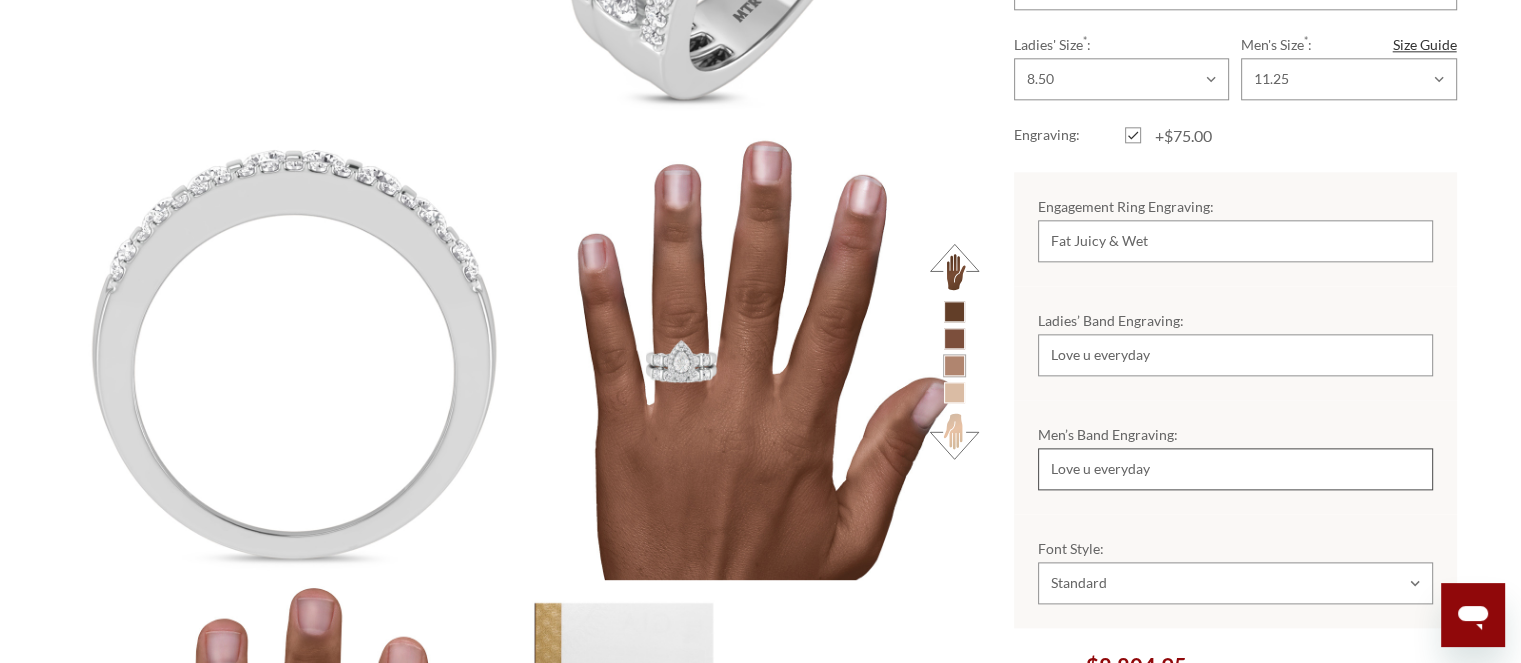type on "Love u everyday" 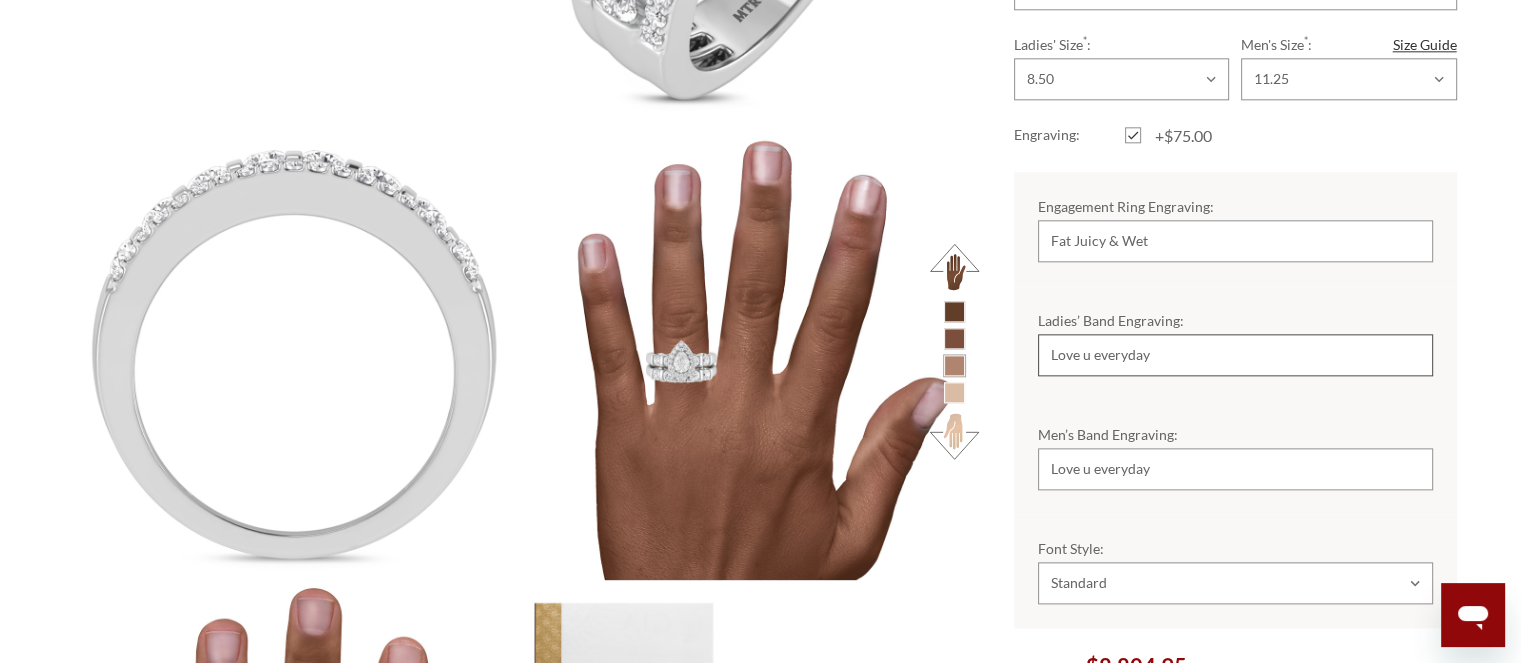 click on "Love u everyday" at bounding box center (1235, 355) 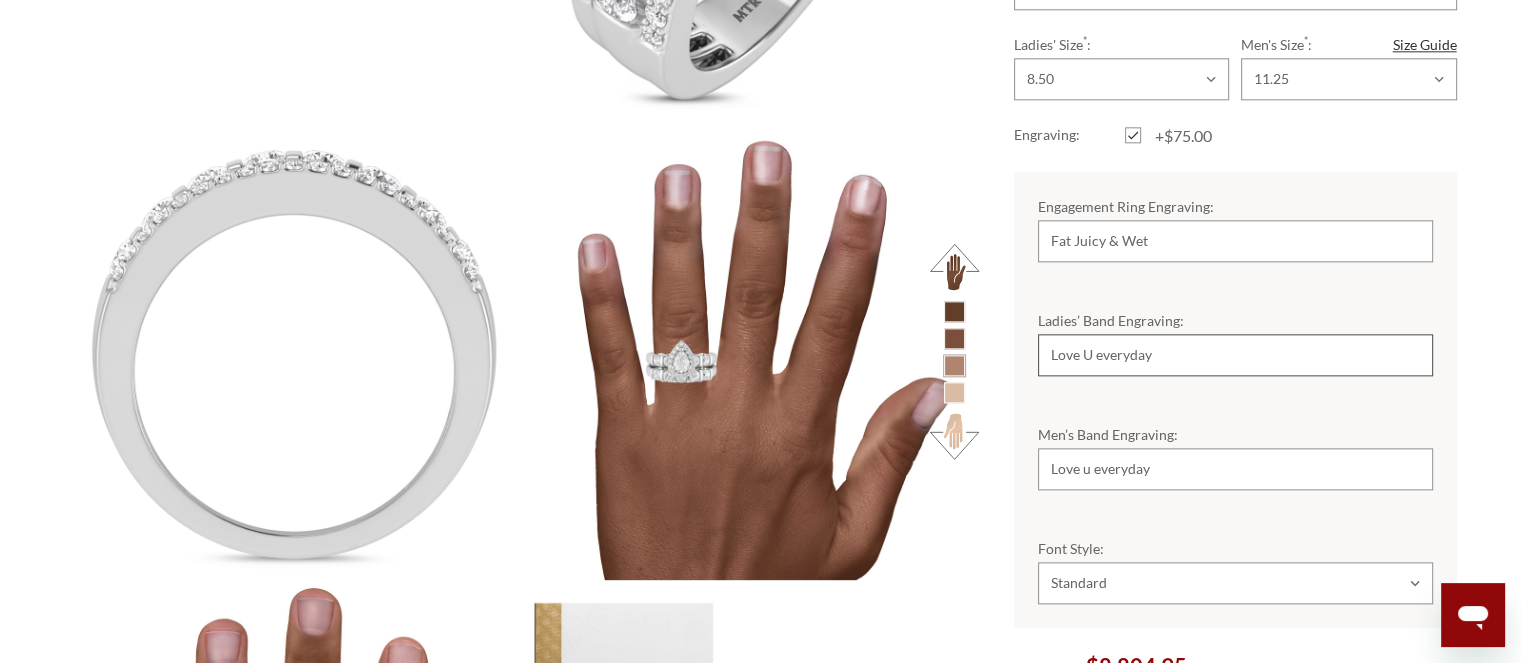 type on "Love U everyday" 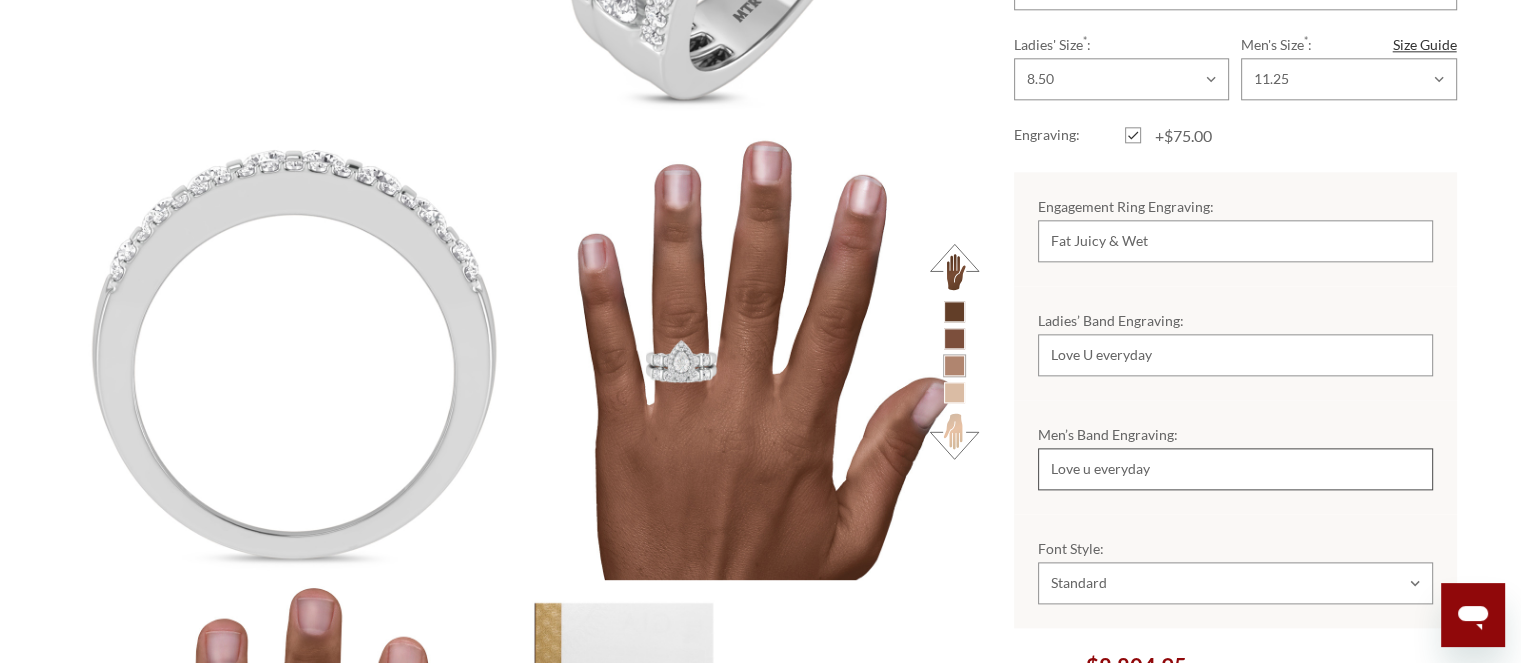 click on "Love u everyday" at bounding box center [1235, 469] 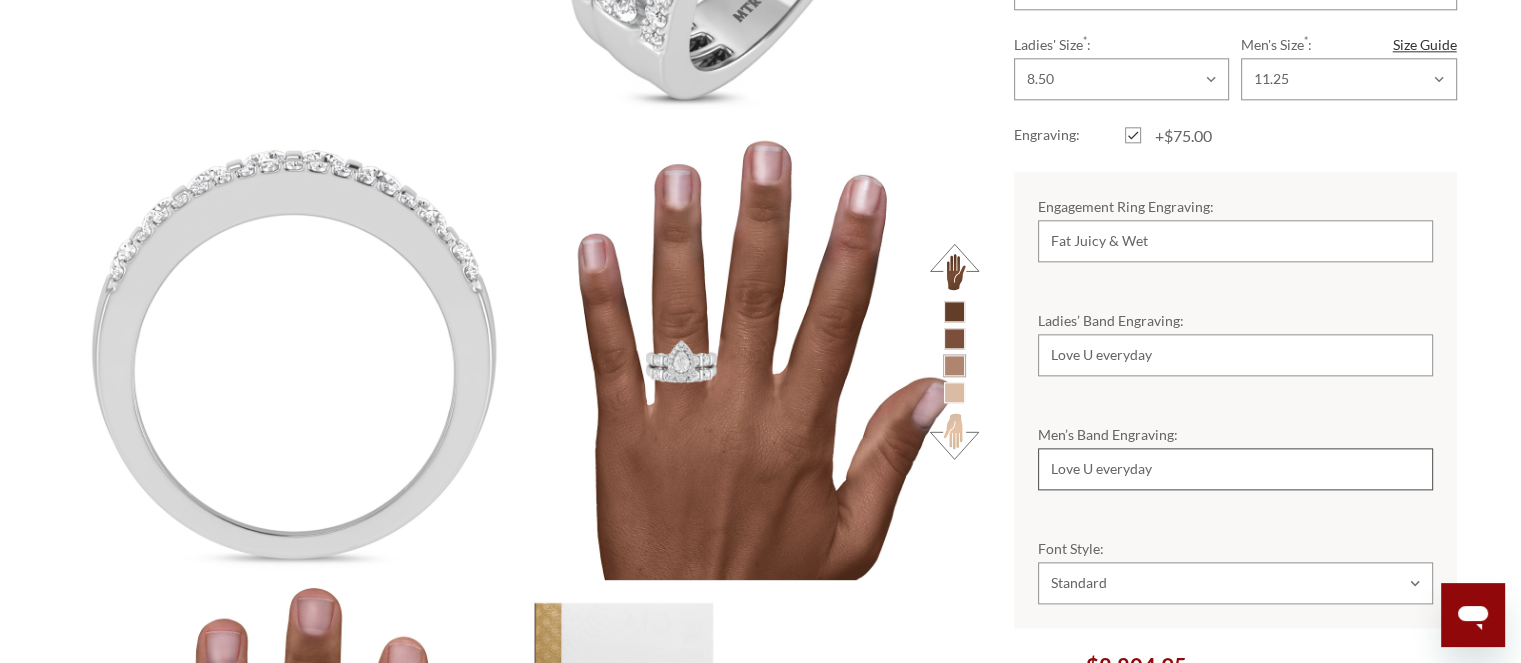 type on "Love U everyday" 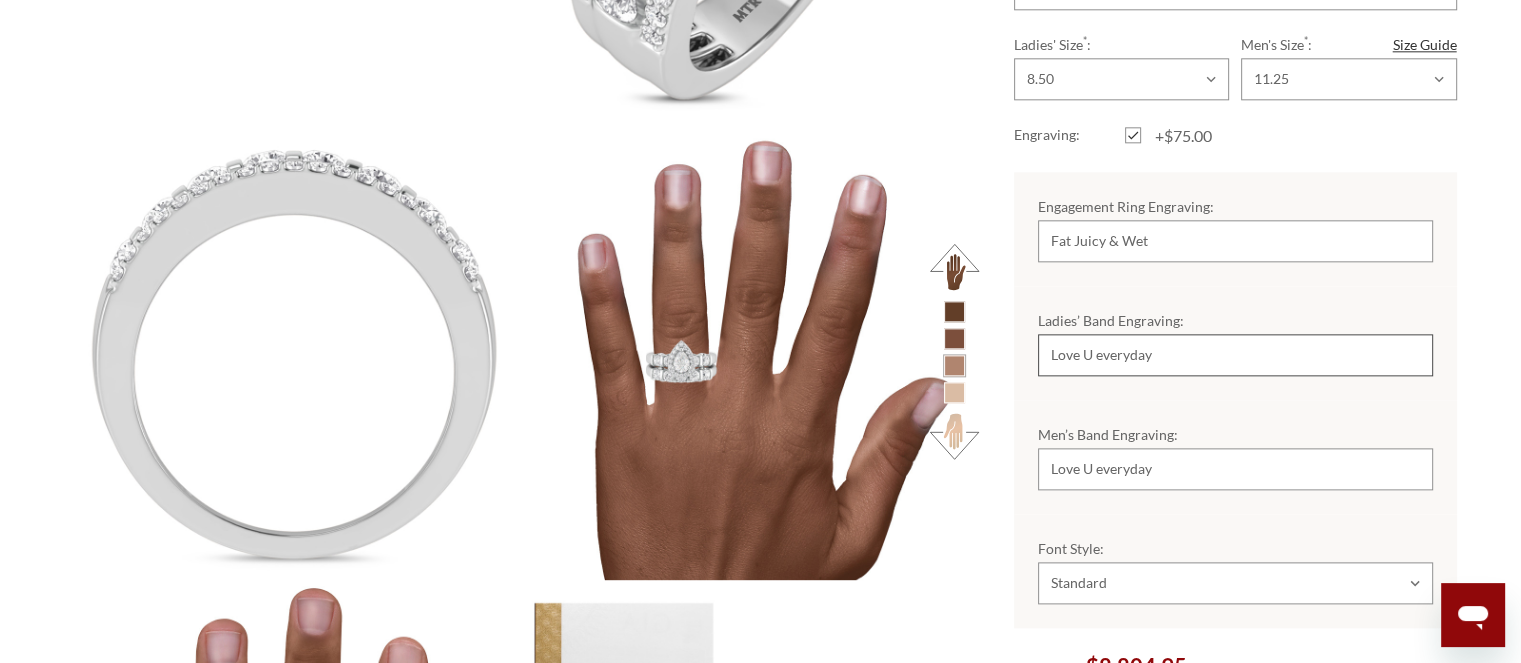 click on "Love U everyday" at bounding box center (1235, 355) 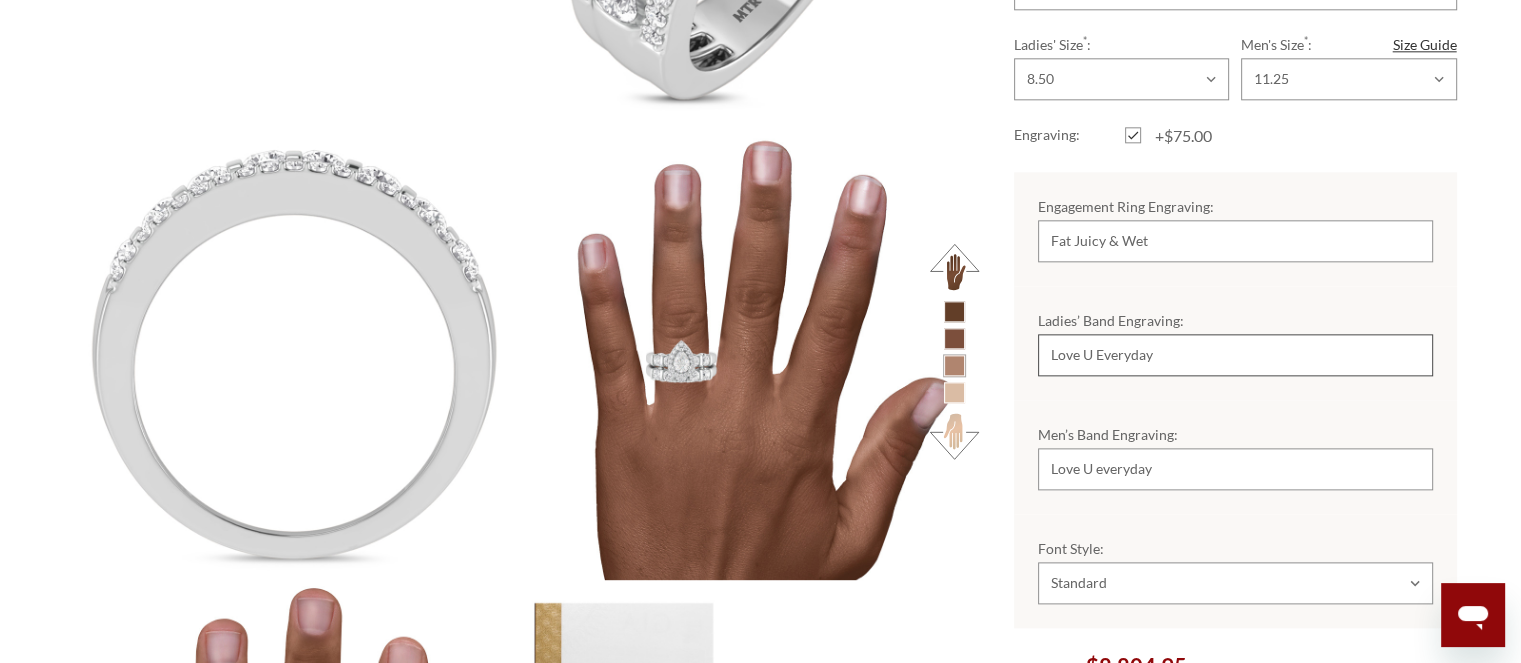type on "Love U Everyday" 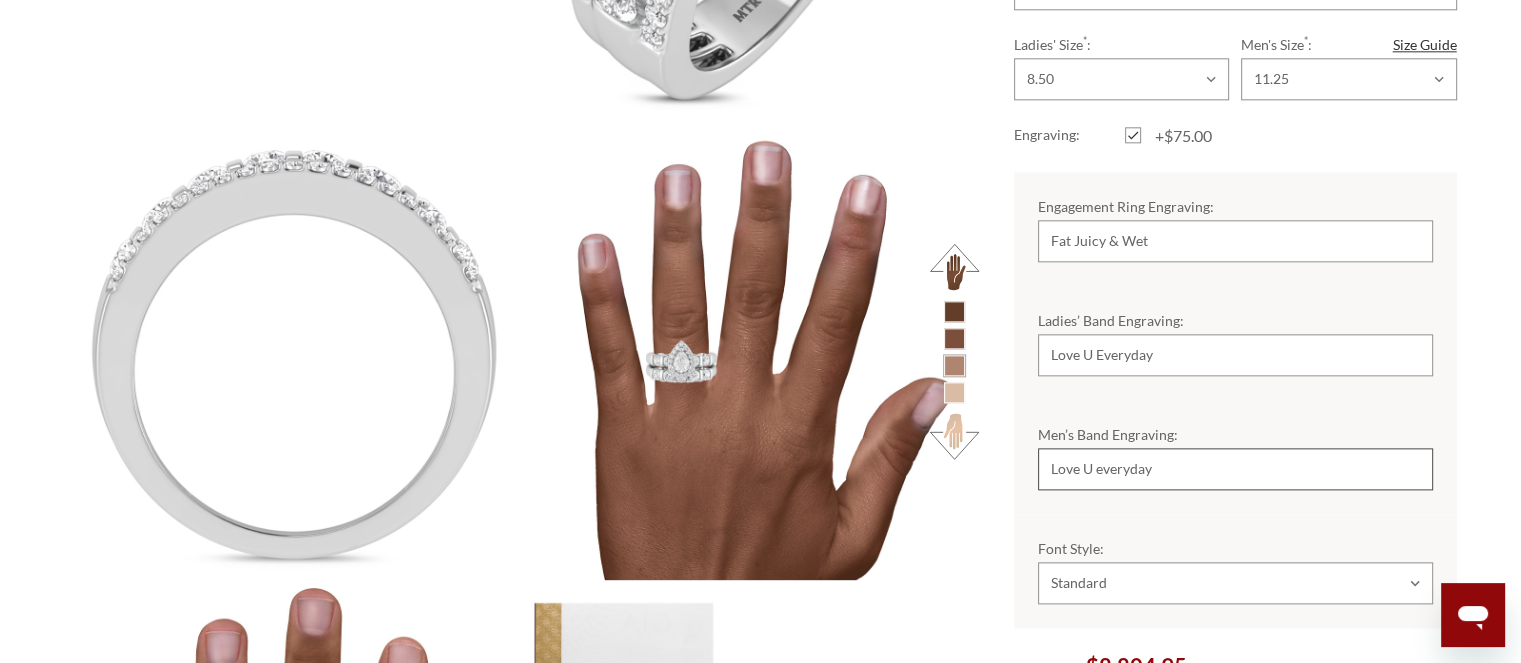 click on "Love U everyday" at bounding box center [1235, 469] 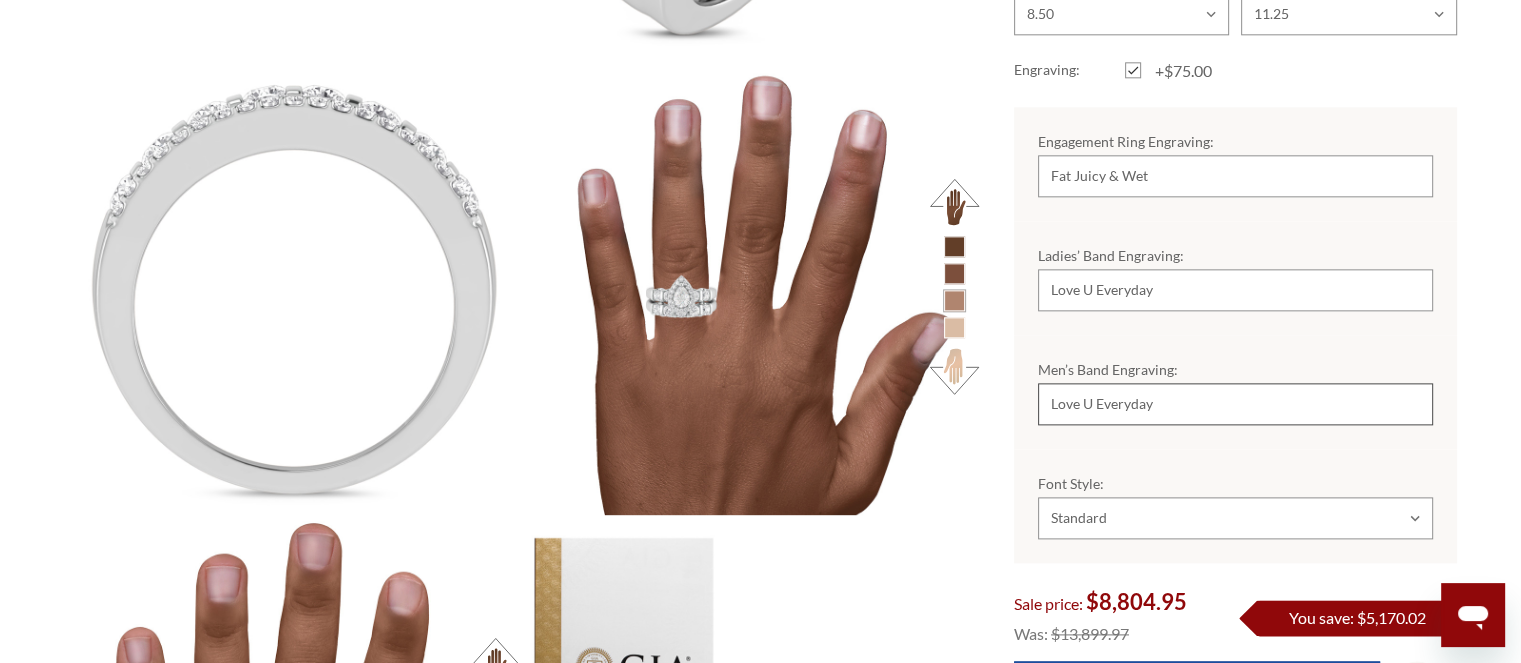 scroll, scrollTop: 2479, scrollLeft: 0, axis: vertical 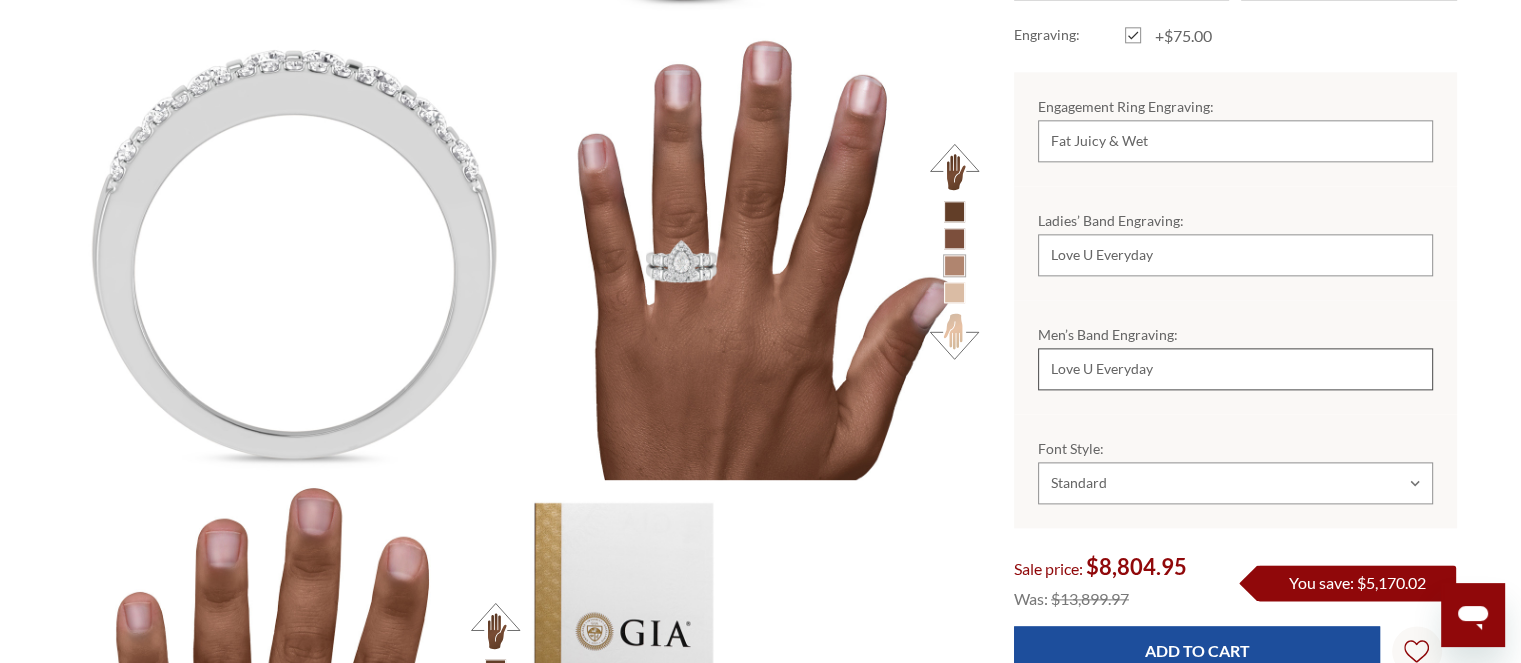 type on "Love U Everyday" 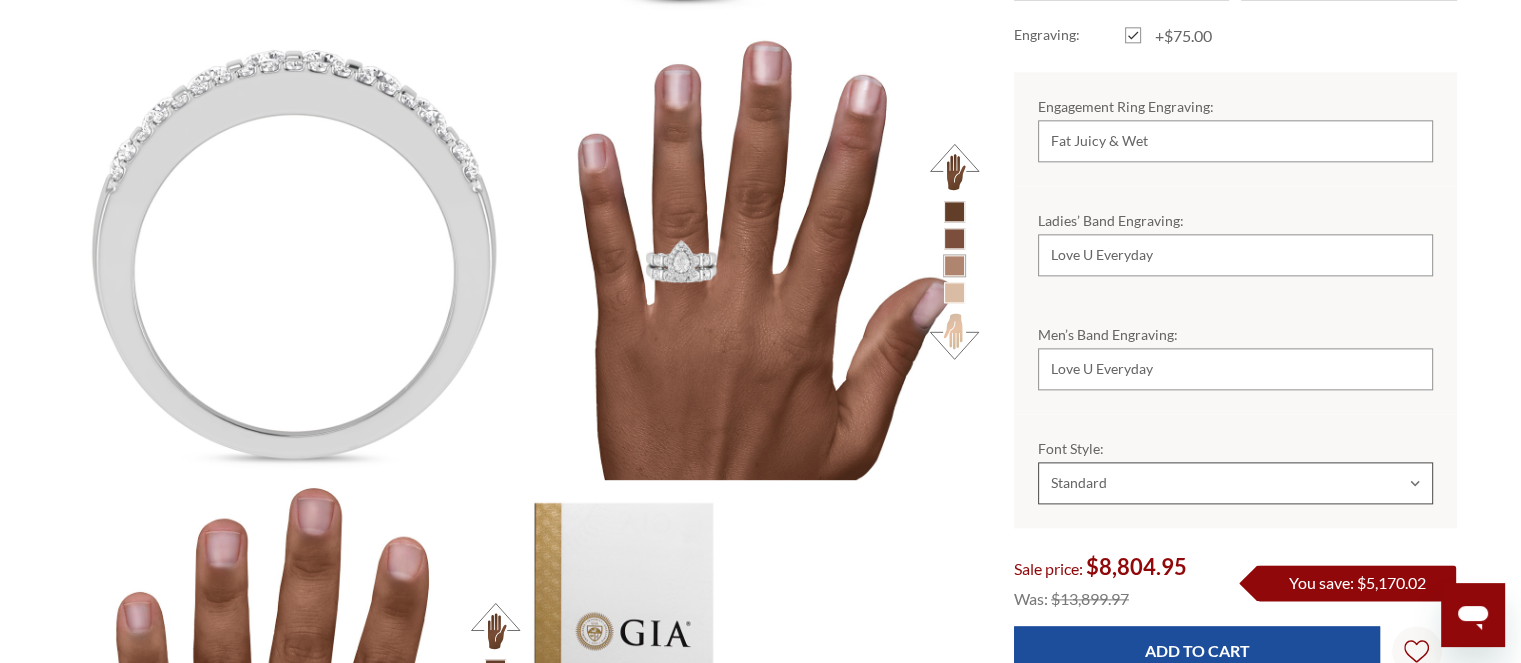click on "Choose Options
Standard
Cursive" at bounding box center [1235, 483] 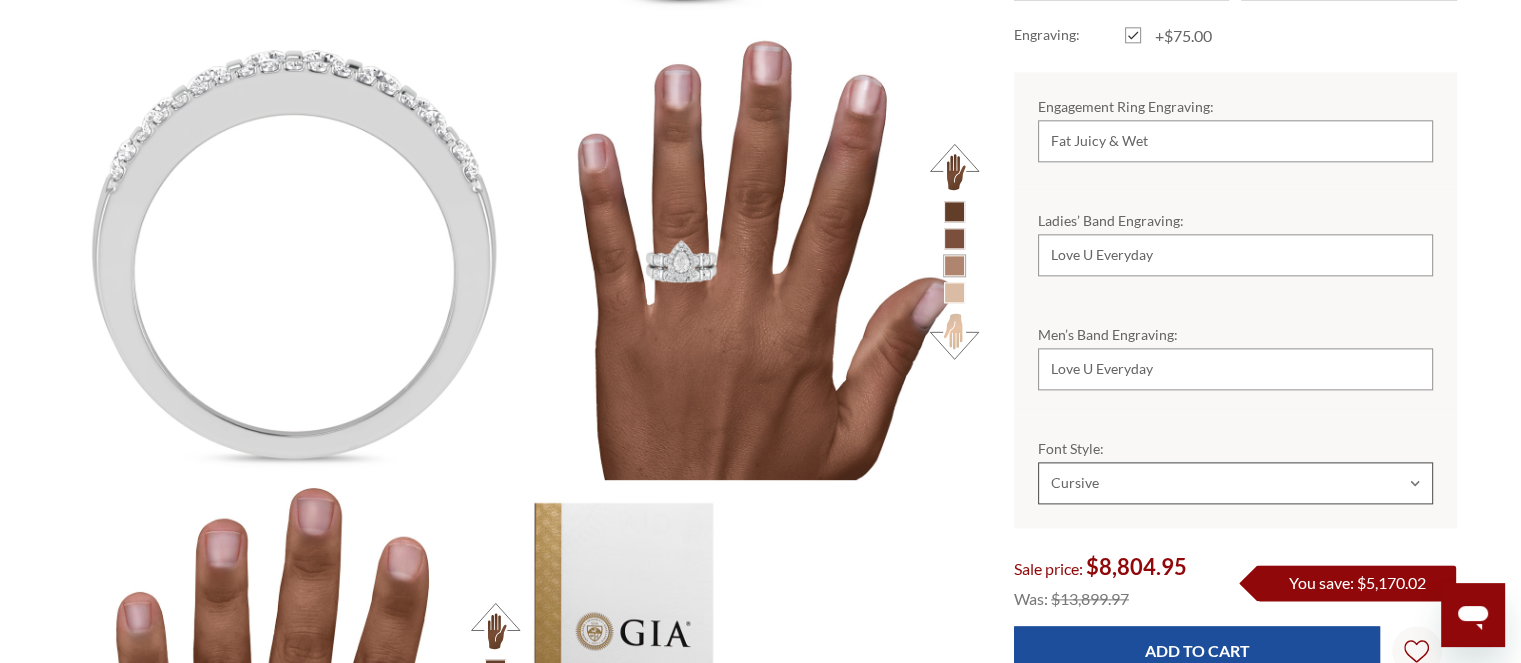 click on "Choose Options
Standard
Cursive" at bounding box center (1235, 483) 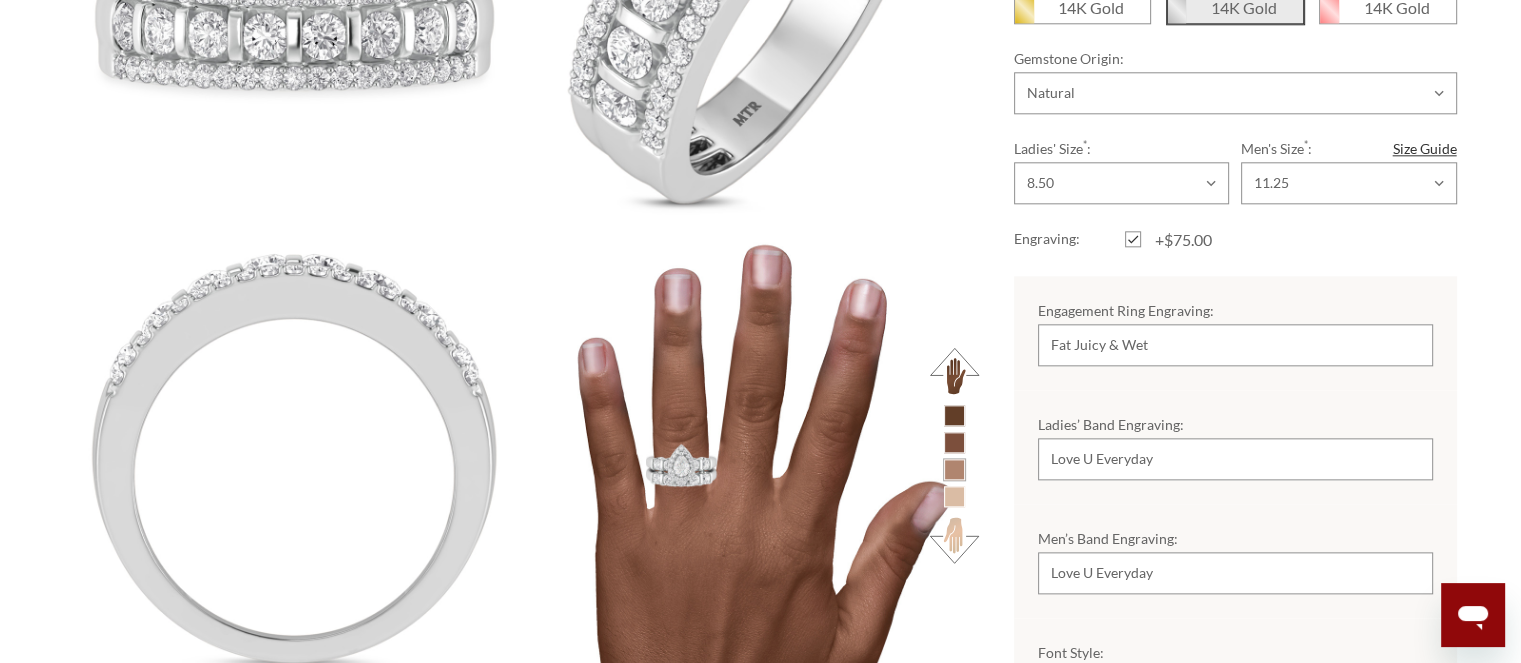scroll, scrollTop: 2279, scrollLeft: 0, axis: vertical 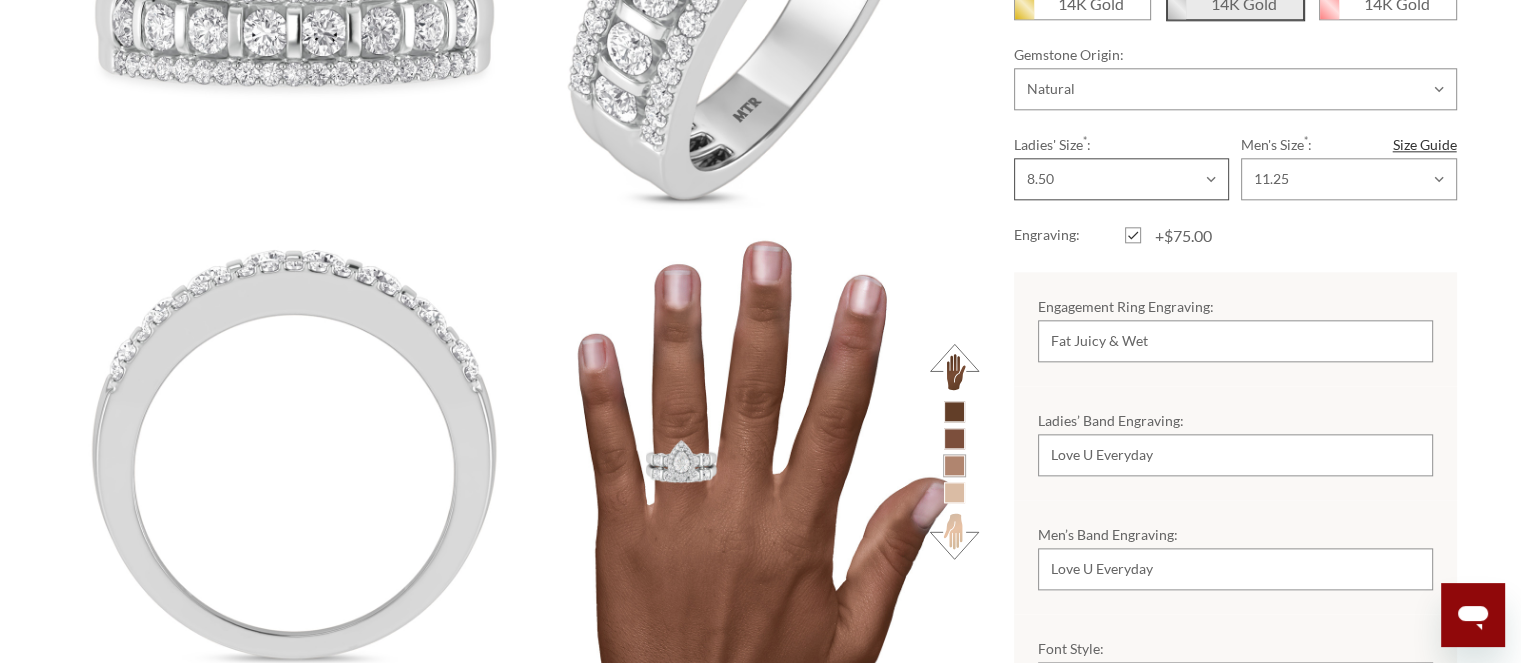 click on "Choose Size
3.00
3.25
3.50
3.75
4.00
4.25
4.50
4.75
5.00
5.25
5.50
5.75
6.00
6.25
6.50
6.75
7.00
7.25
7.50
7.75
8.00
8.25
8.50
8.75
9.00
9.25
9.50
9.75
10.00
10.25
10.50
10.75
11.00
11.25
11.50
11.75
12.00
12.25
12.50
12.75
13.00" at bounding box center [1121, 179] 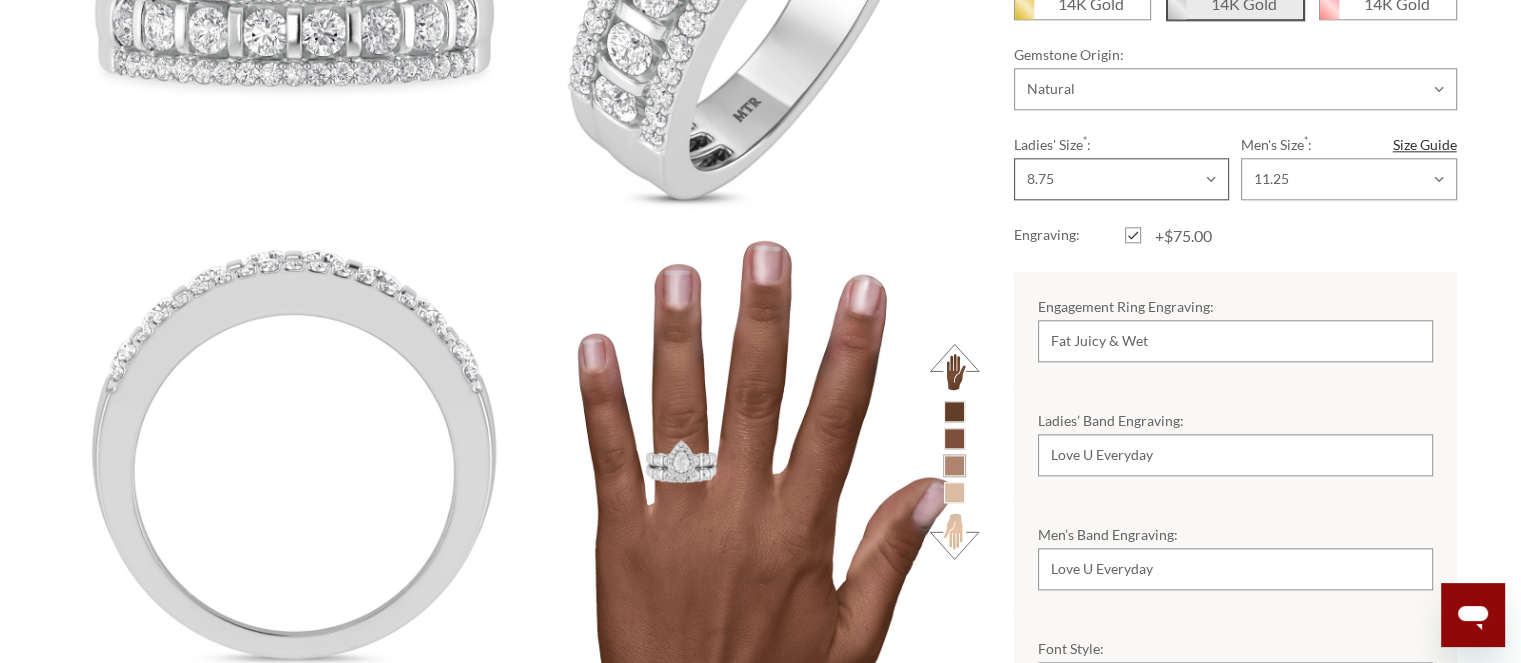 click on "Choose Size
3.00
3.25
3.50
3.75
4.00
4.25
4.50
4.75
5.00
5.25
5.50
5.75
6.00
6.25
6.50
6.75
7.00
7.25
7.50
7.75
8.00
8.25
8.50
8.75
9.00
9.25
9.50
9.75
10.00
10.25
10.50
10.75
11.00
11.25
11.50
11.75
12.00
12.25
12.50
12.75
13.00" at bounding box center (1121, 179) 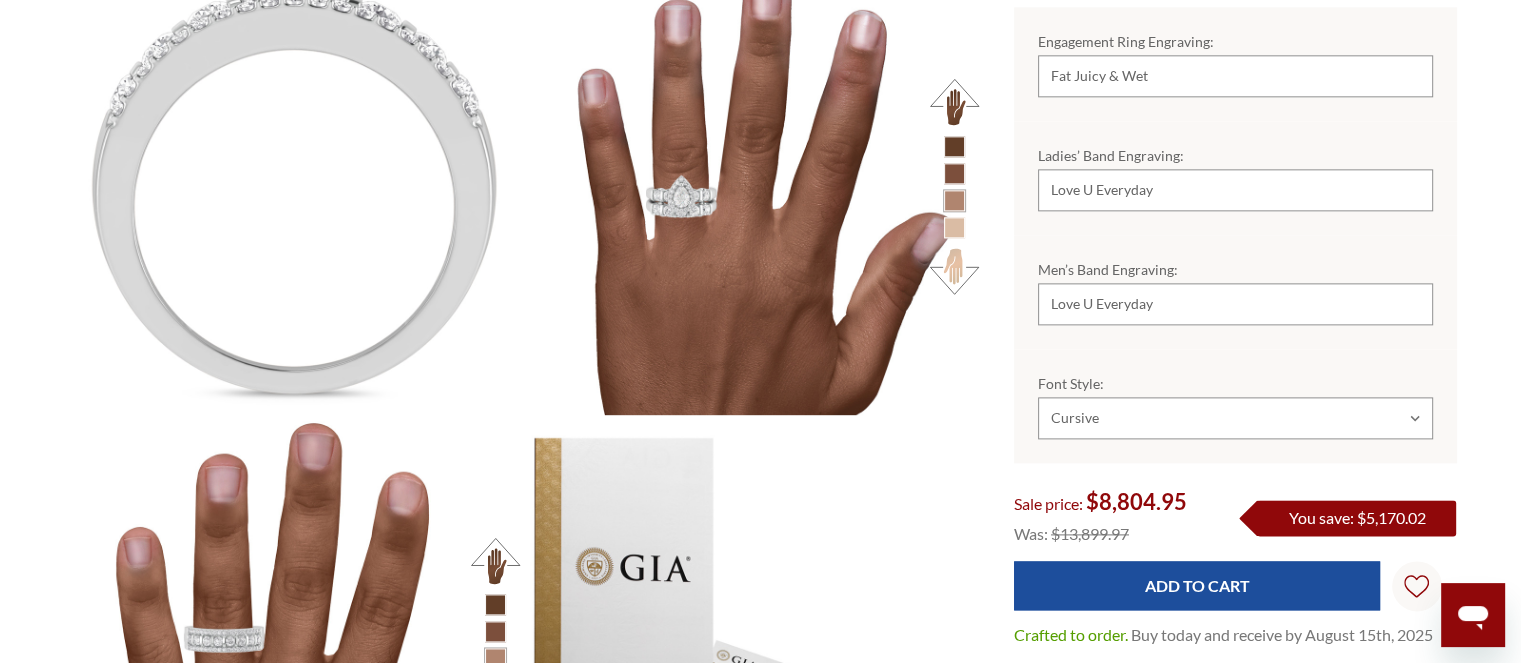 scroll, scrollTop: 2579, scrollLeft: 0, axis: vertical 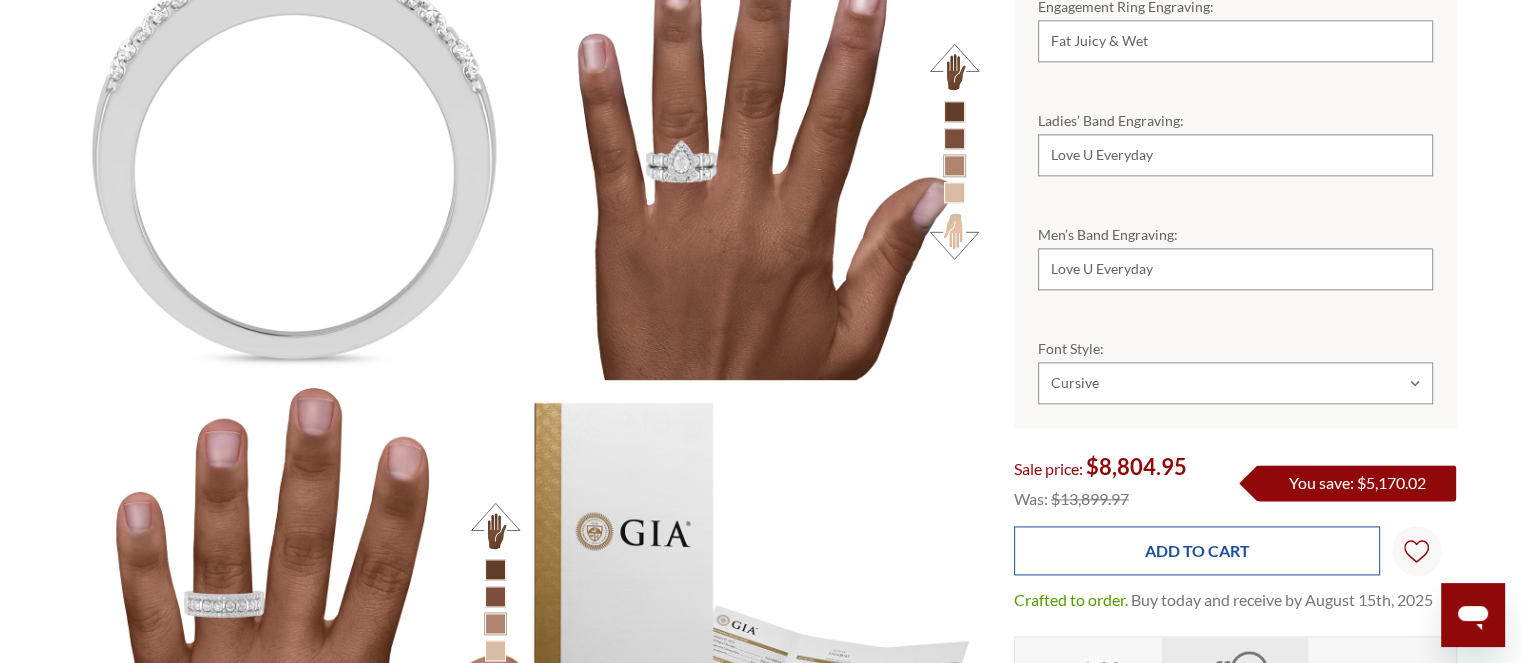 click on "Add to Cart" at bounding box center [1197, 550] 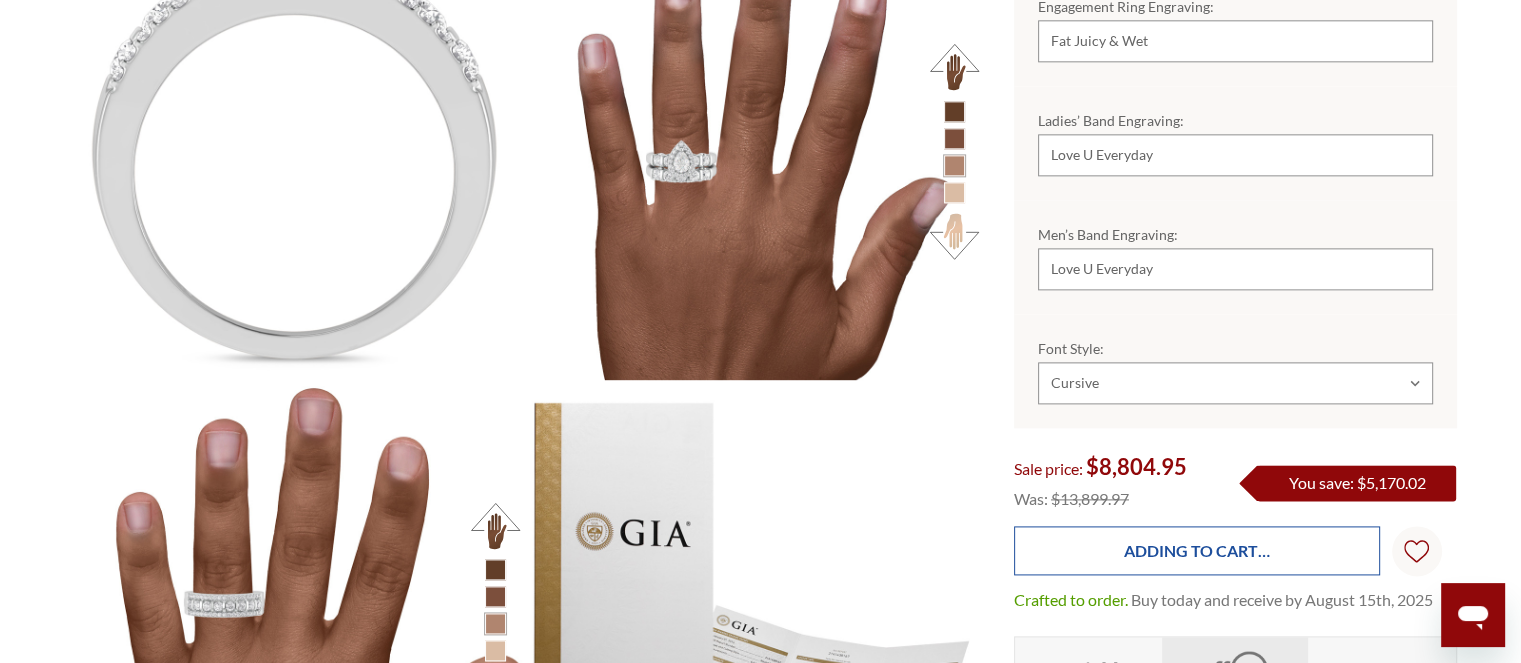type on "Add to Cart" 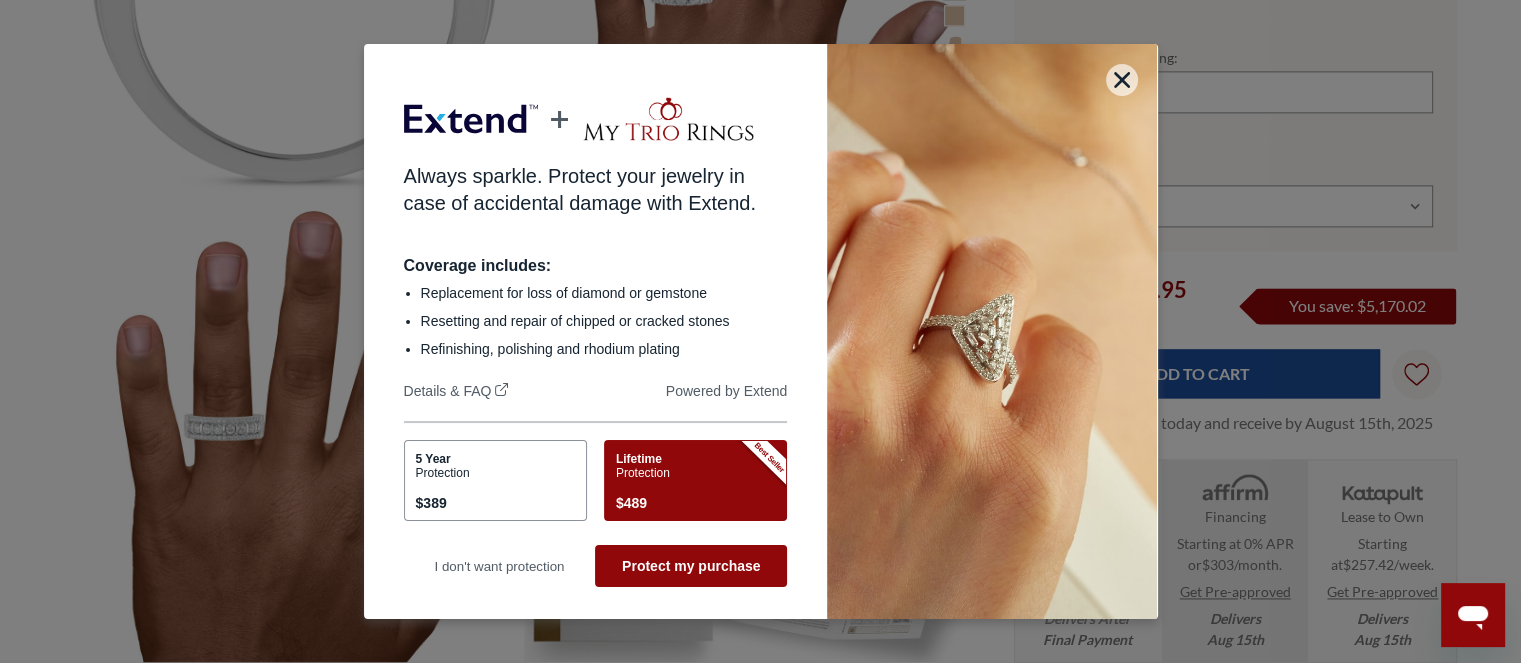 scroll, scrollTop: 2779, scrollLeft: 0, axis: vertical 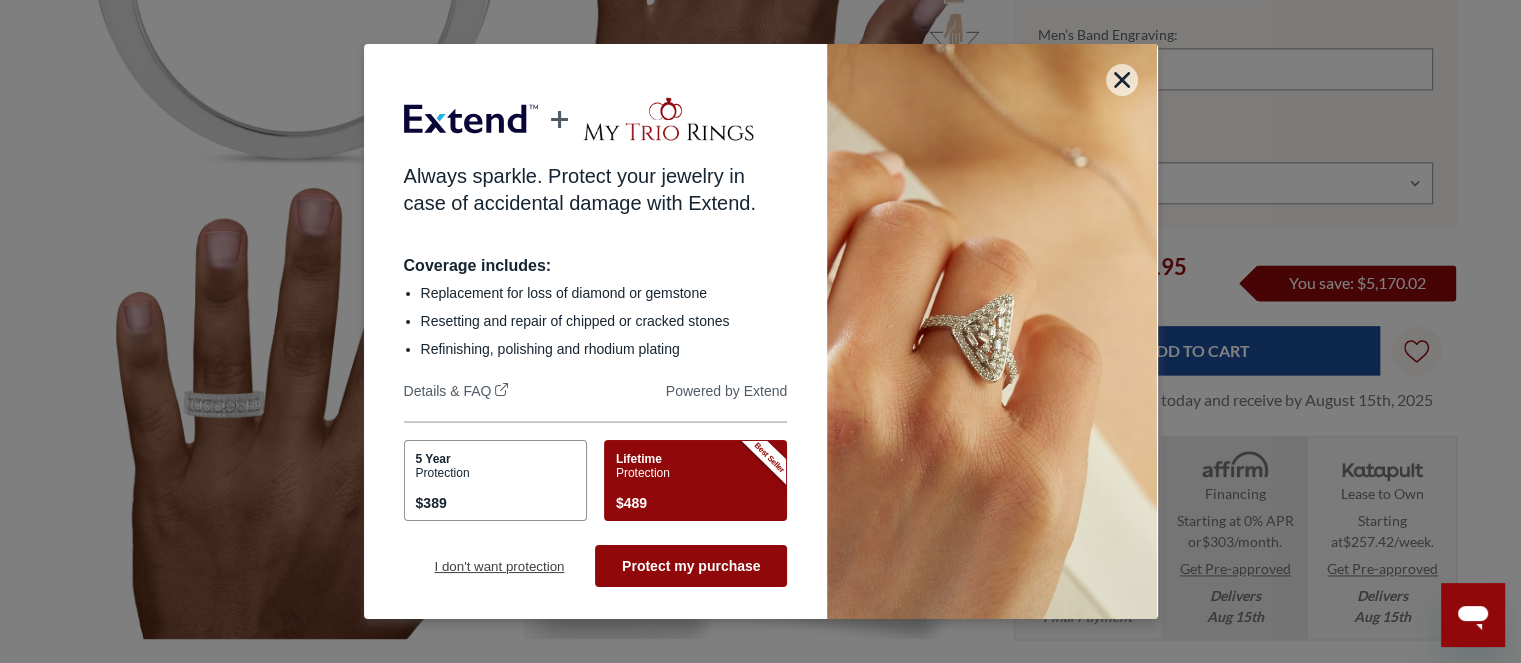 click on "I don't want protection" at bounding box center [500, 566] 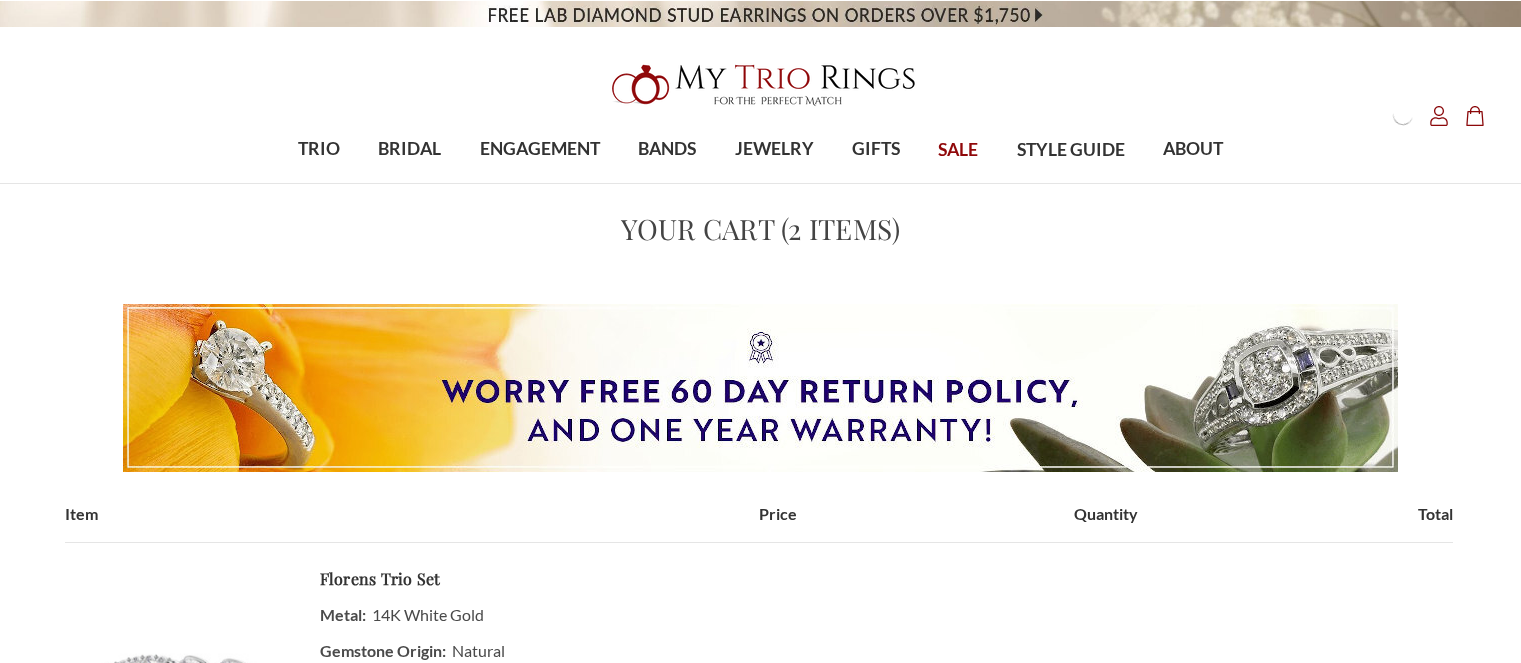 scroll, scrollTop: 0, scrollLeft: 0, axis: both 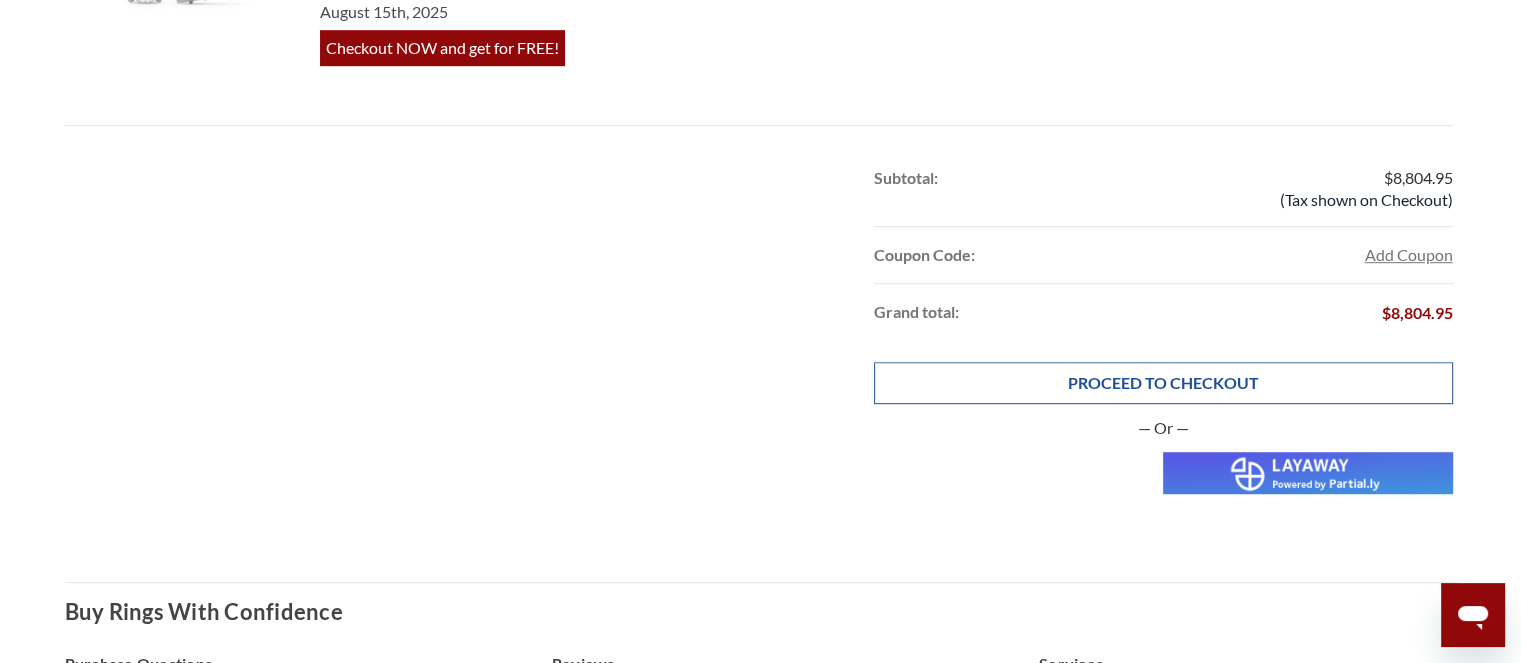 click on "PROCEED TO CHECKOUT" at bounding box center [1163, 383] 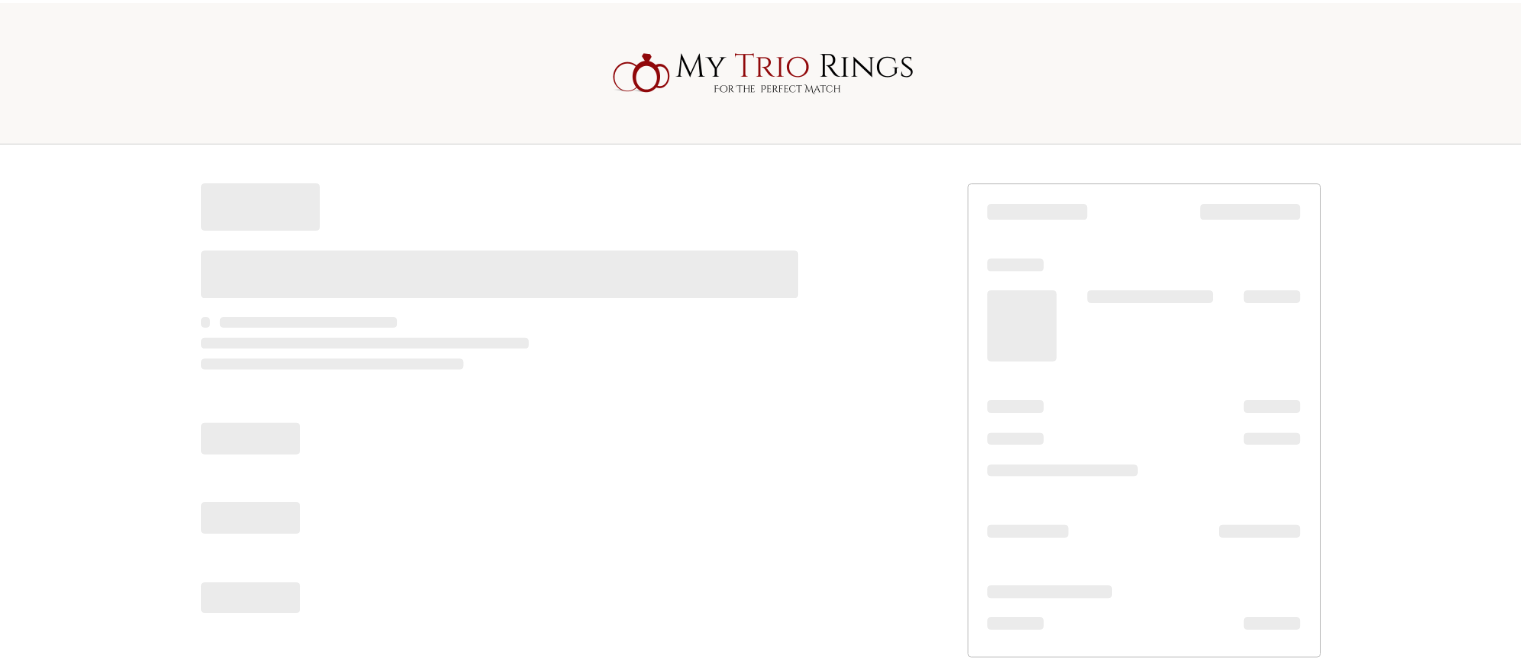 scroll, scrollTop: 0, scrollLeft: 0, axis: both 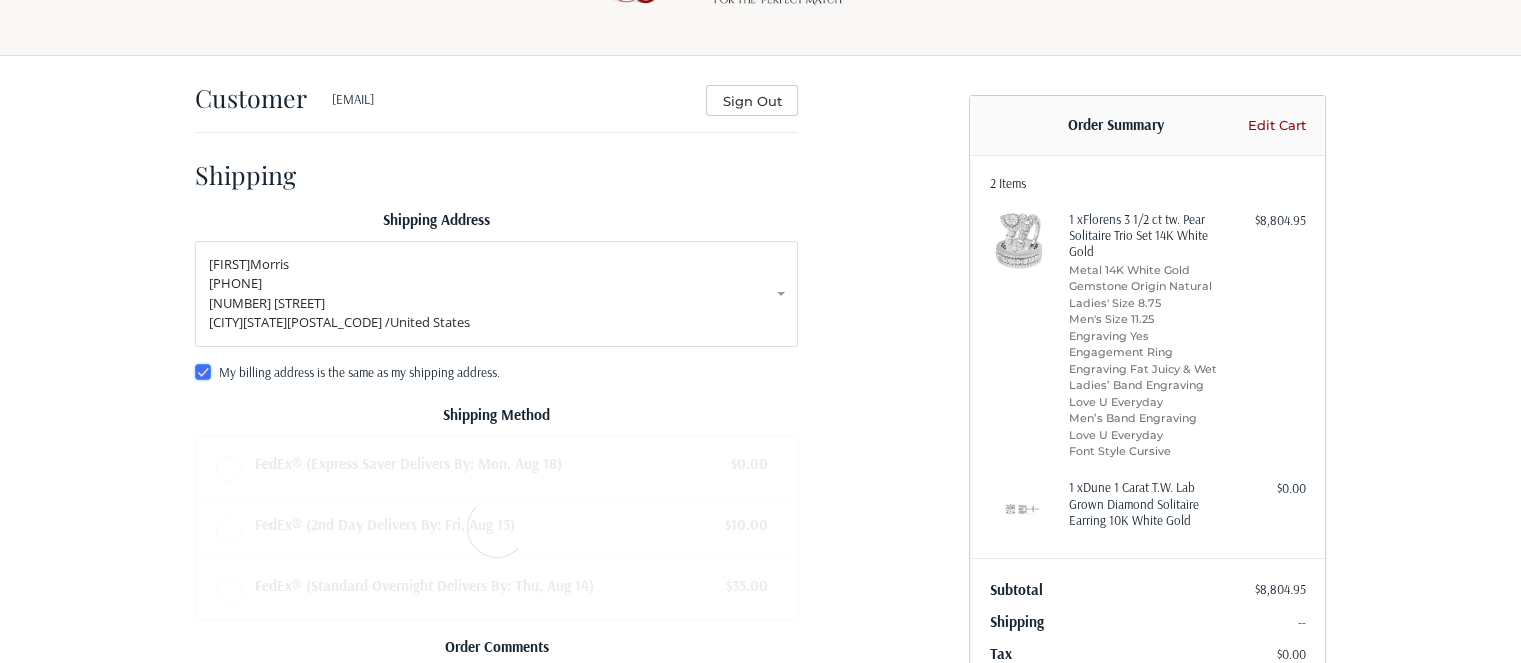 radio on "true" 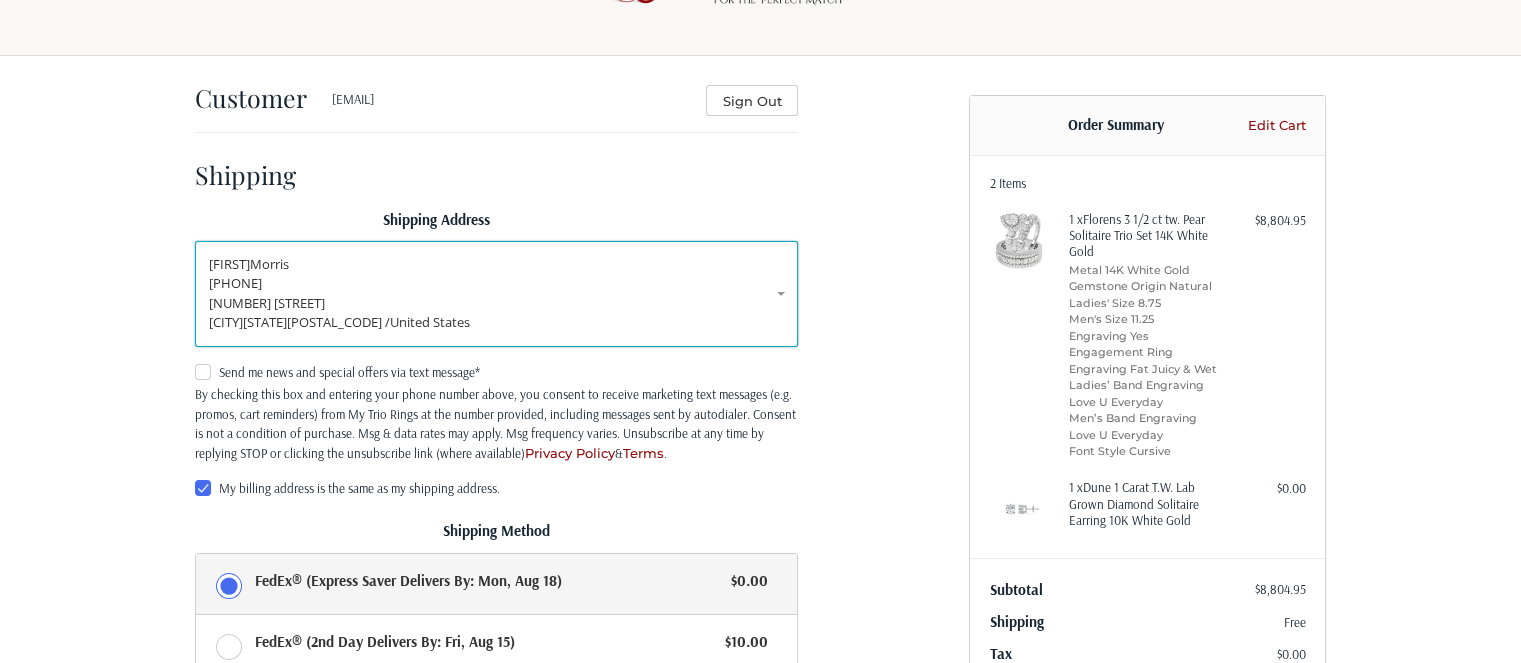 drag, startPoint x: 2, startPoint y: 547, endPoint x: 748, endPoint y: 248, distance: 803.68964 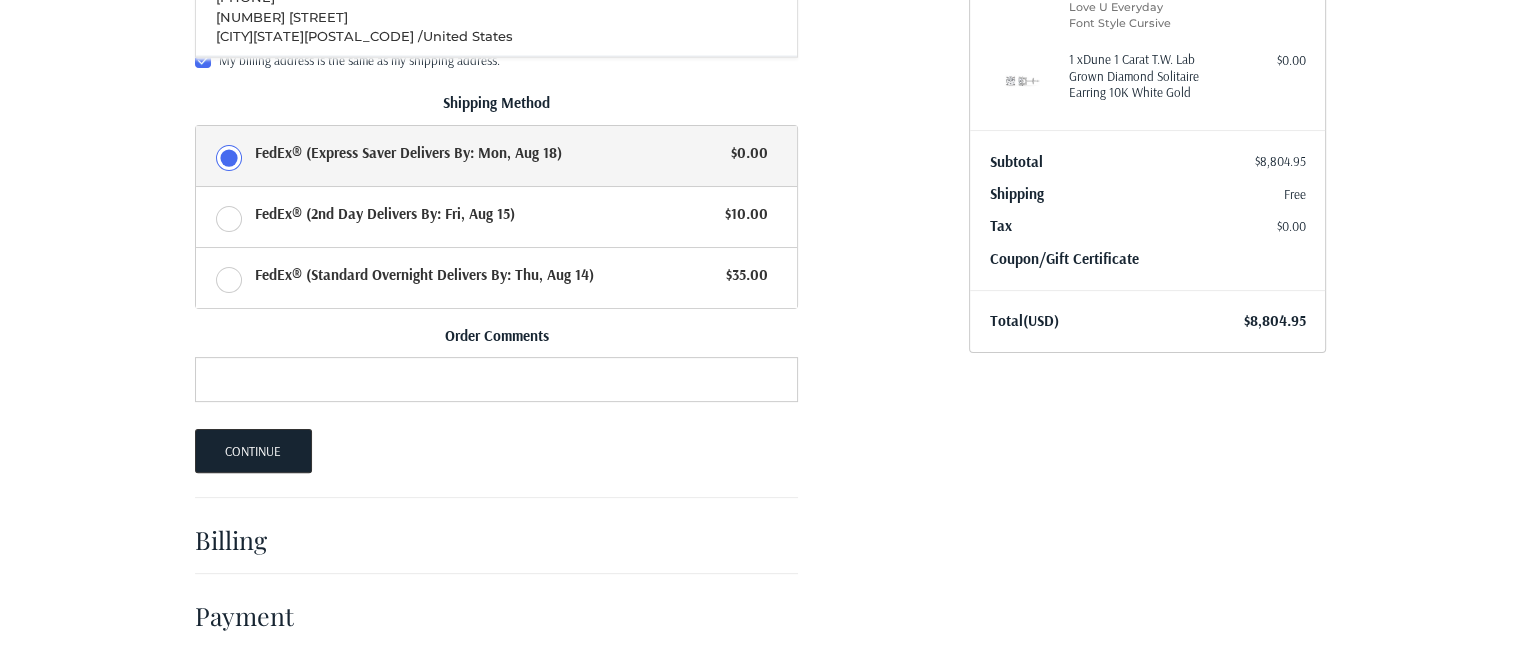 scroll, scrollTop: 519, scrollLeft: 0, axis: vertical 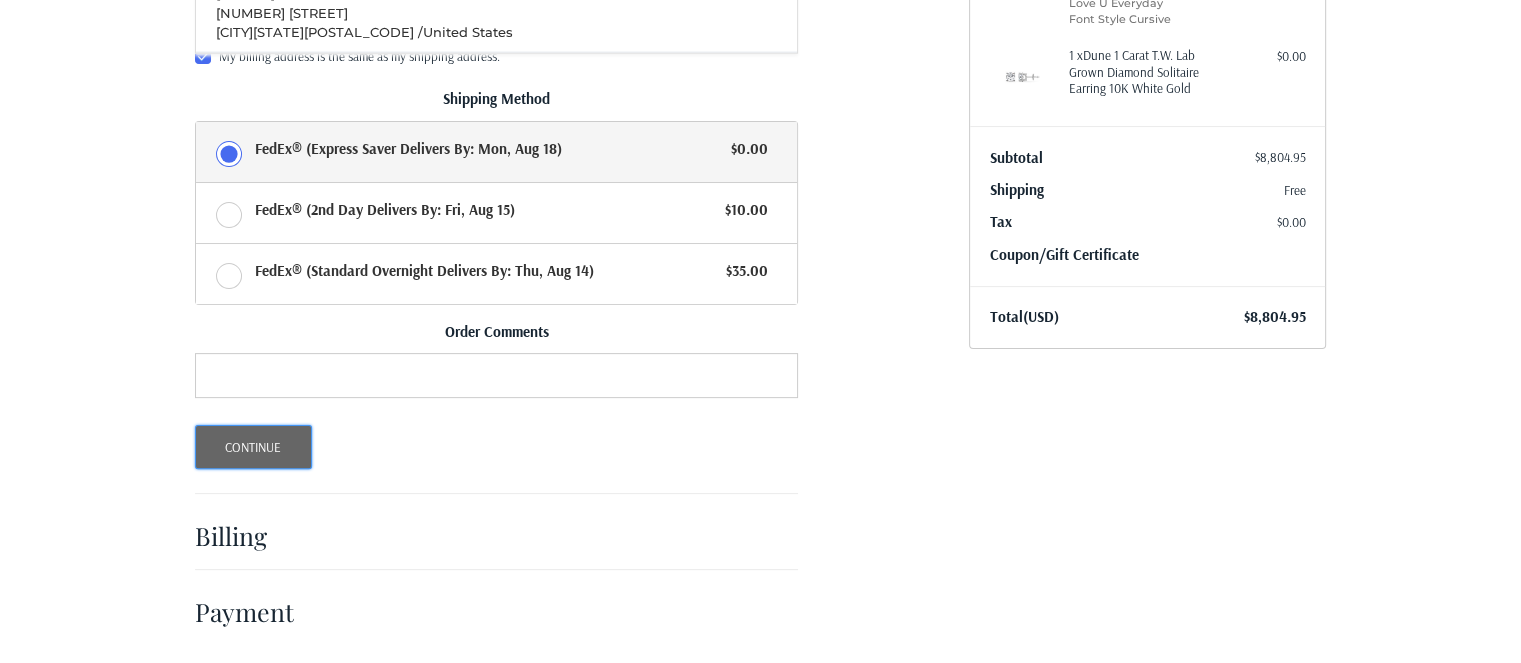 click on "Continue" at bounding box center (253, 447) 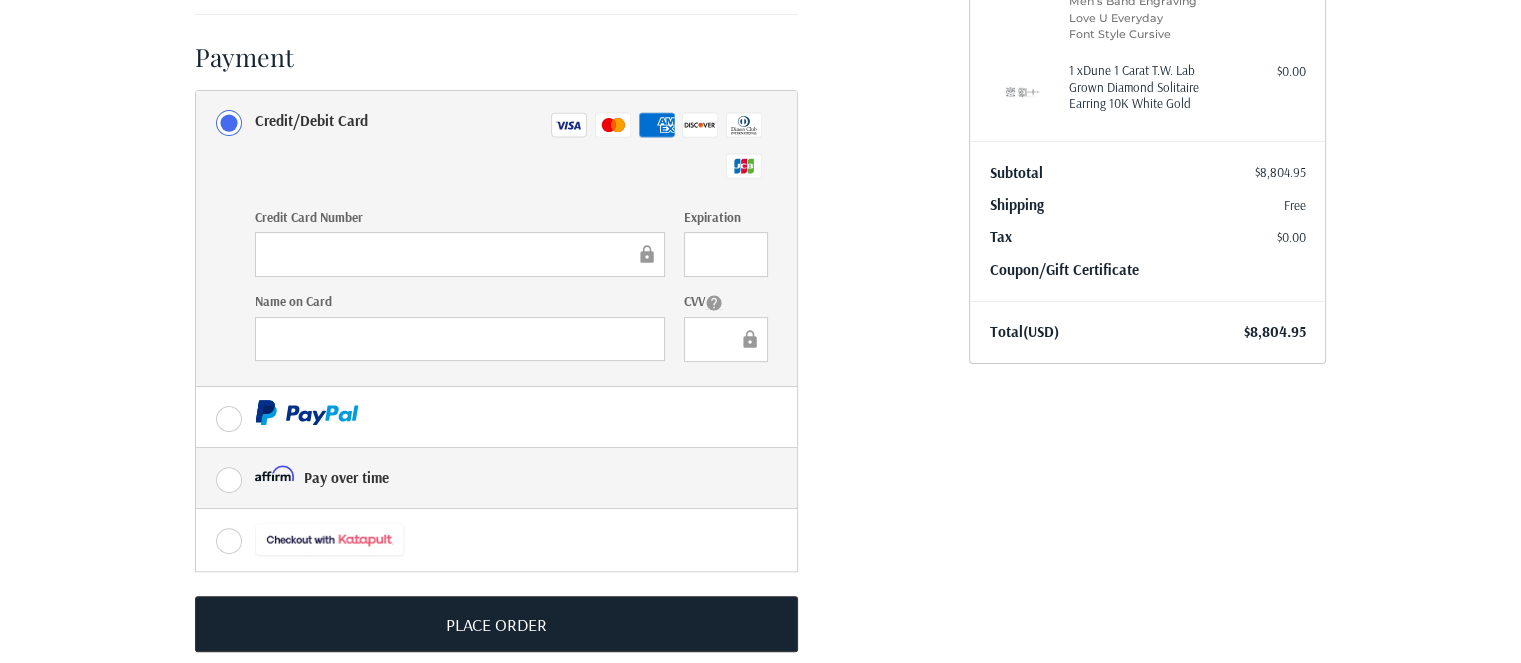 scroll, scrollTop: 534, scrollLeft: 0, axis: vertical 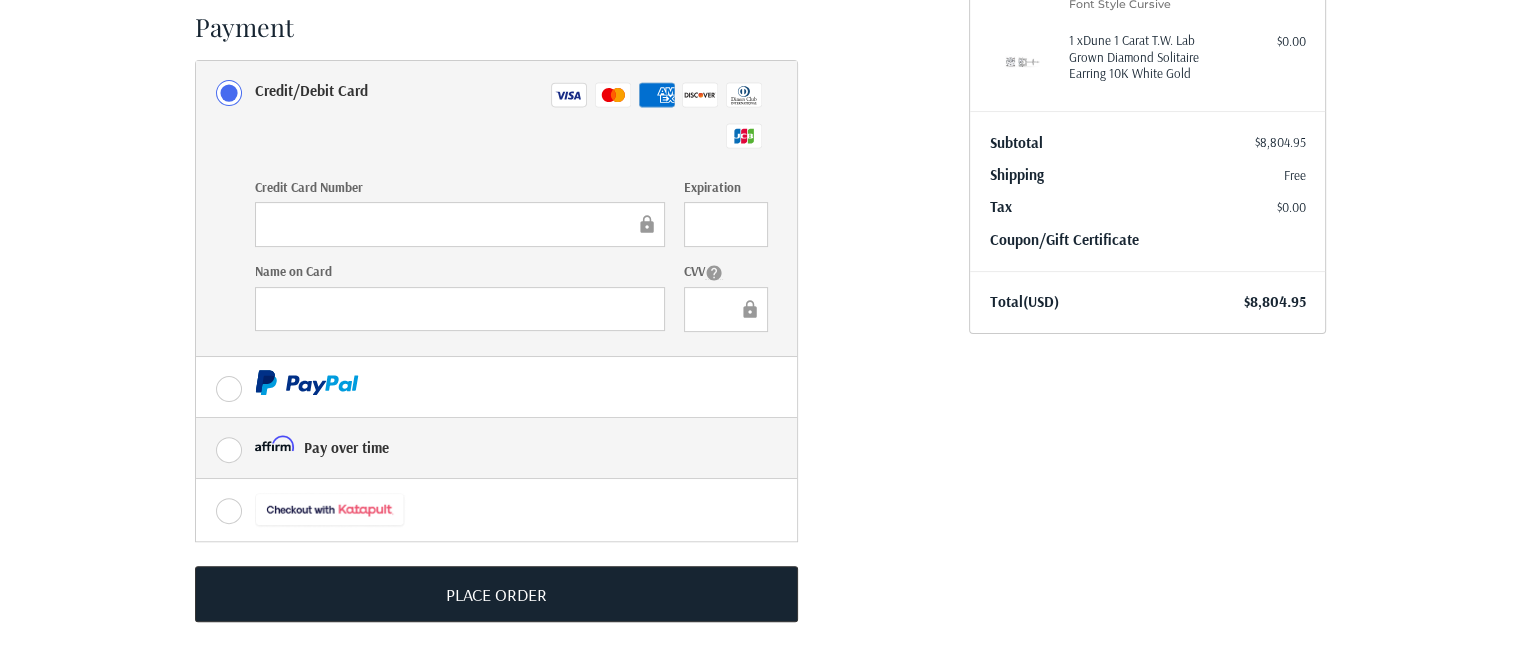 click on "Pay over time" at bounding box center (496, 448) 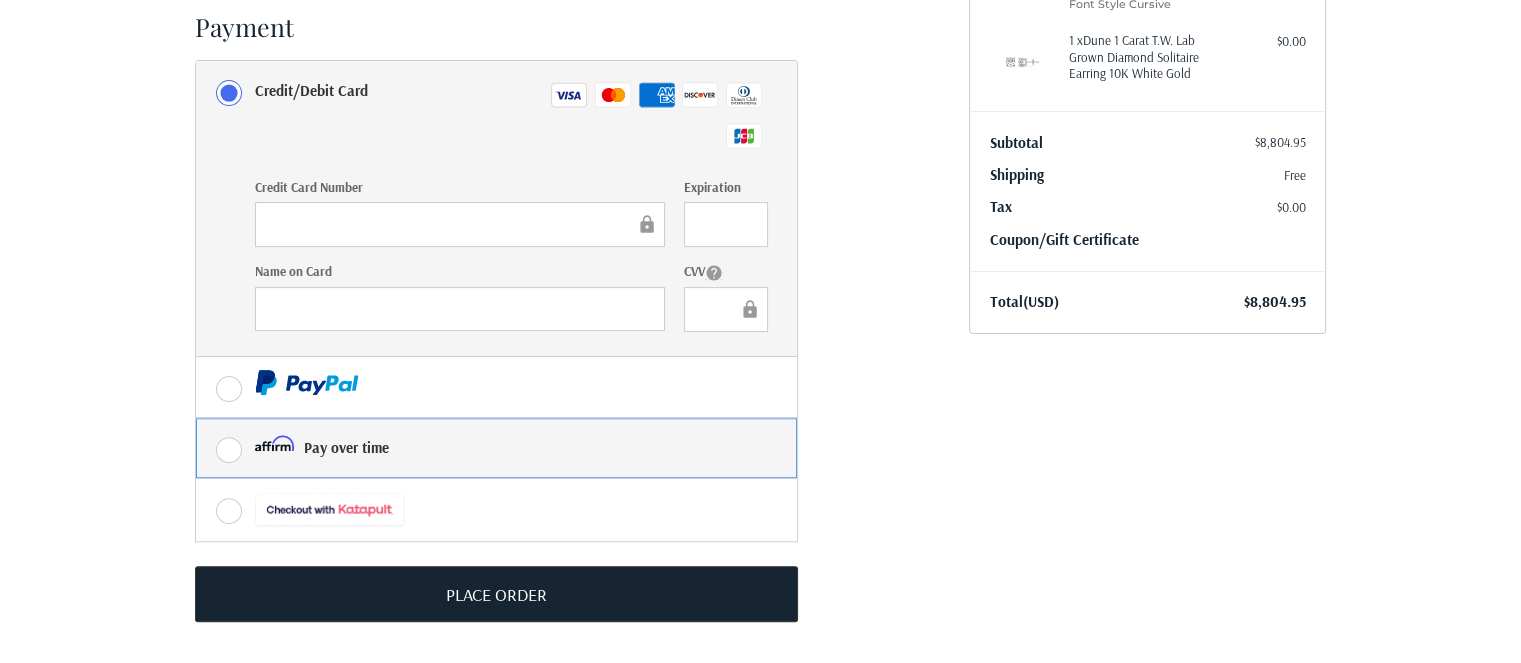 click on "Pay over time" at bounding box center (196, 418) 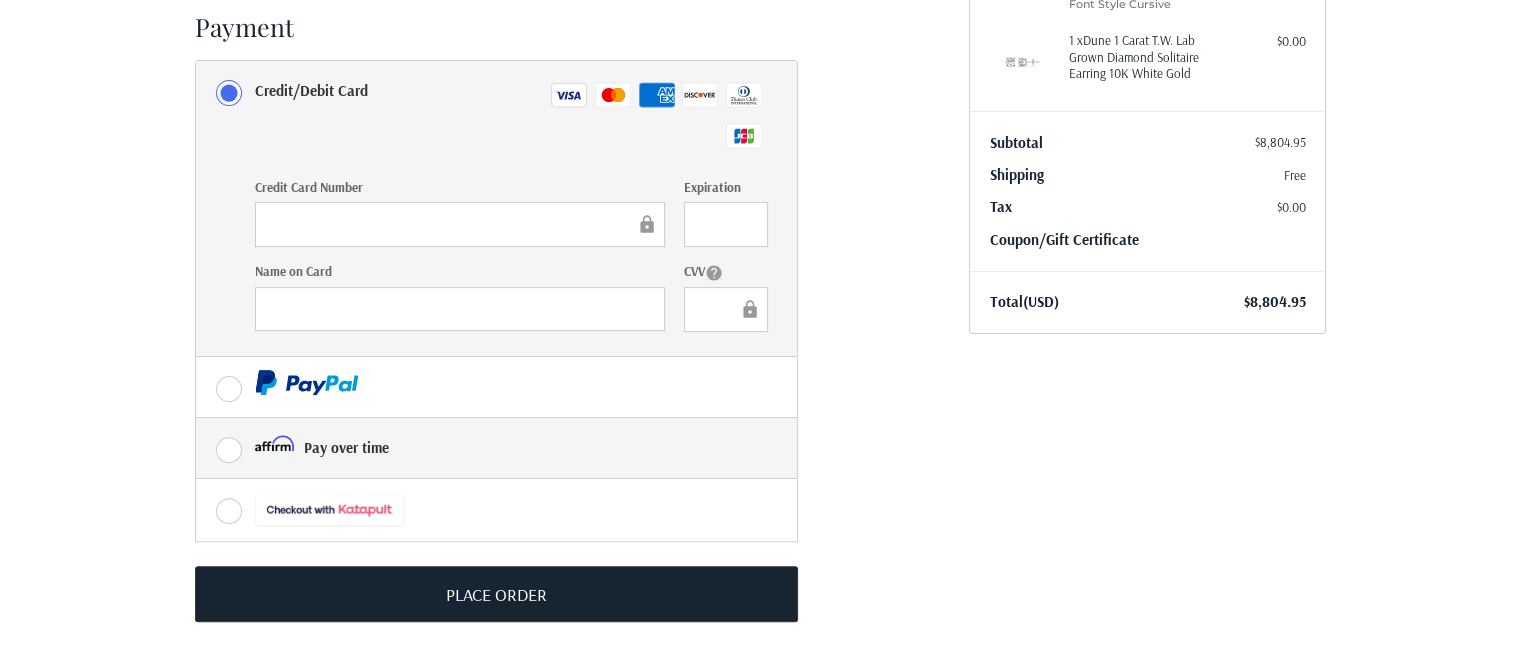 radio on "true" 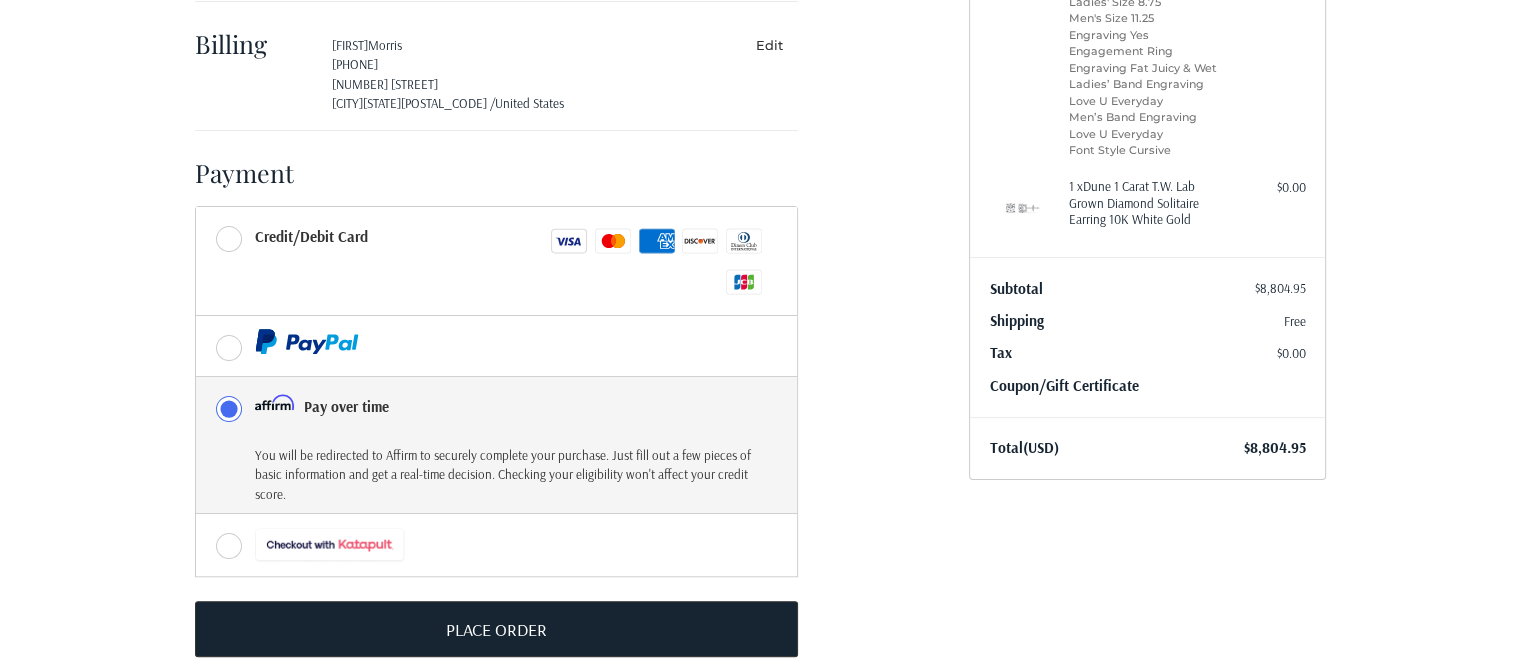 scroll, scrollTop: 423, scrollLeft: 0, axis: vertical 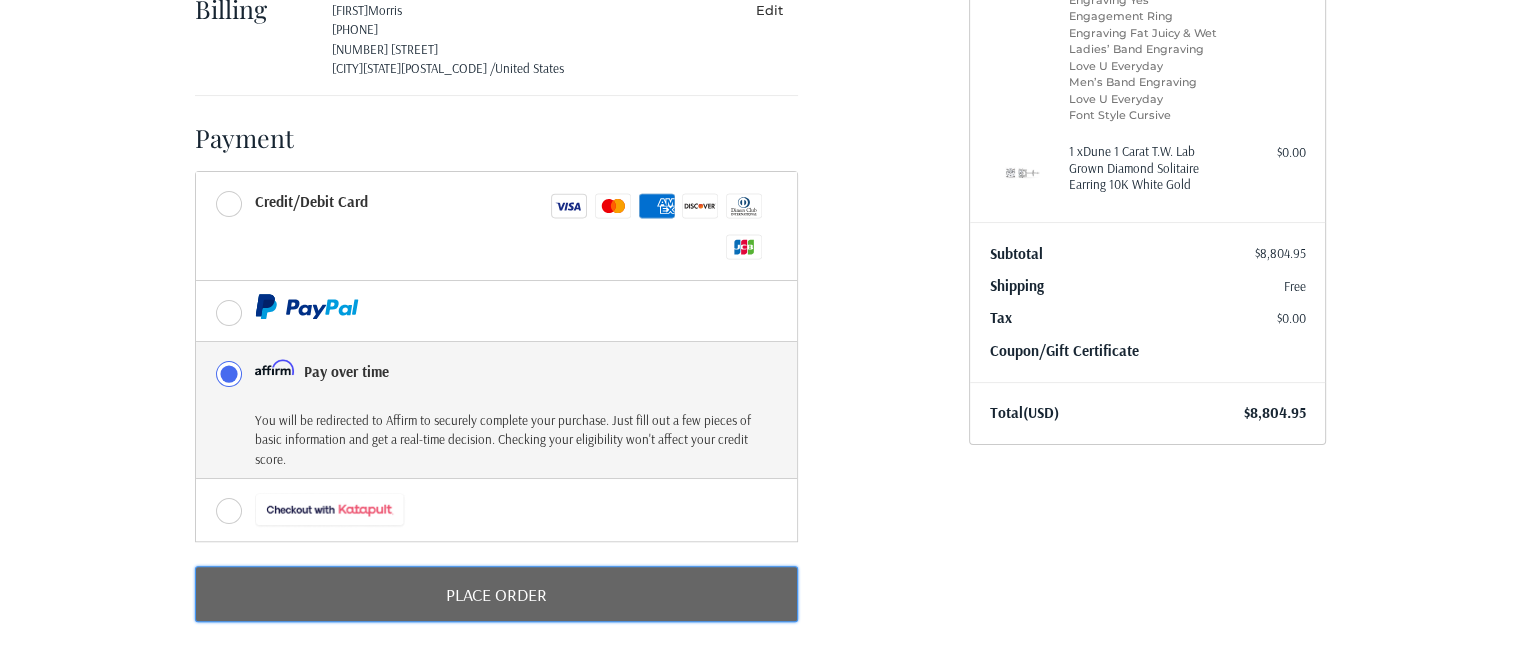 click on "Place Order" at bounding box center [496, 594] 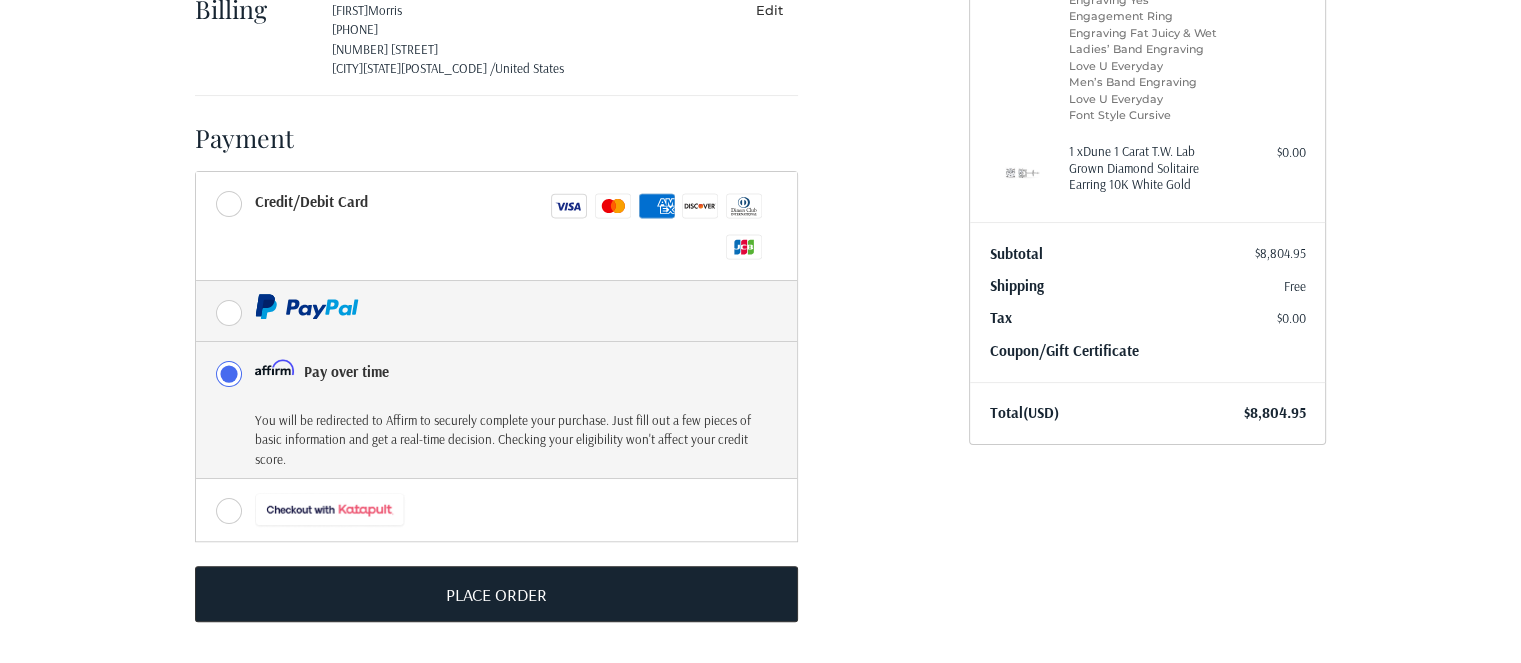 click at bounding box center (496, 311) 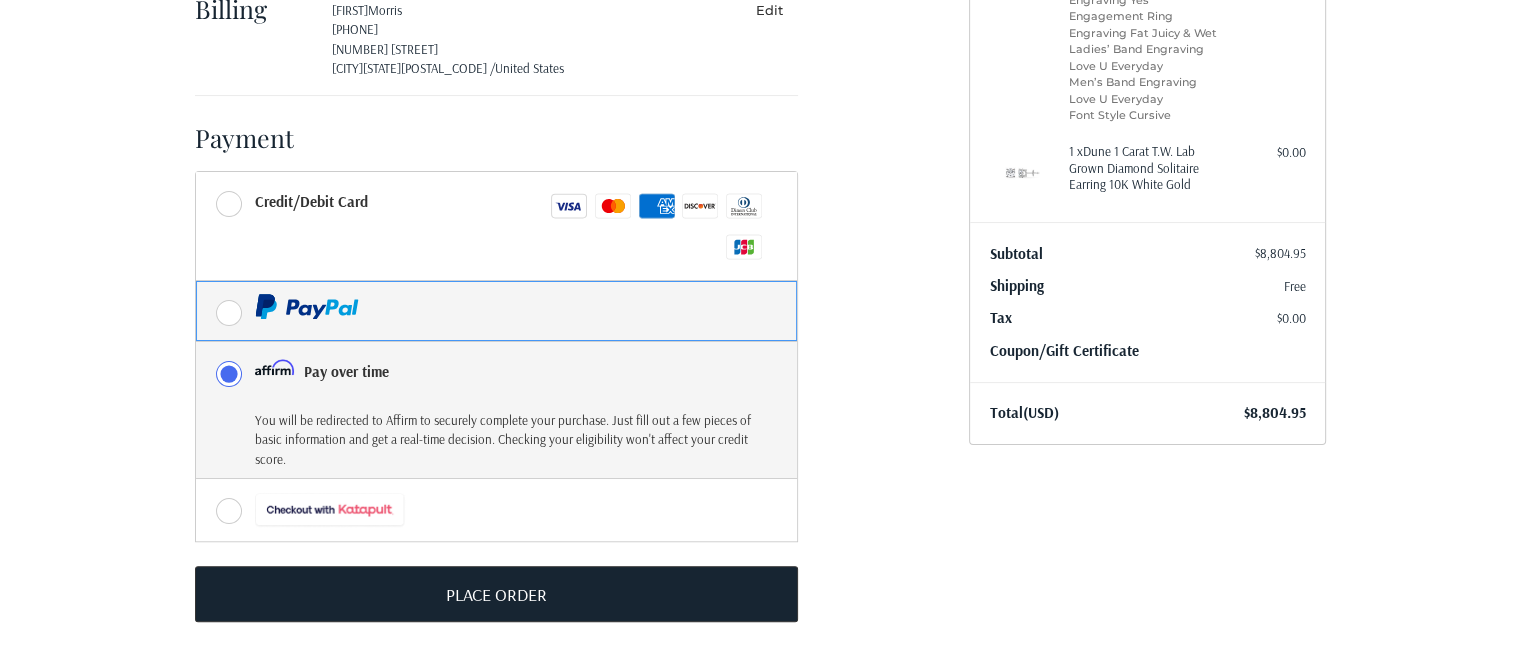 click at bounding box center [196, 281] 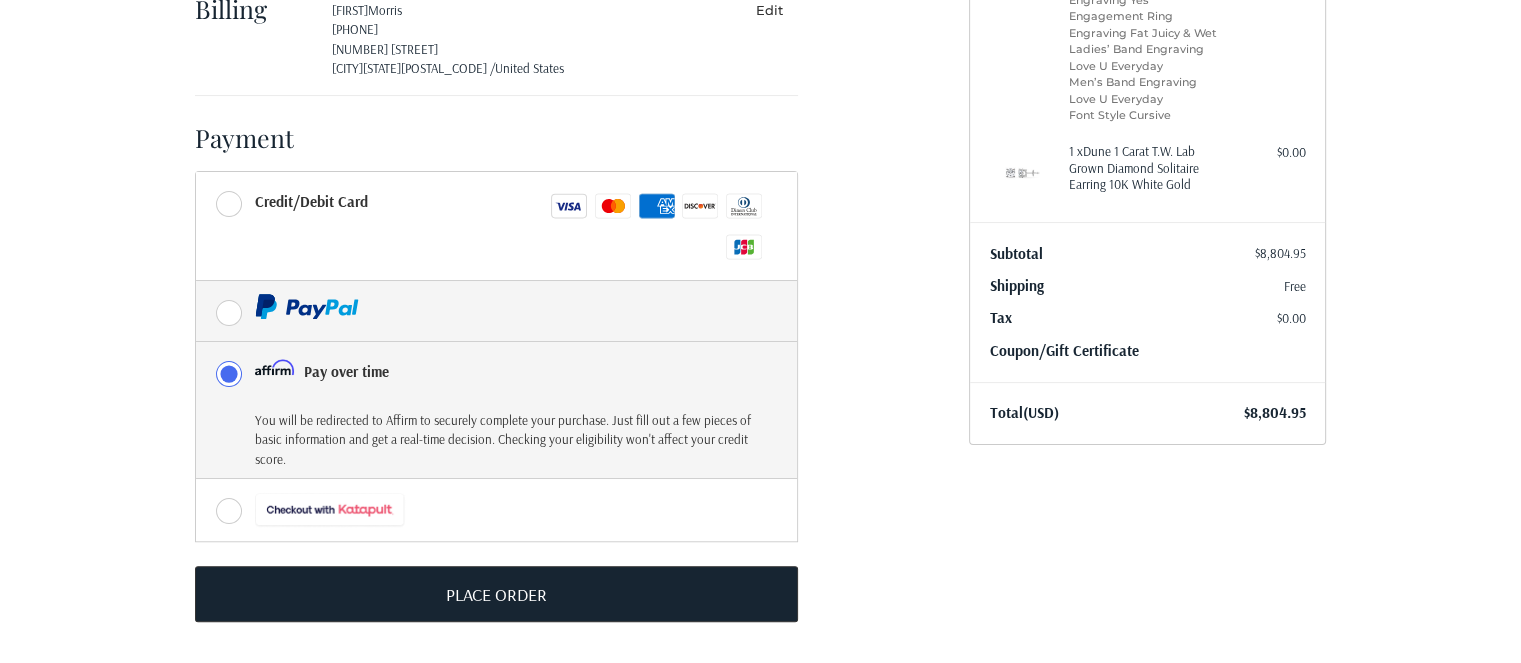radio on "true" 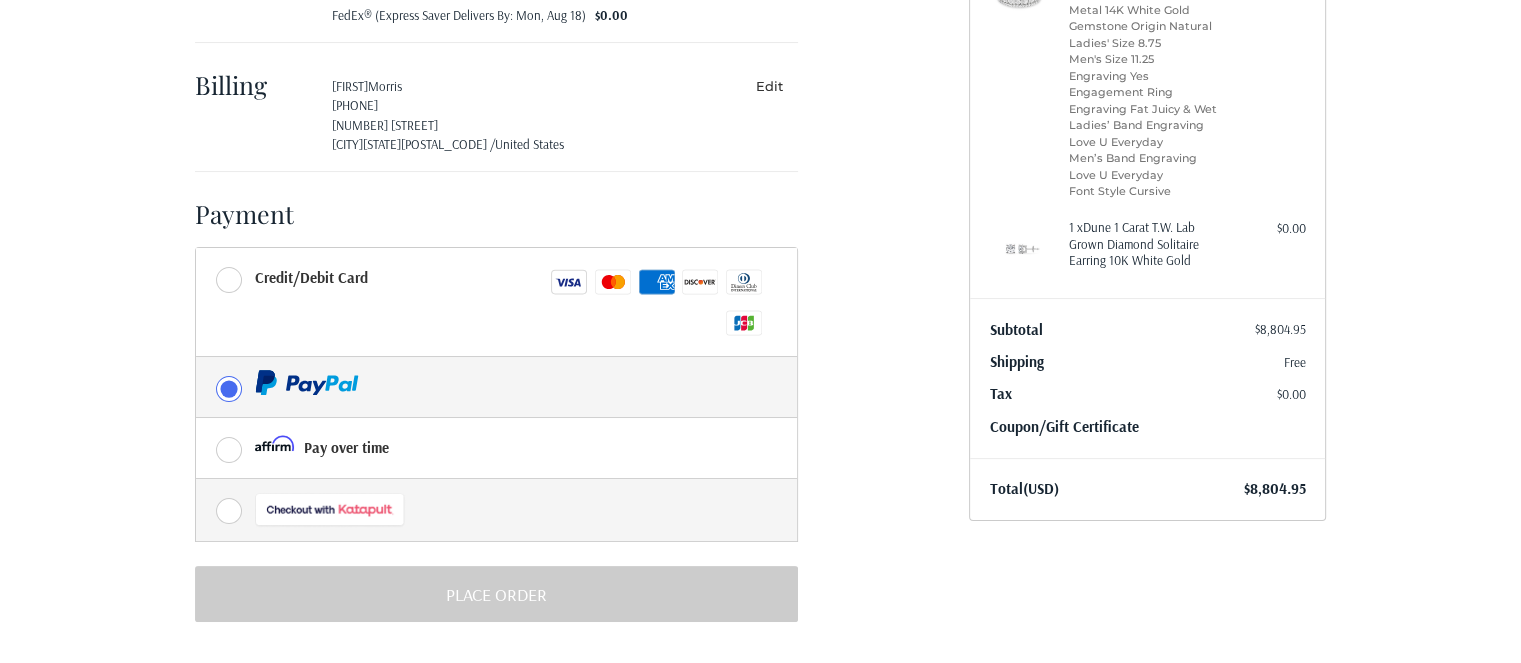 scroll, scrollTop: 336, scrollLeft: 0, axis: vertical 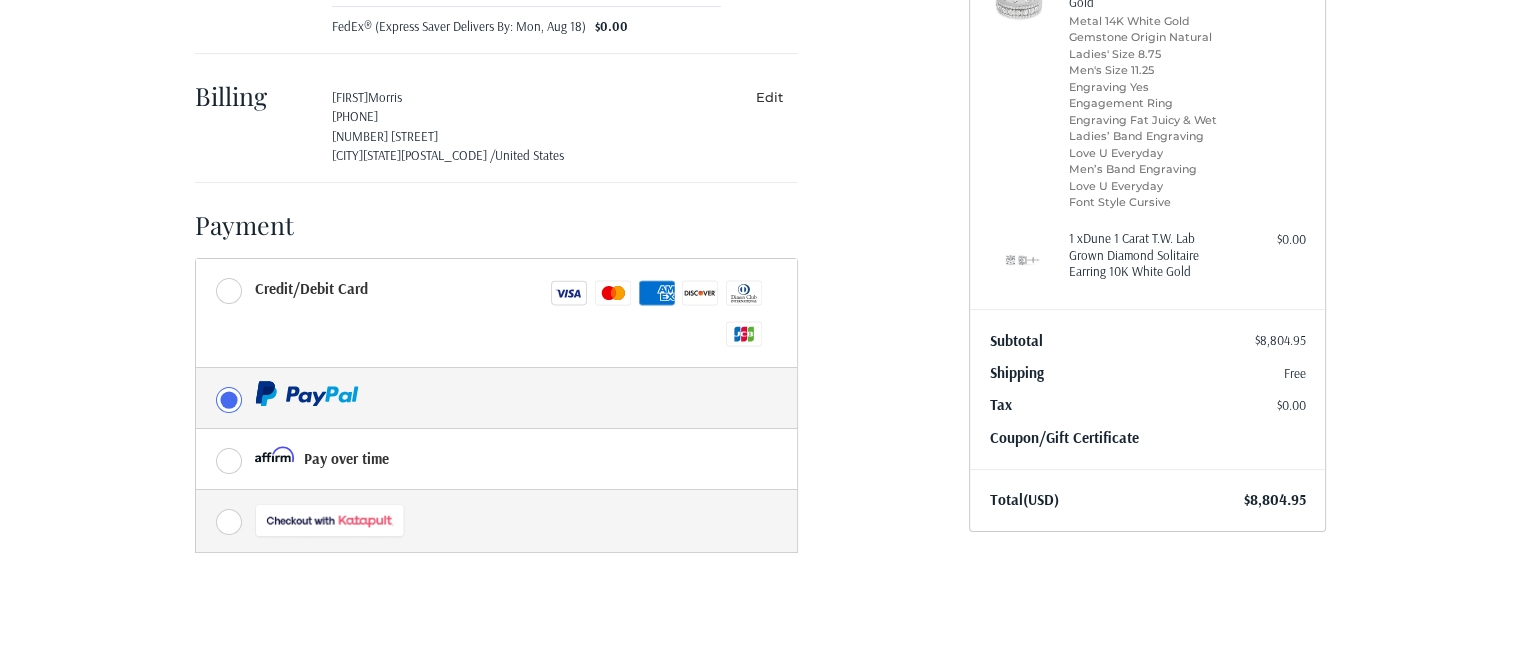 click at bounding box center (496, 521) 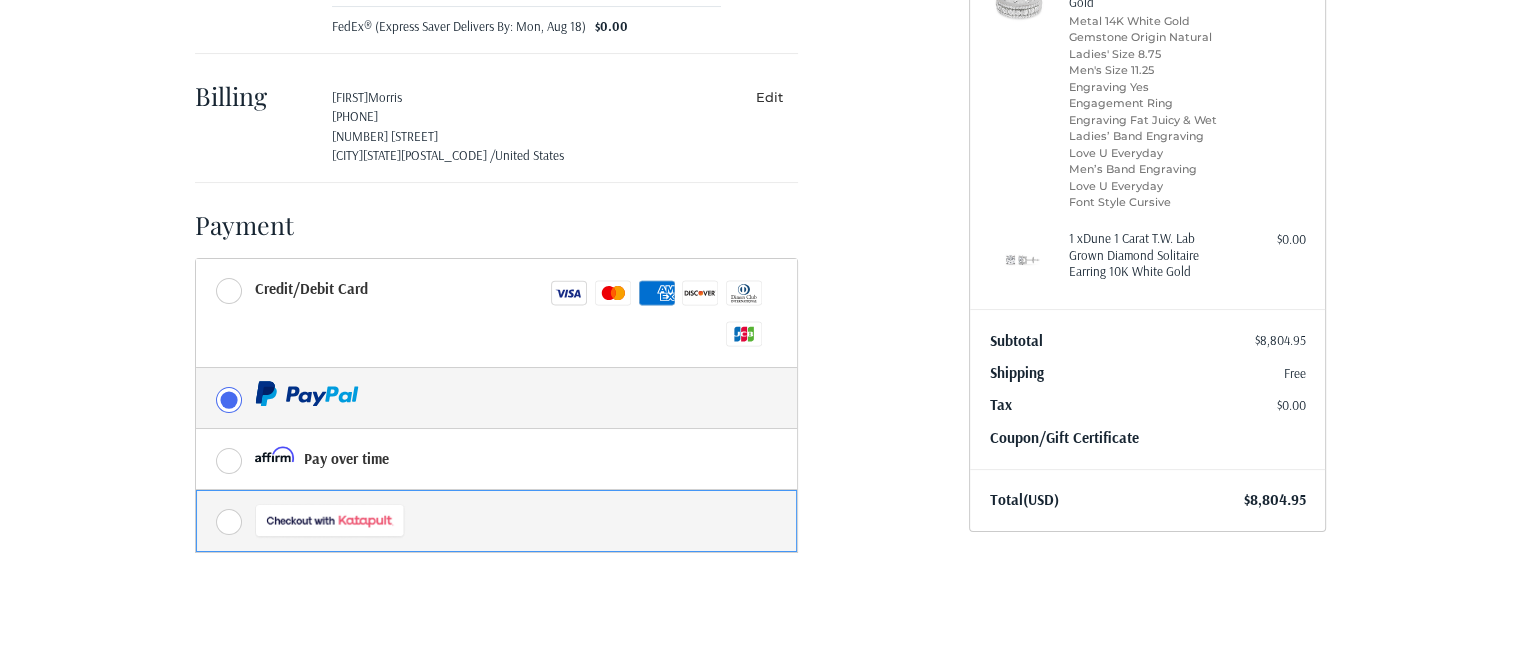 radio on "true" 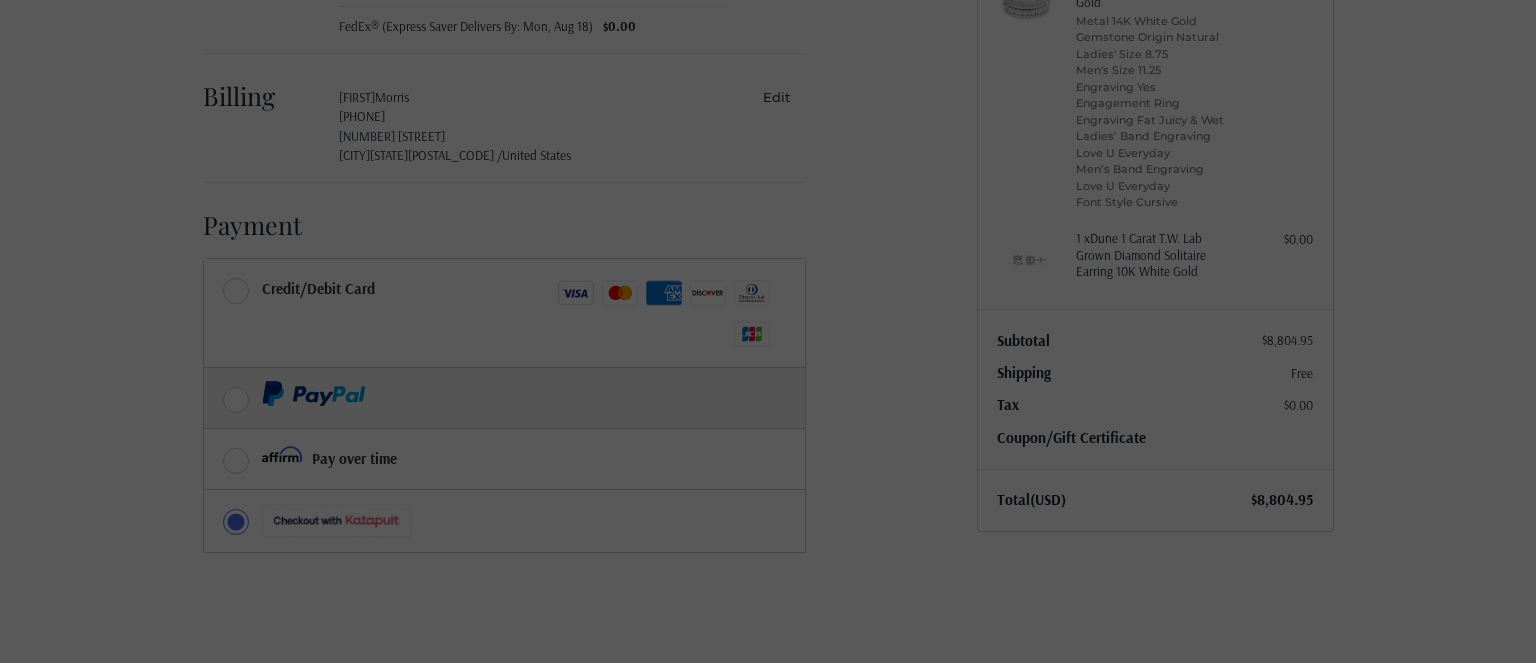 radio on "true" 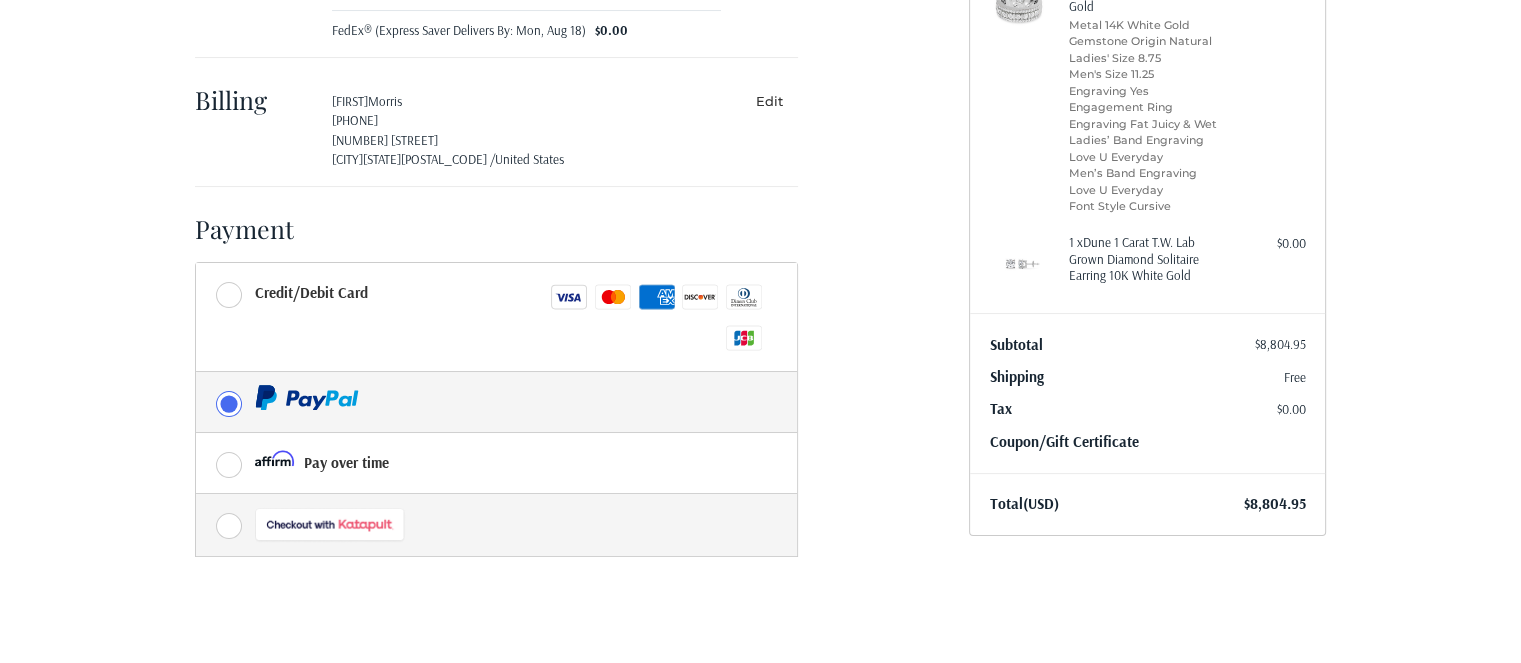 scroll, scrollTop: 336, scrollLeft: 0, axis: vertical 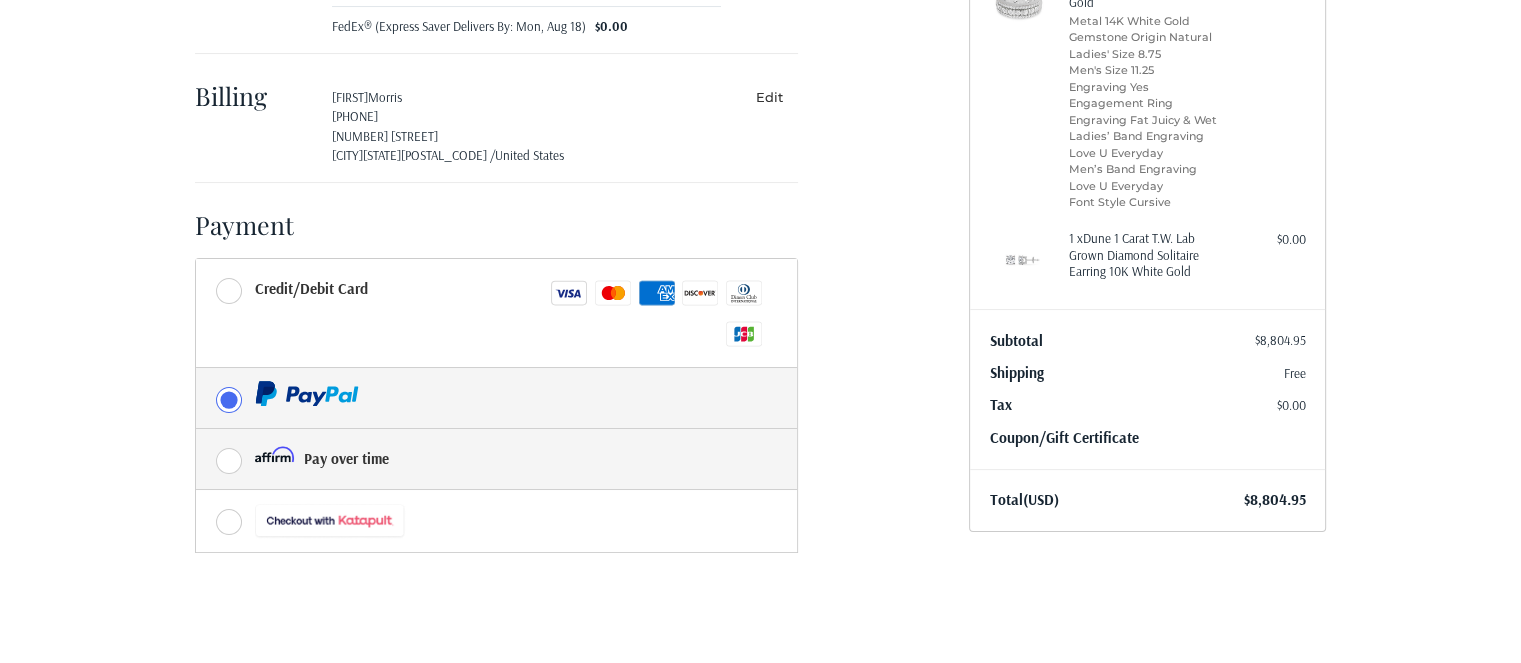 click on "Pay over time" at bounding box center (346, 458) 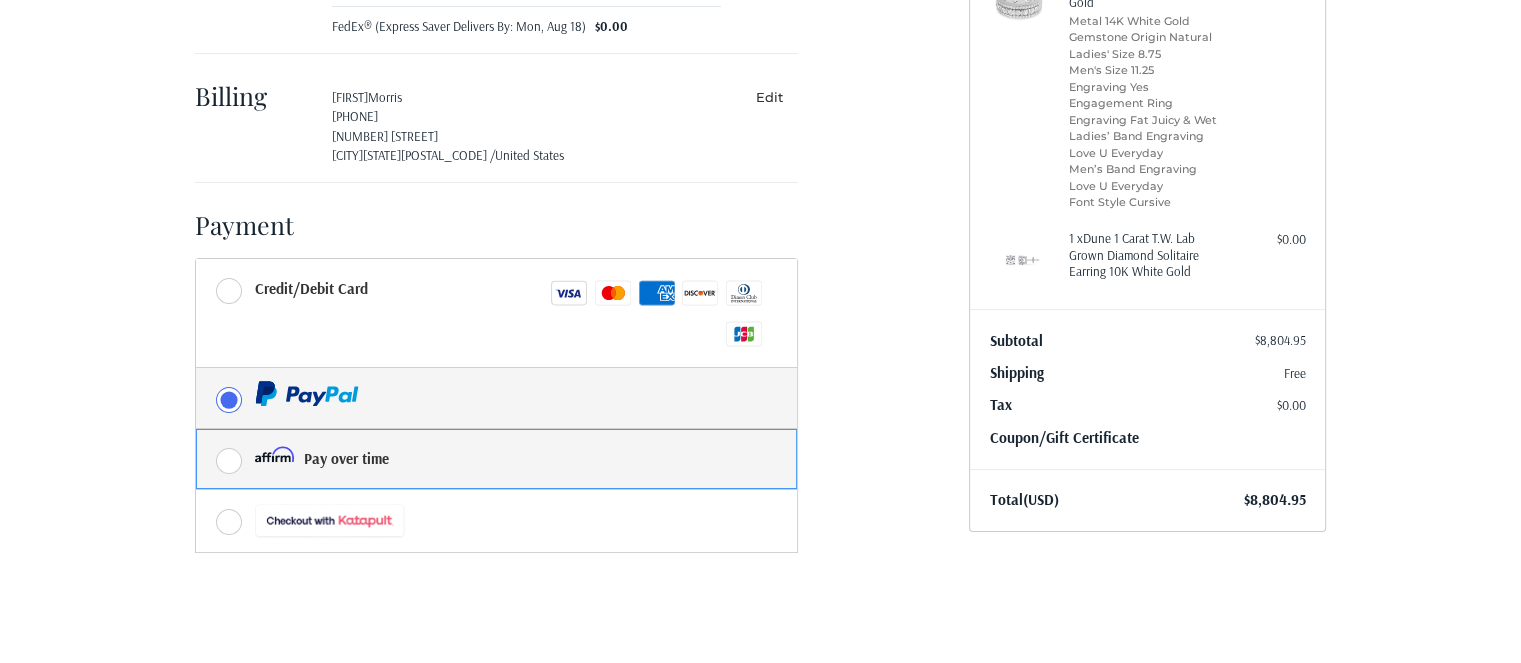 click on "Pay over time" at bounding box center [196, 429] 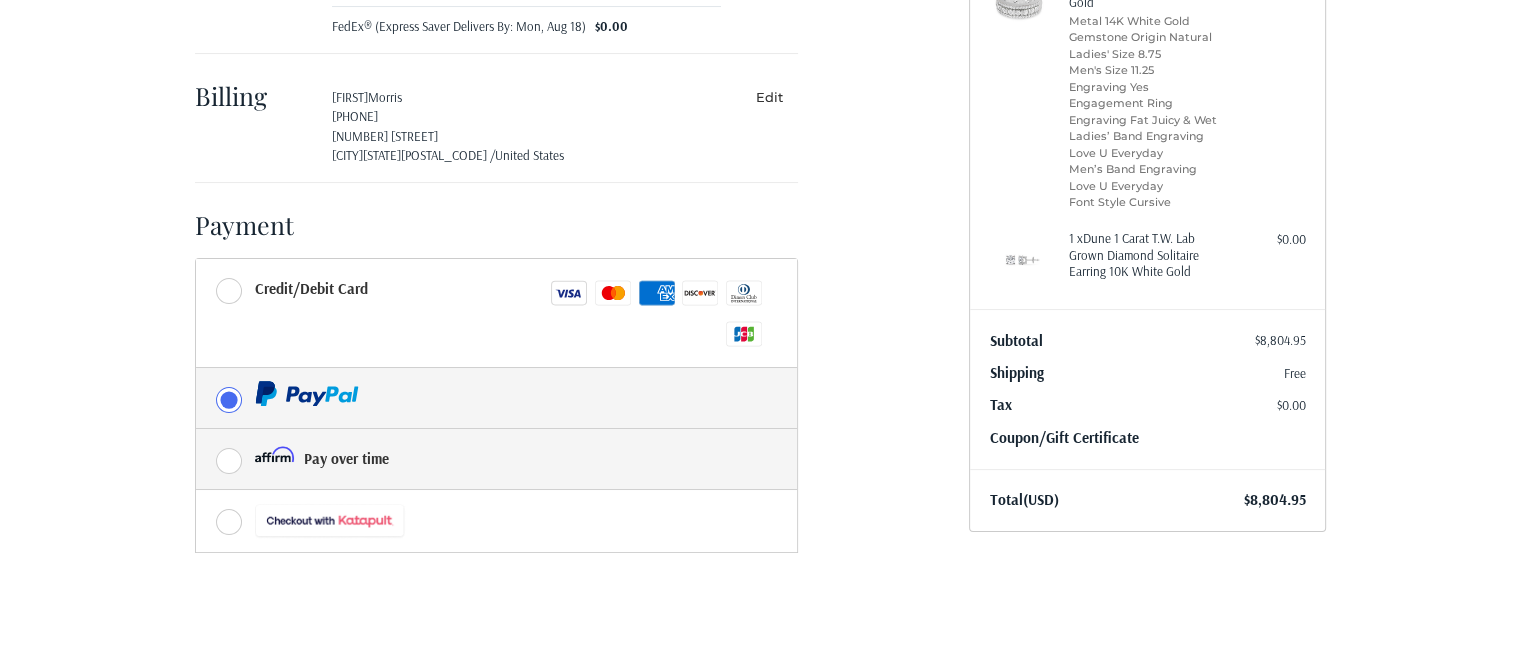 radio on "true" 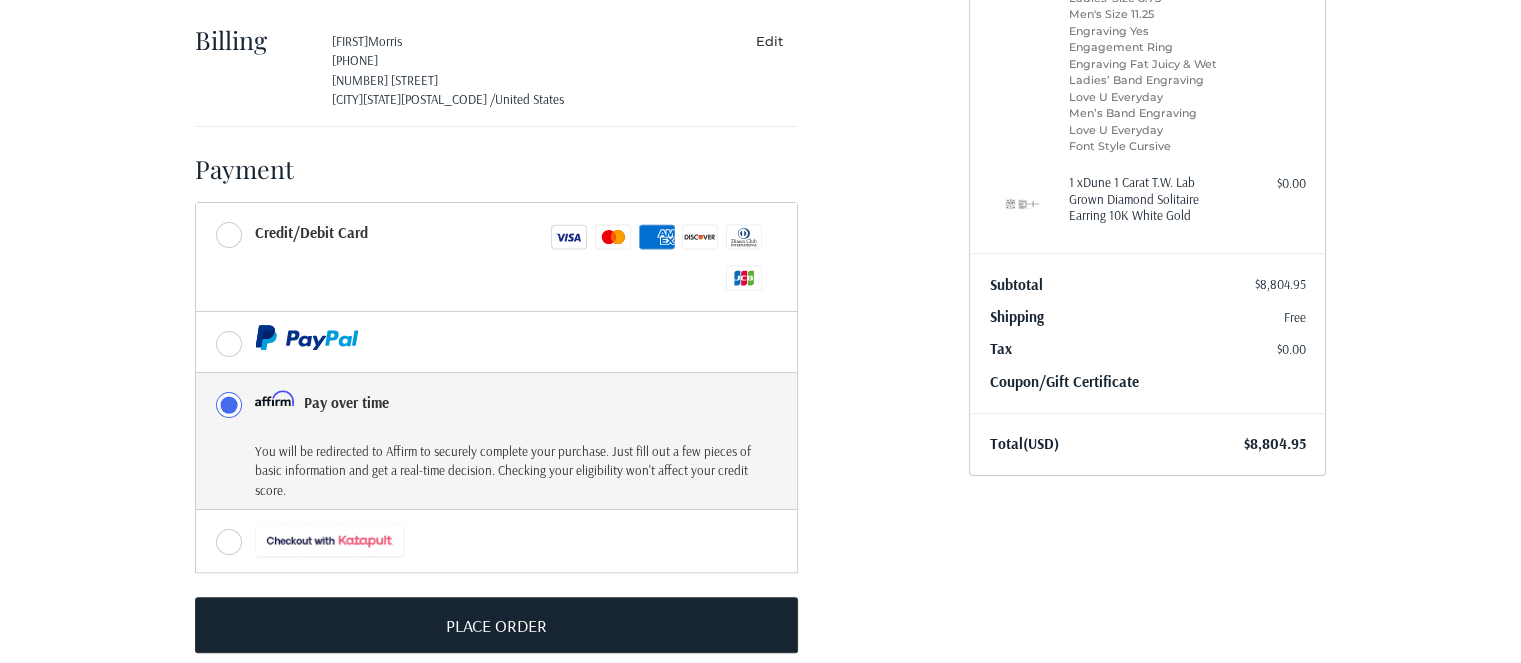 scroll, scrollTop: 423, scrollLeft: 0, axis: vertical 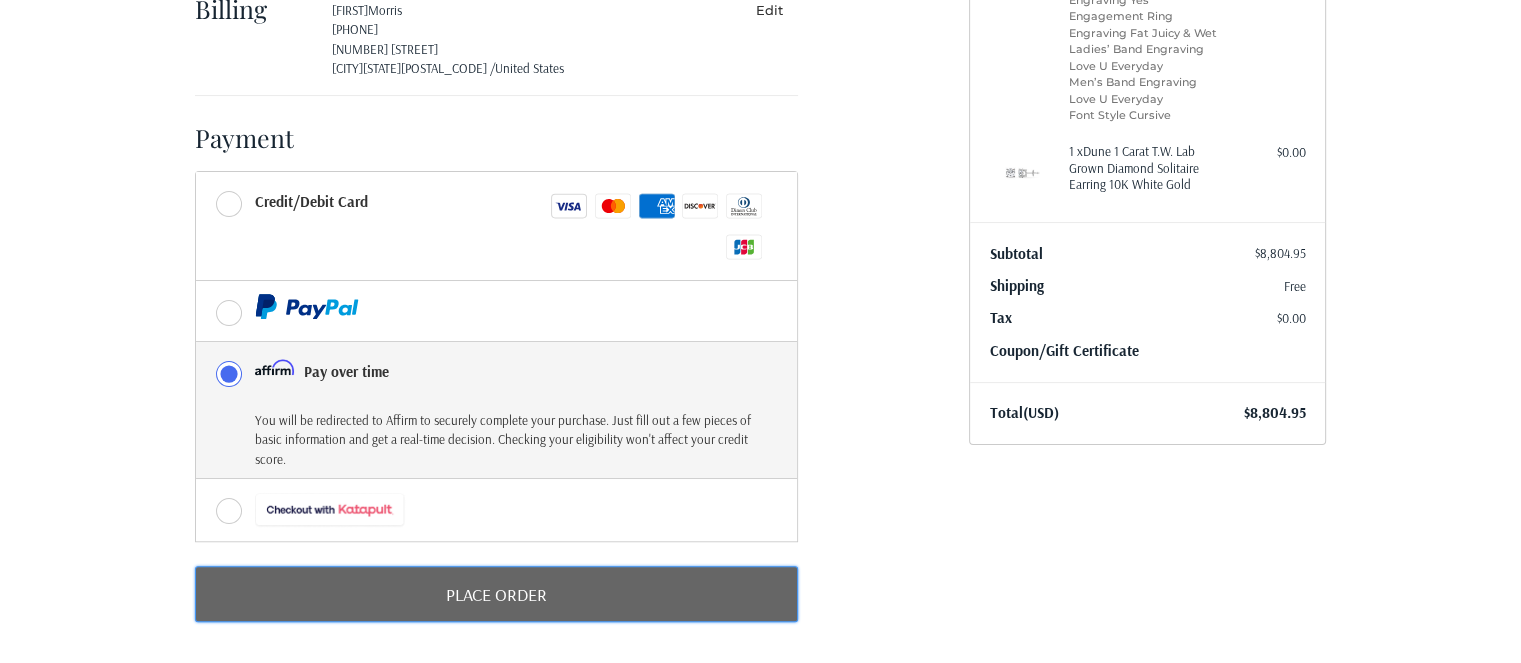 click on "Place Order" at bounding box center (496, 594) 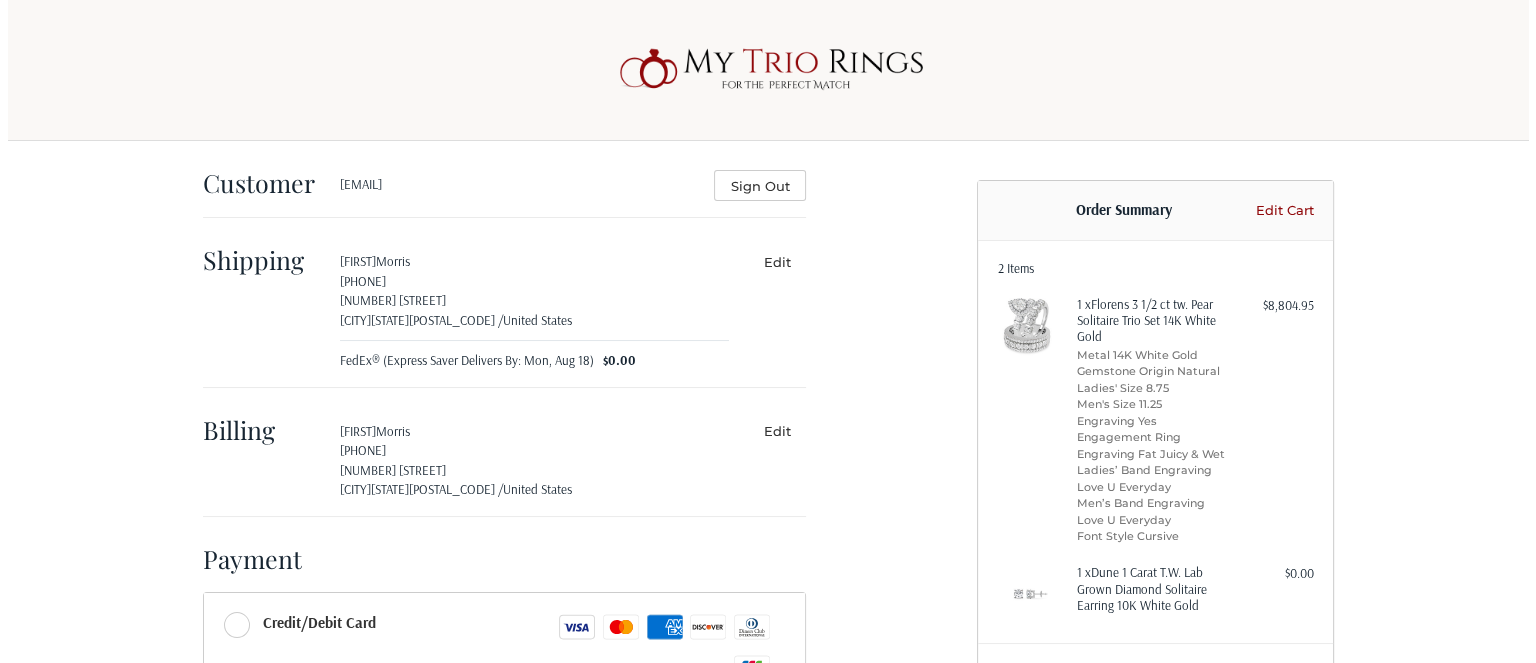 scroll, scrollTop: 0, scrollLeft: 0, axis: both 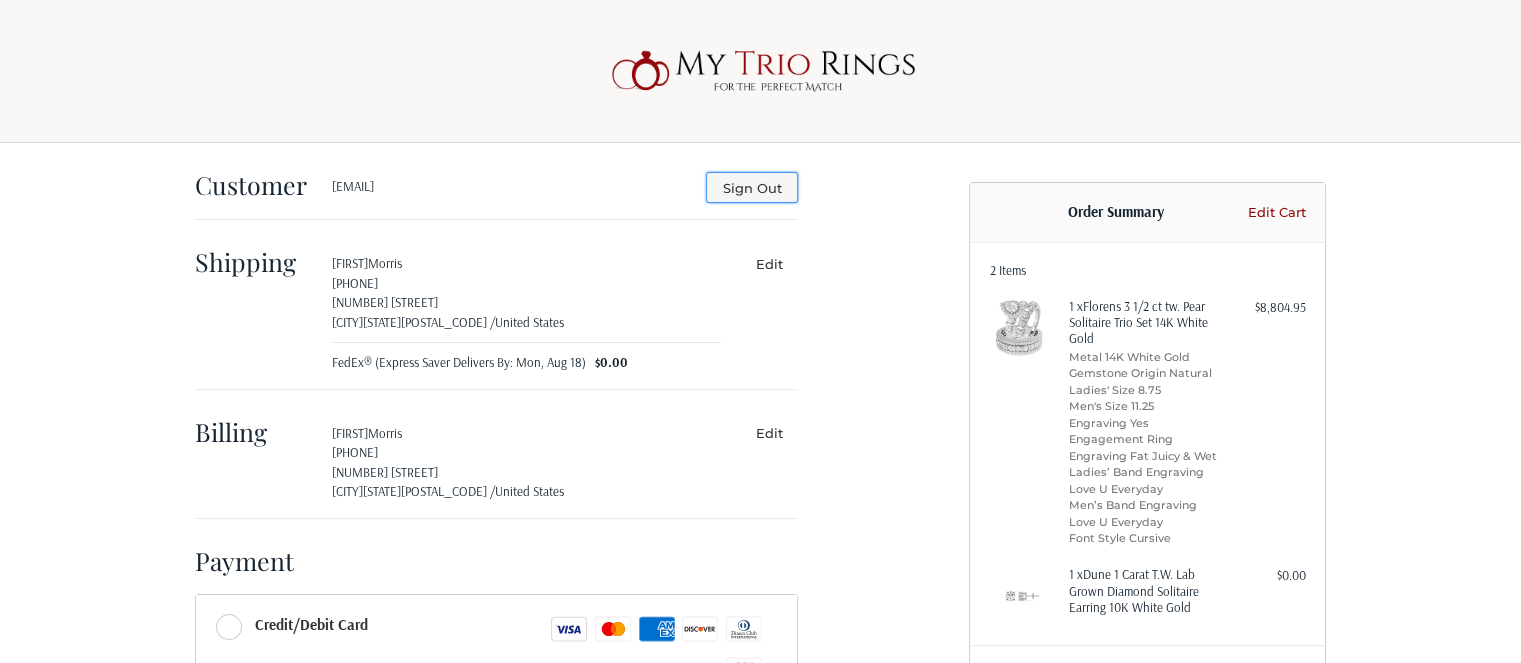 click on "Sign Out" at bounding box center [752, 187] 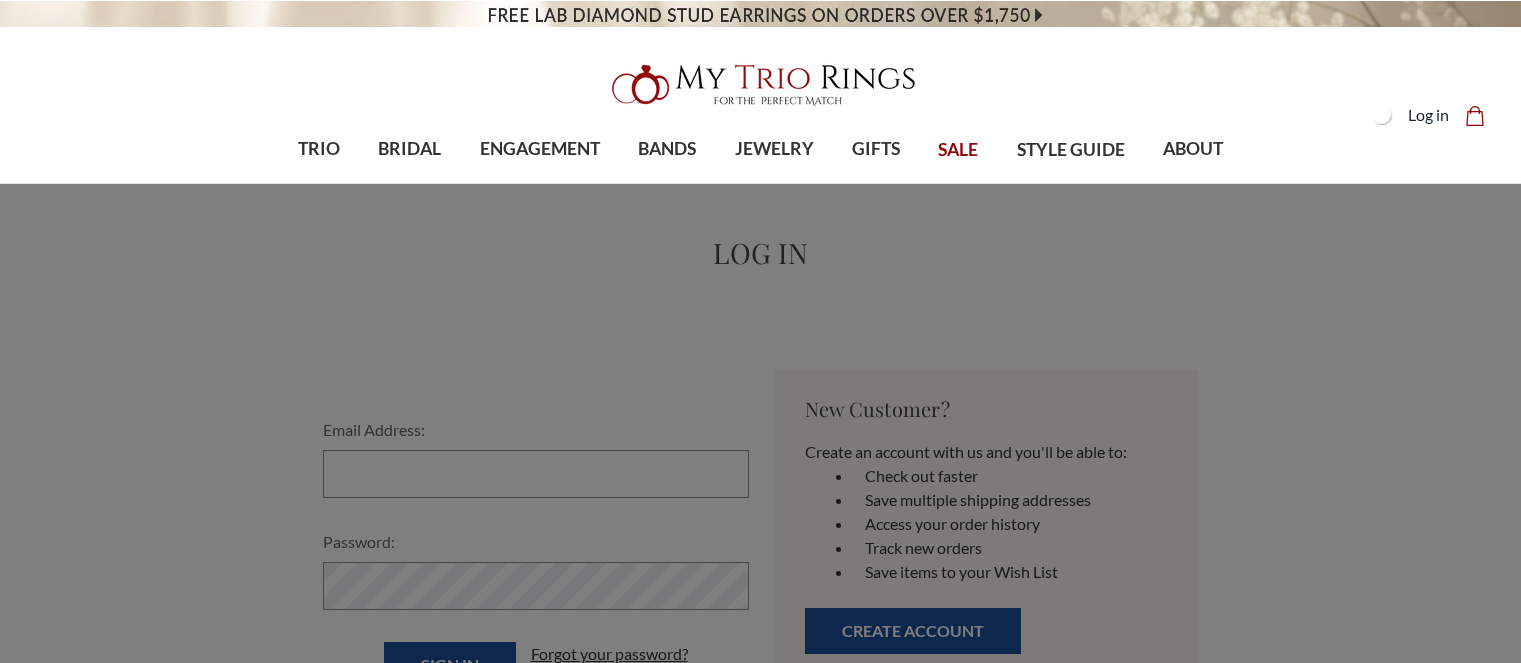 scroll, scrollTop: 0, scrollLeft: 0, axis: both 